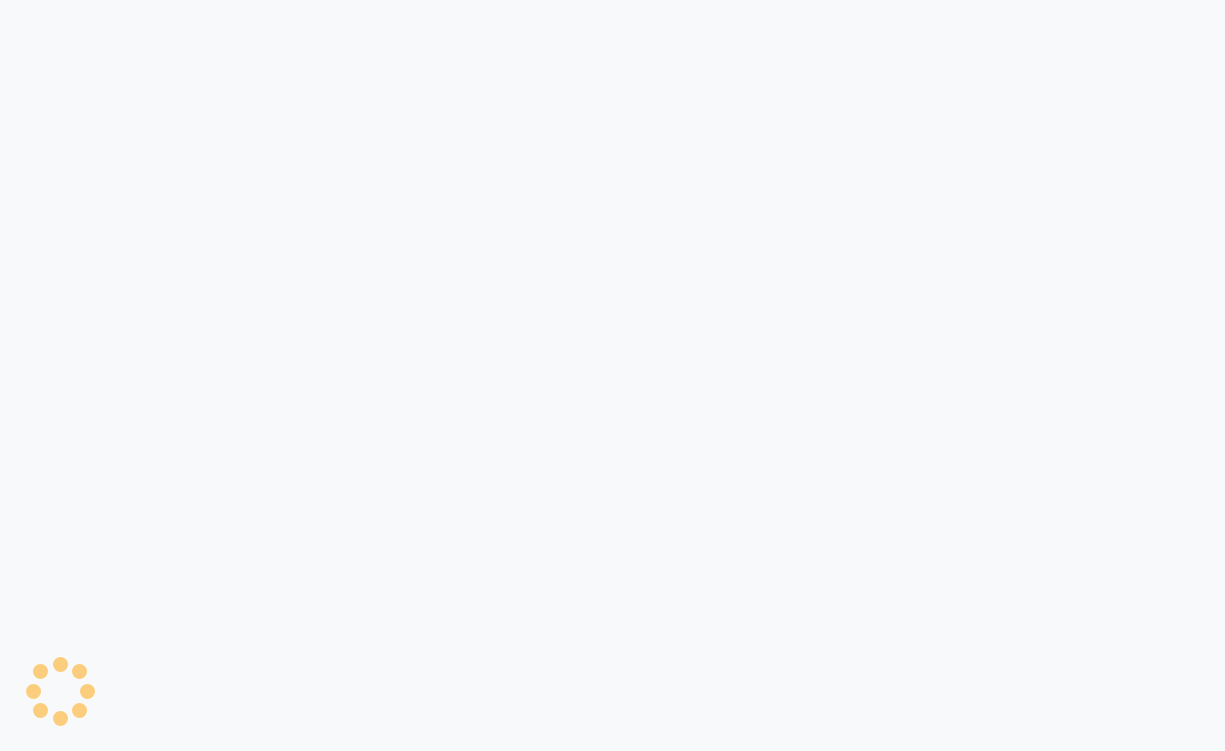 scroll, scrollTop: 0, scrollLeft: 0, axis: both 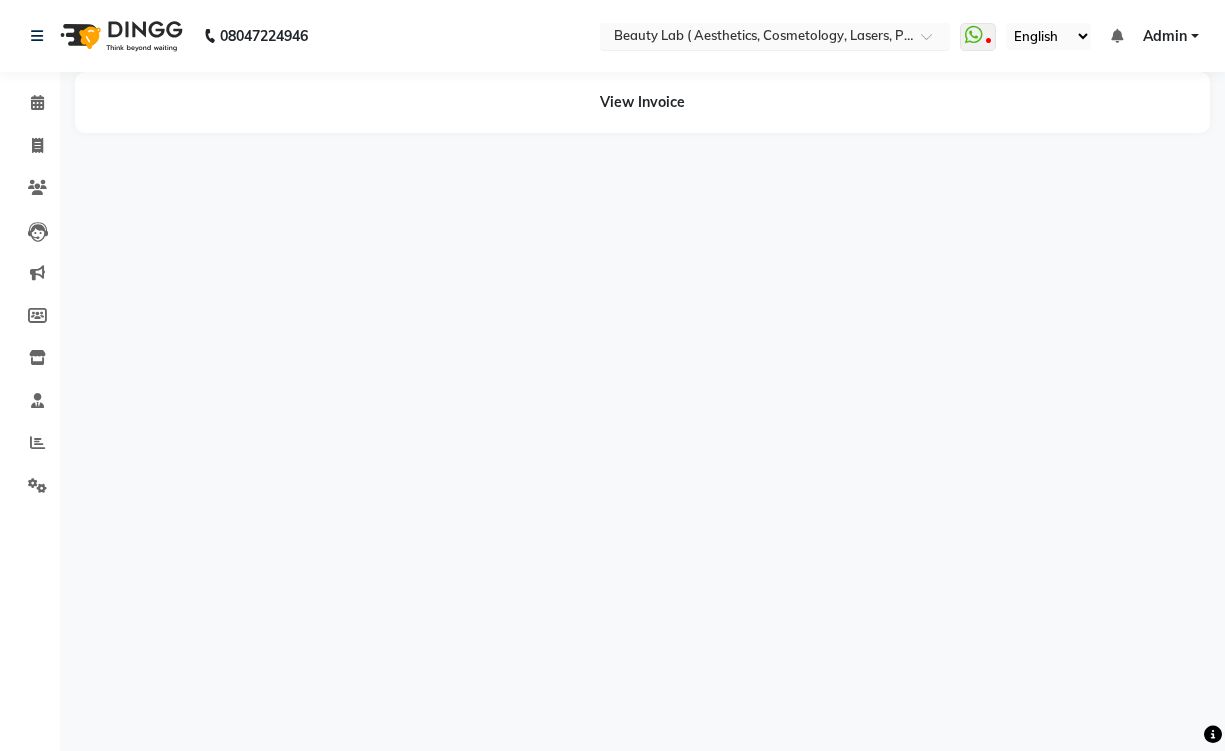 click on "× Beauty Lab ( Aesthetics, Cosmetology, Lasers, Pmu & Academy), [CITY]" at bounding box center [764, 36] 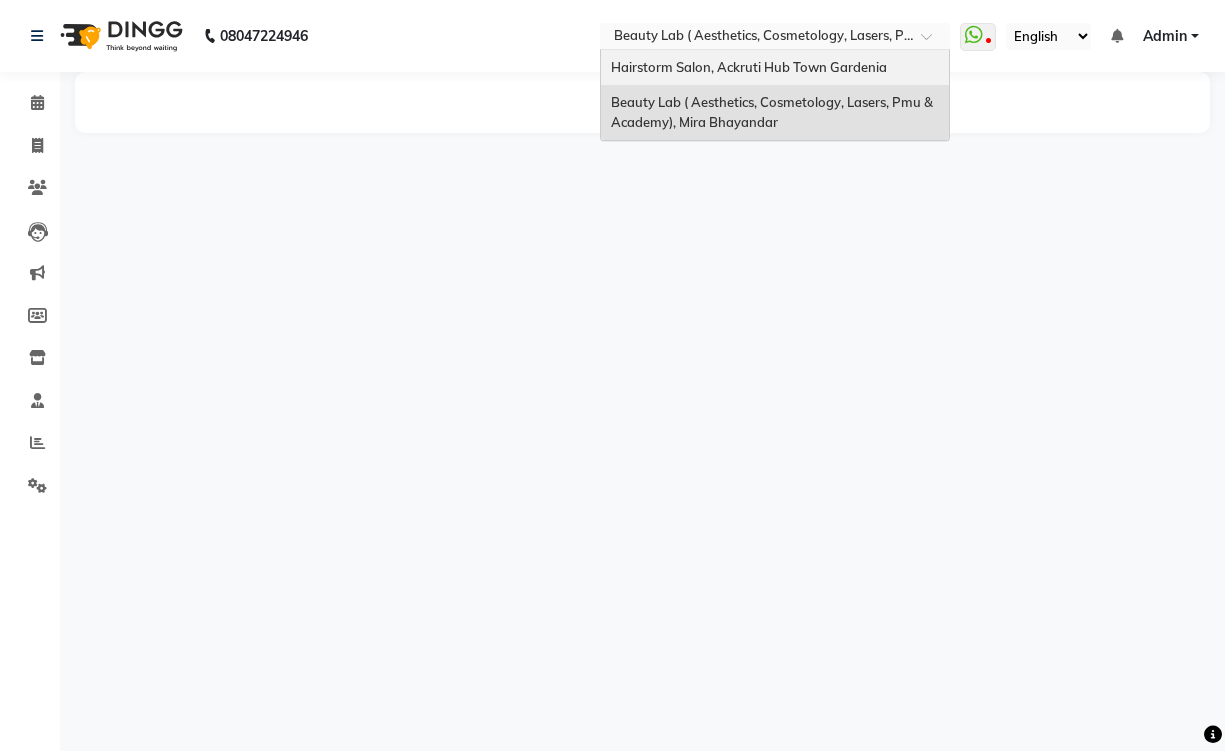 click on "Hairstorm Salon, Ackruti Hub Town Gardenia" at bounding box center [749, 67] 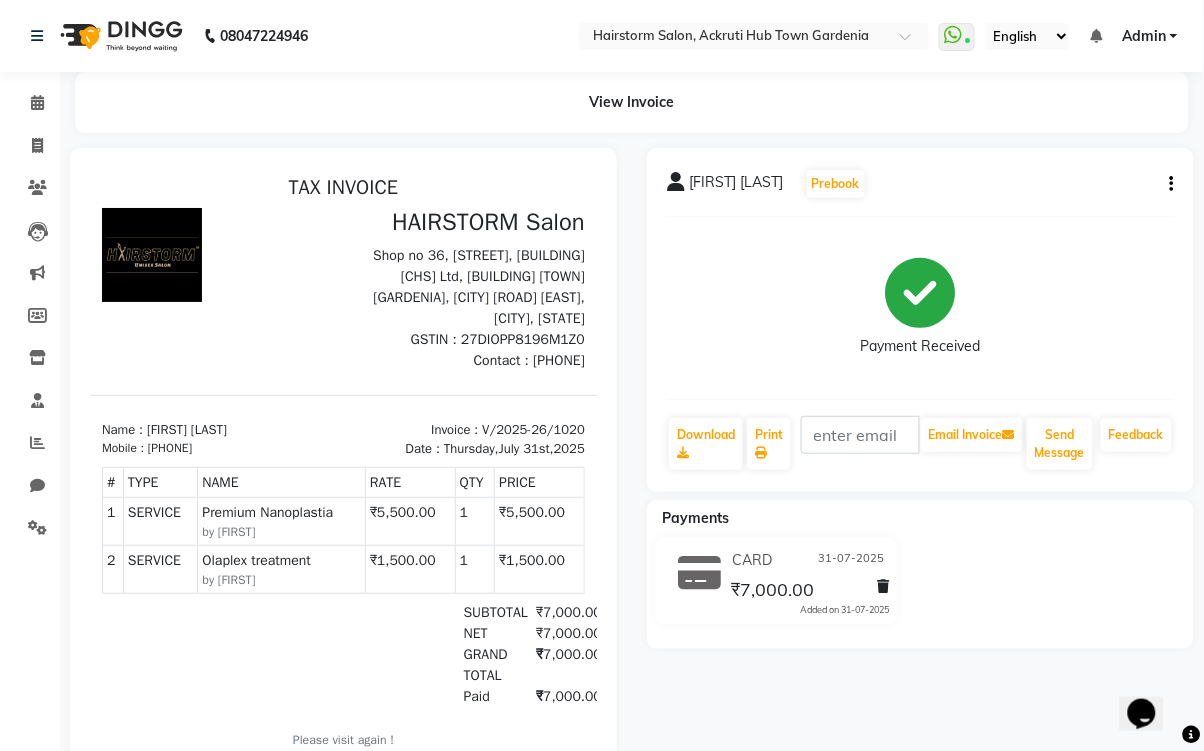 scroll, scrollTop: 0, scrollLeft: 0, axis: both 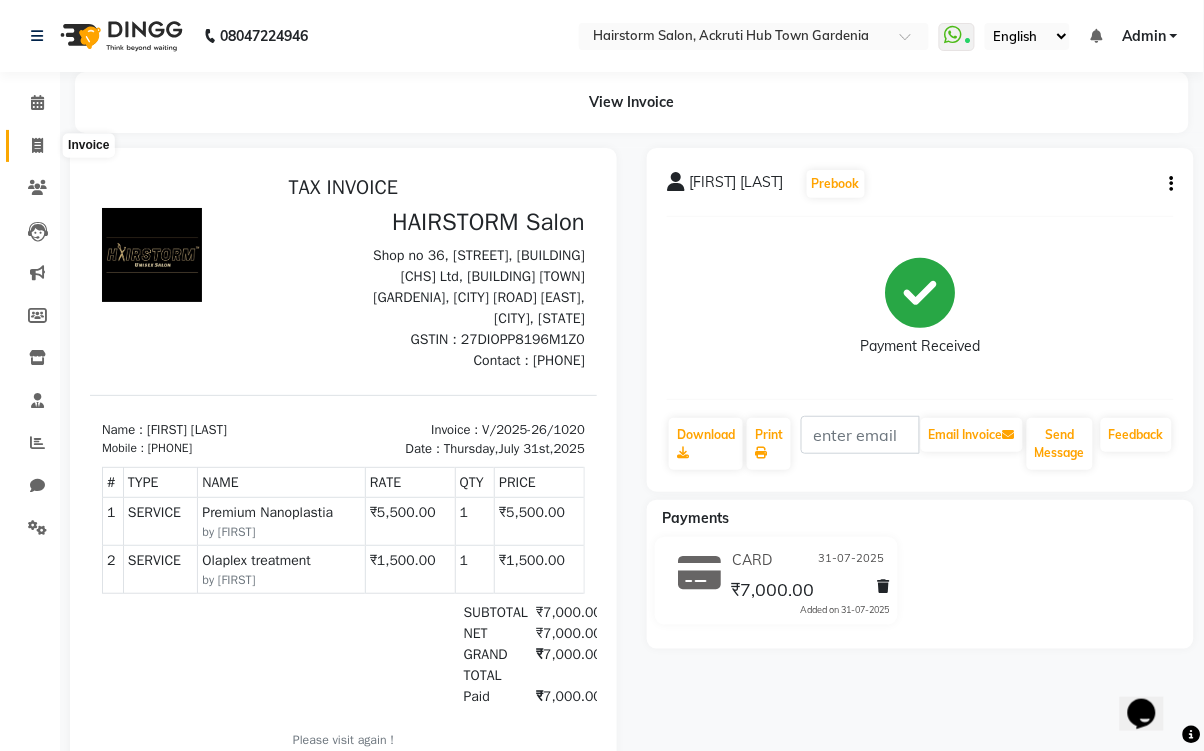 click 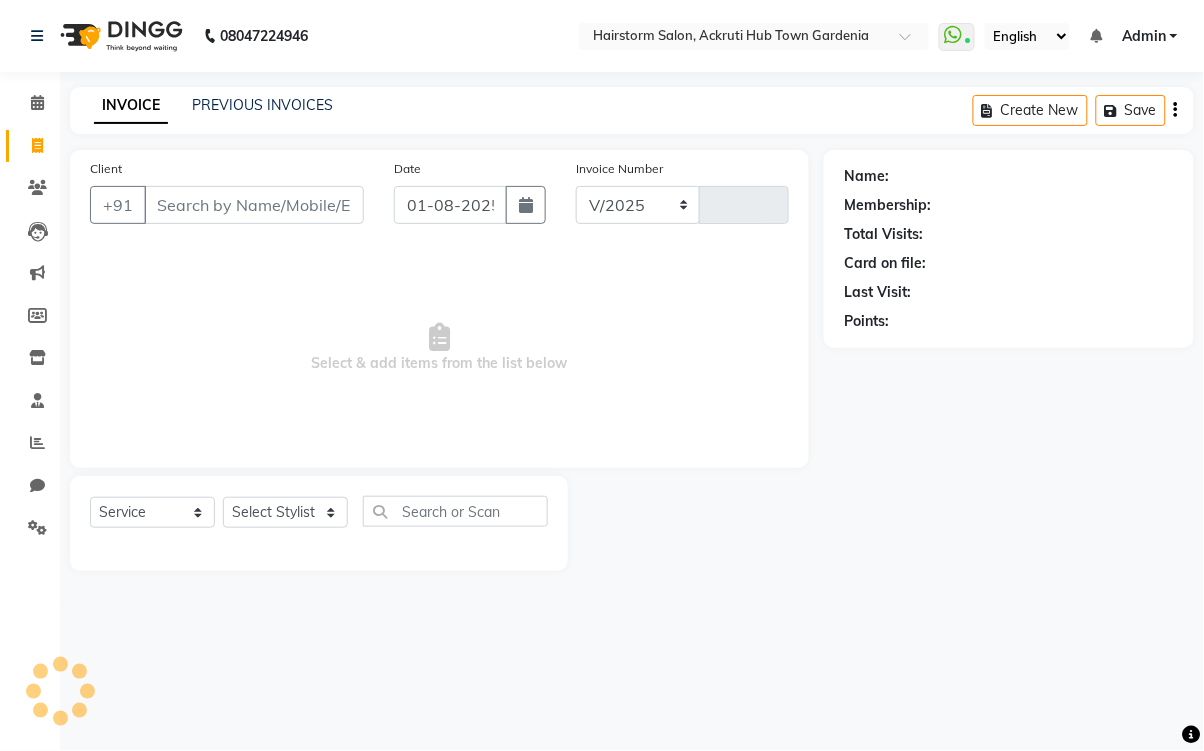 select on "279" 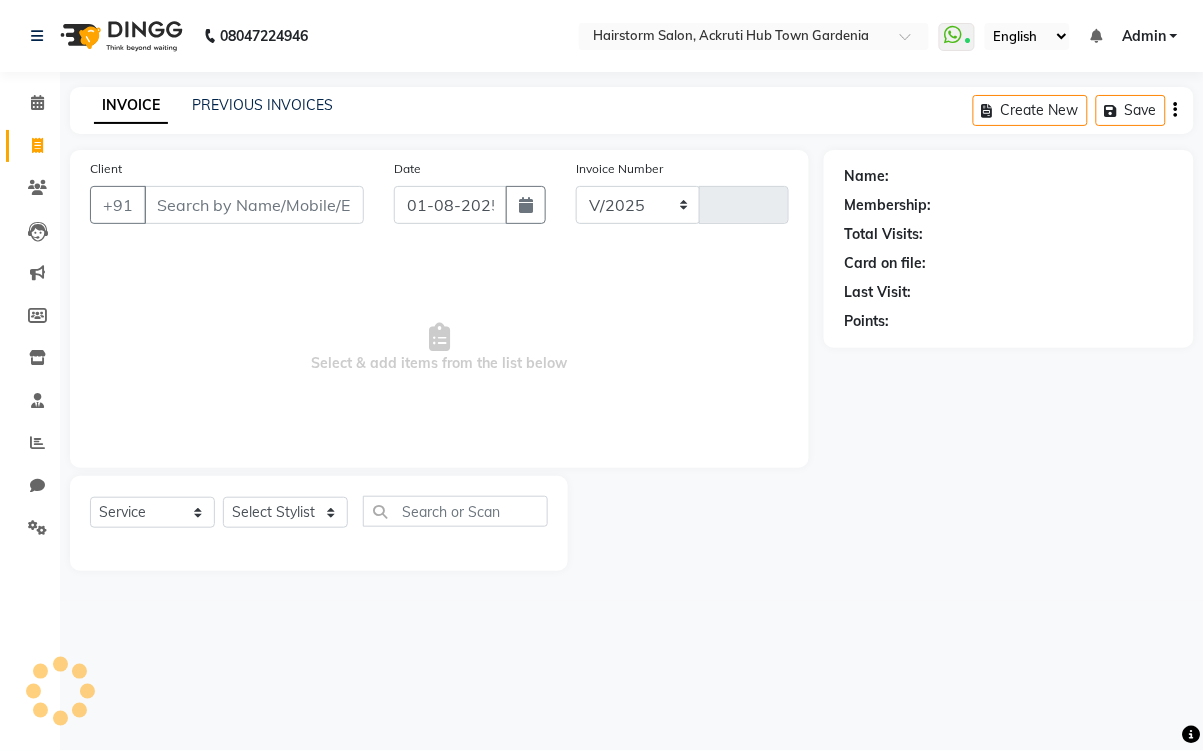 type on "1032" 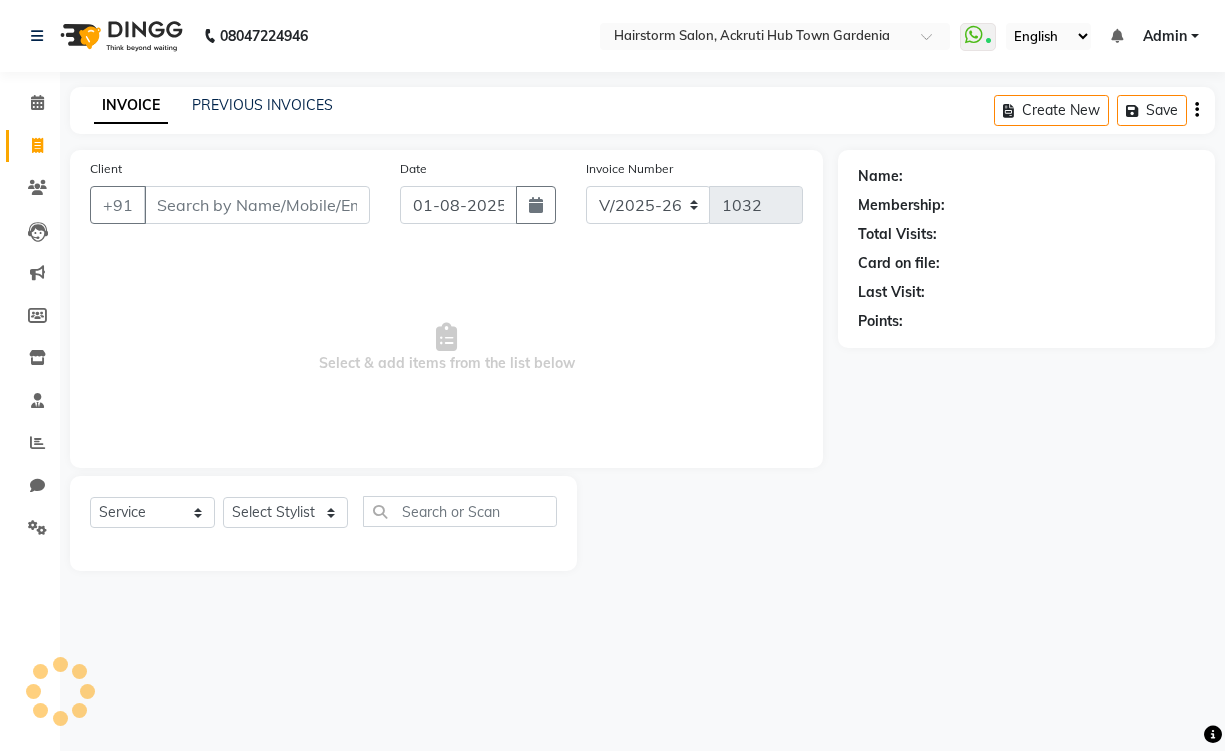 click on "Client" at bounding box center [257, 205] 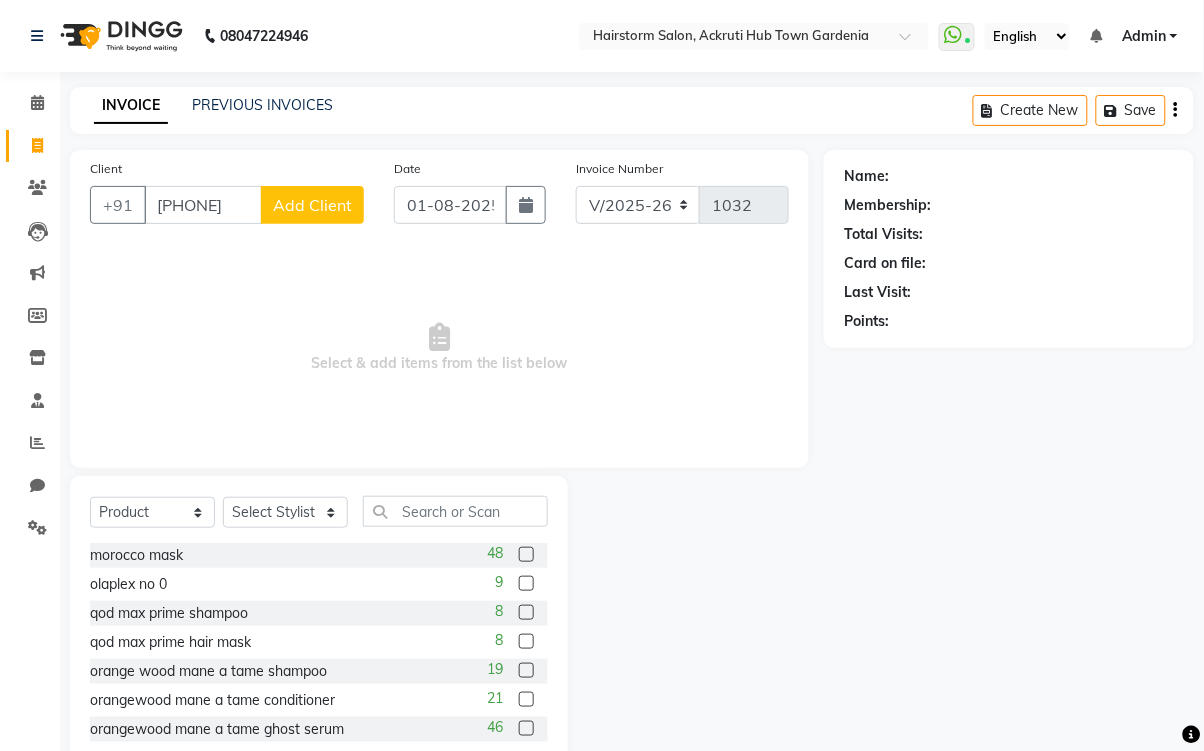 type on "[PHONE]" 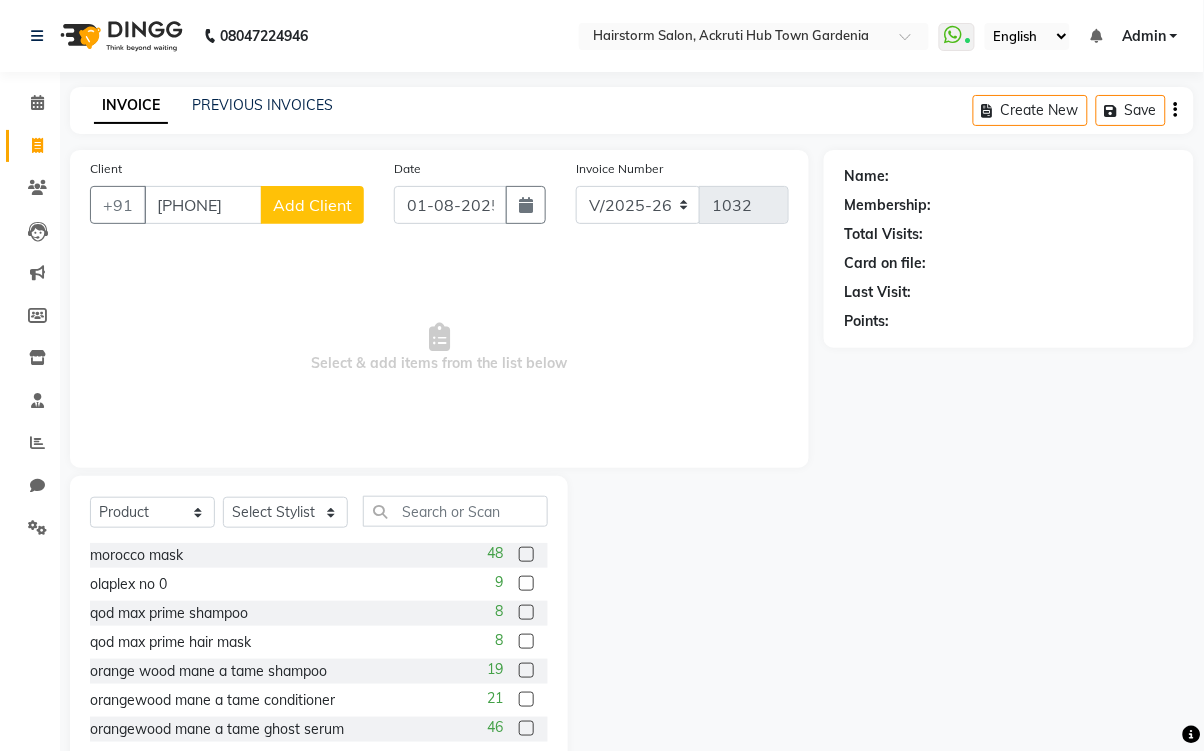 click on "Add Client" 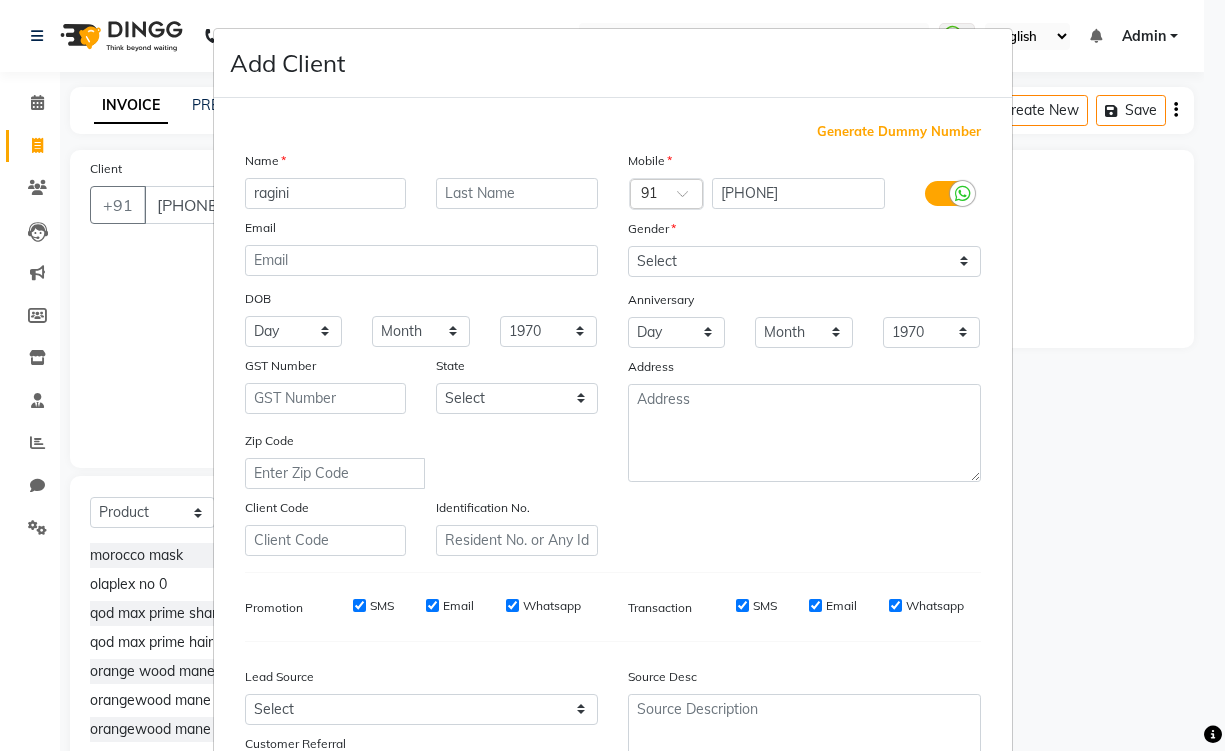 type on "ragini" 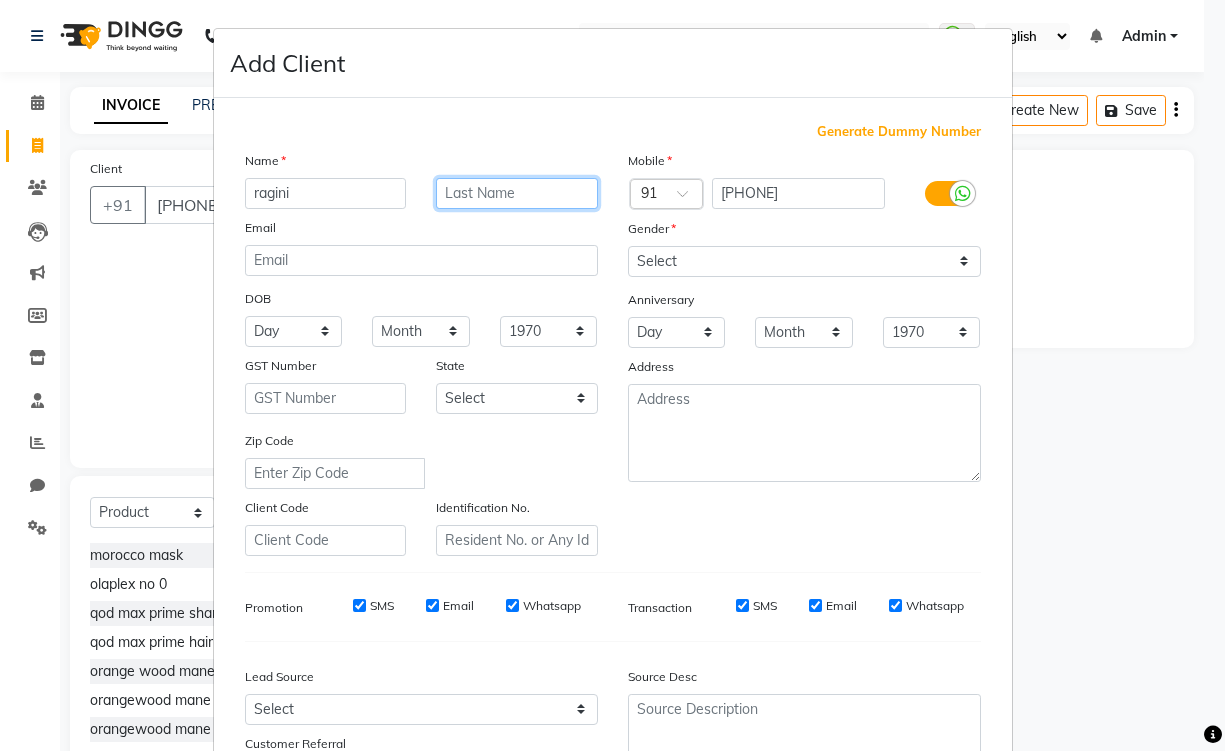 click at bounding box center (517, 193) 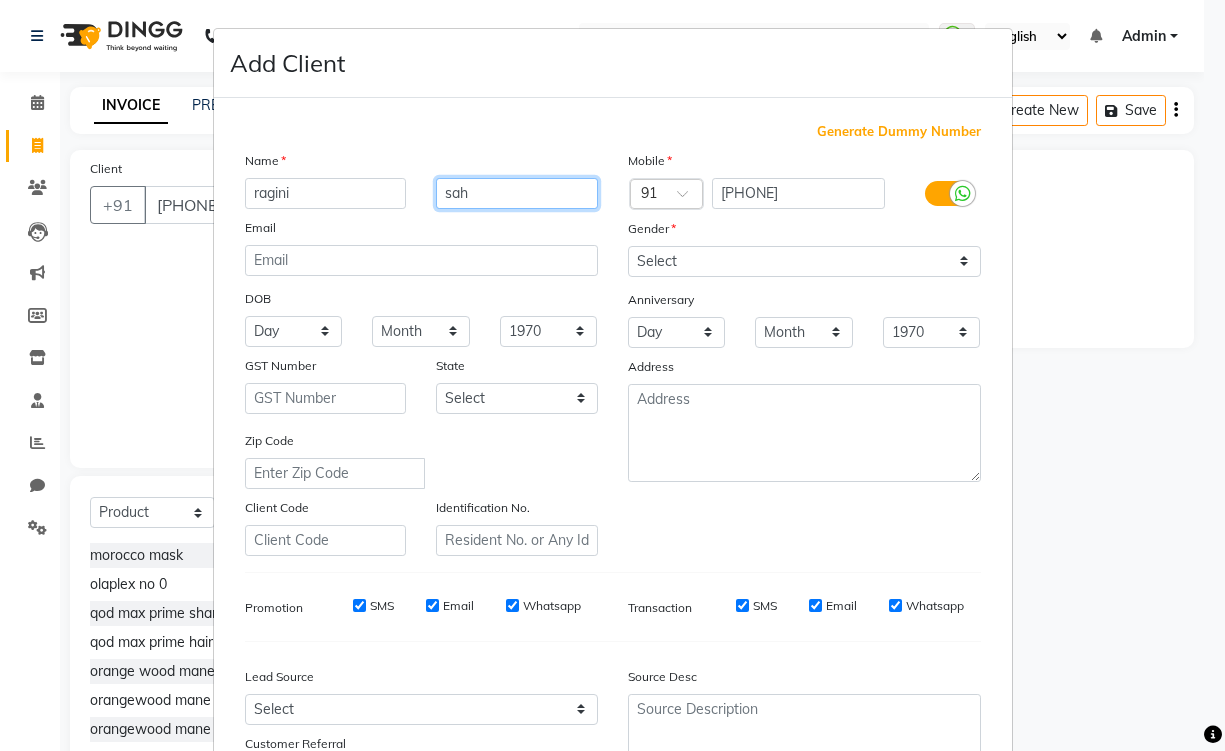 type on "sah" 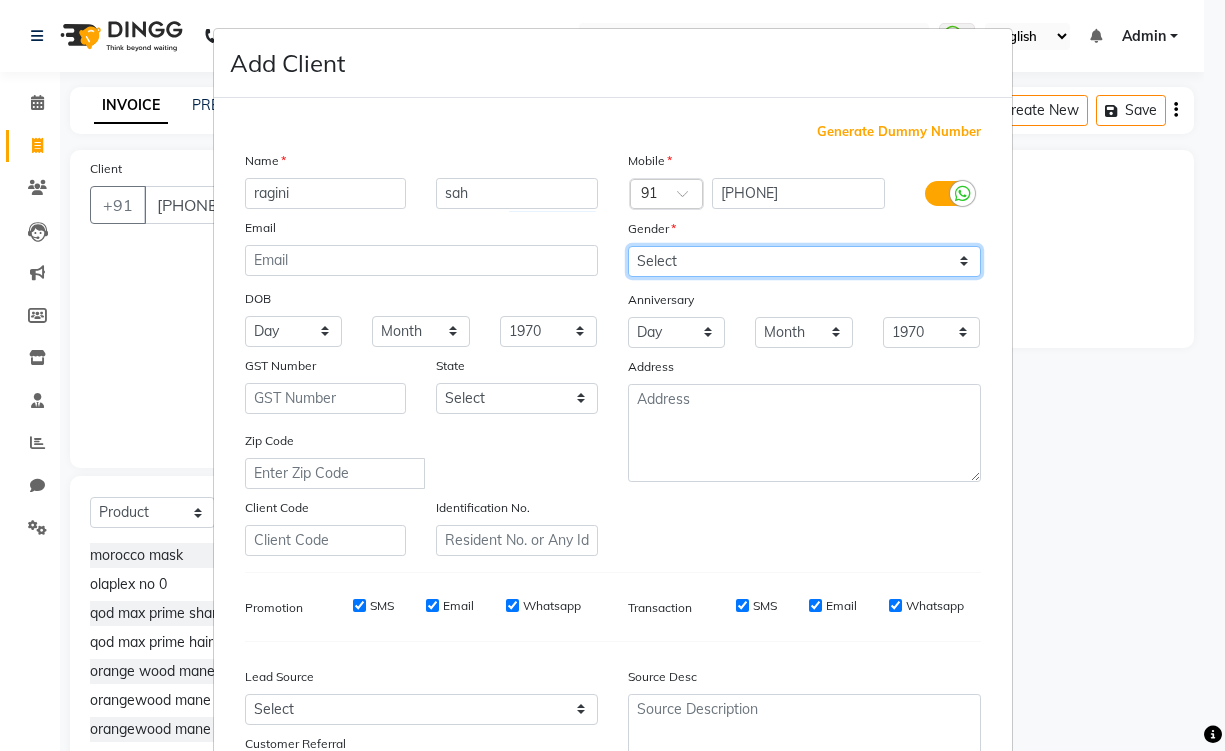 click on "Select Male Female Other Prefer Not To Say" at bounding box center (804, 261) 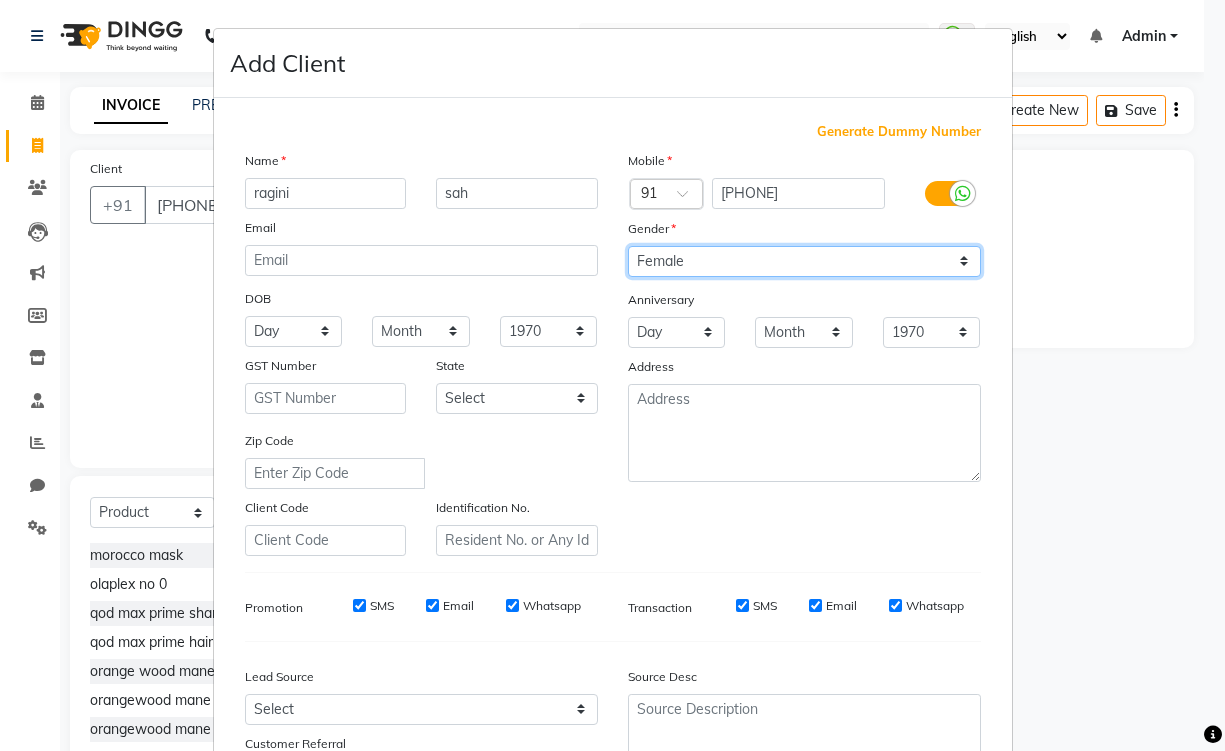 click on "Select Male Female Other Prefer Not To Say" at bounding box center [804, 261] 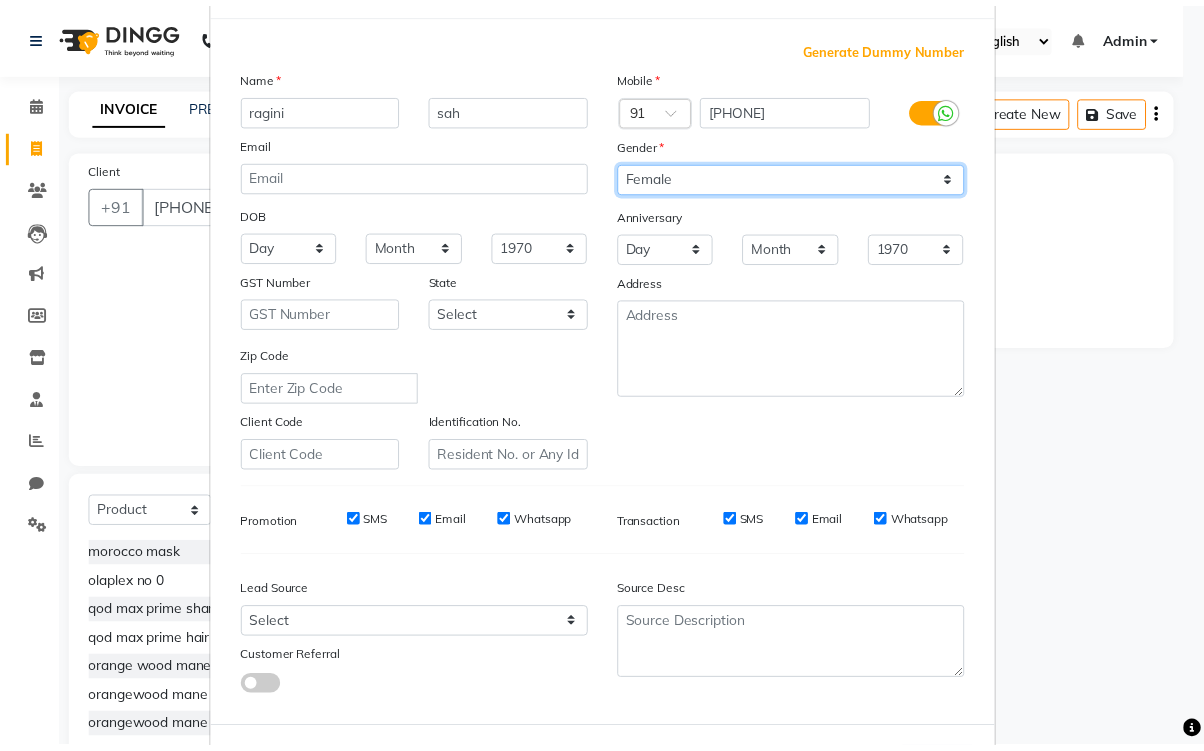 scroll, scrollTop: 176, scrollLeft: 0, axis: vertical 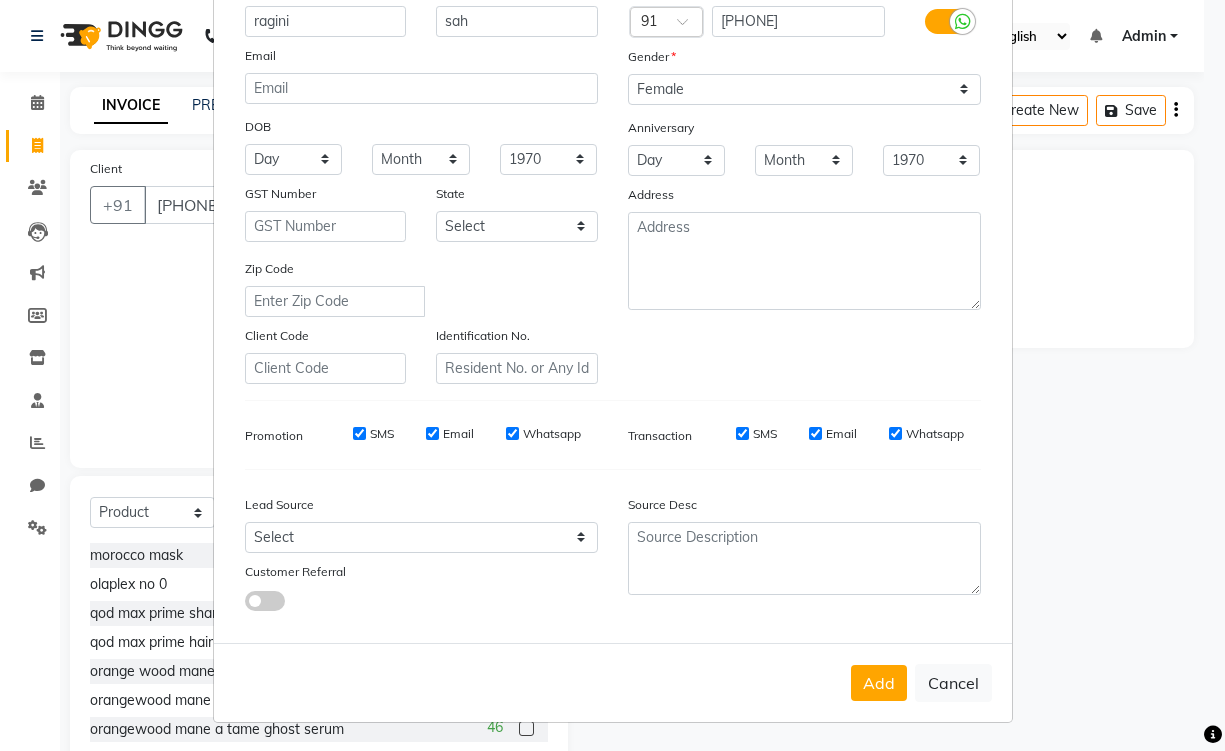 click on "Add   Cancel" at bounding box center (613, 682) 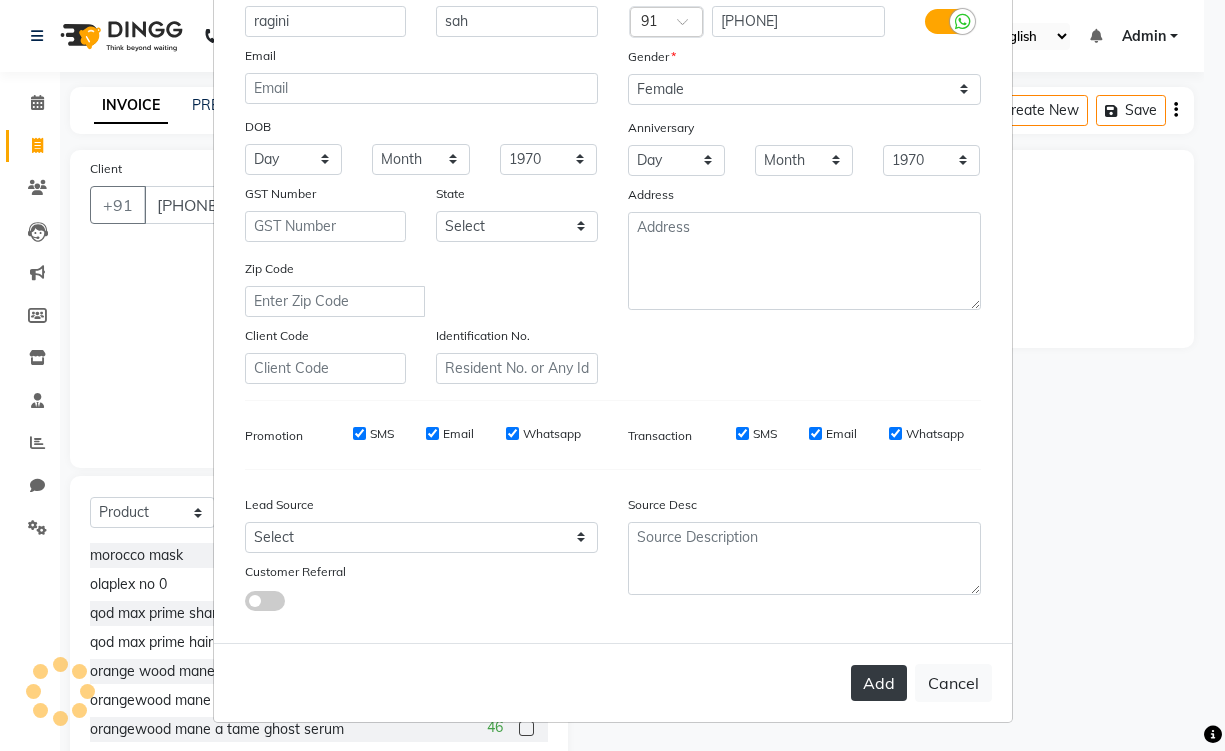 click on "Add" at bounding box center (879, 683) 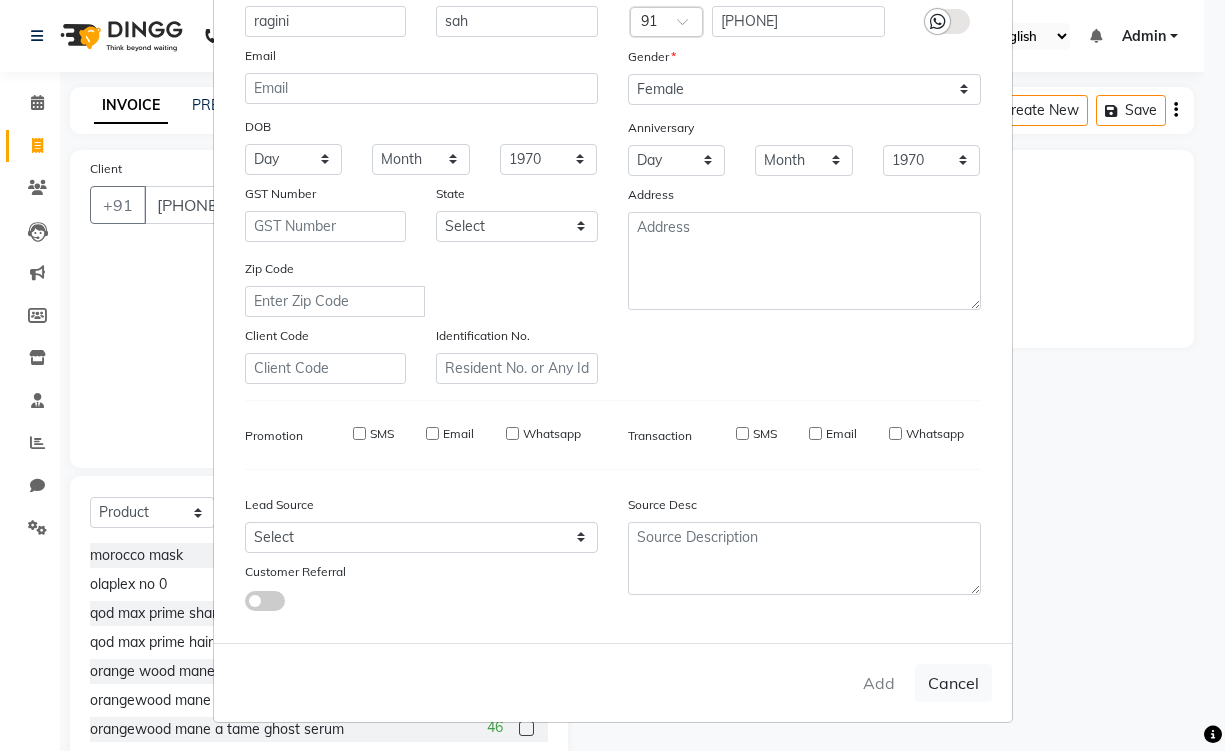 type 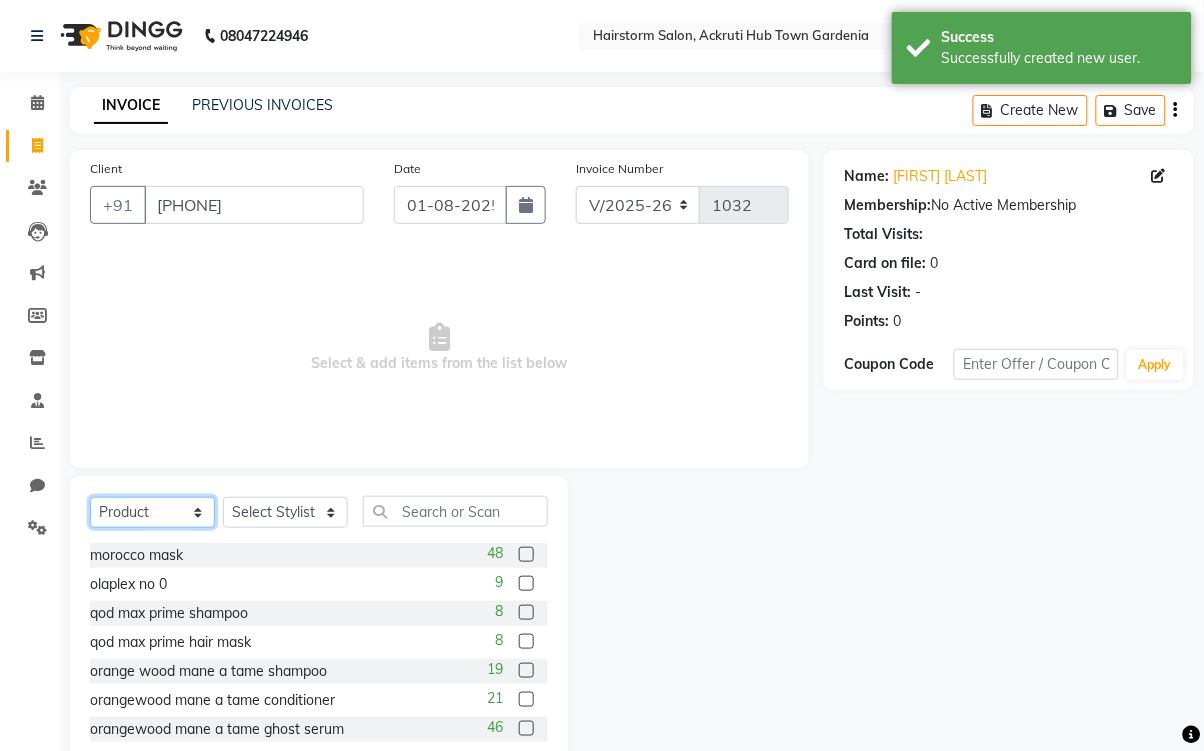 drag, startPoint x: 175, startPoint y: 517, endPoint x: 180, endPoint y: 501, distance: 16.763054 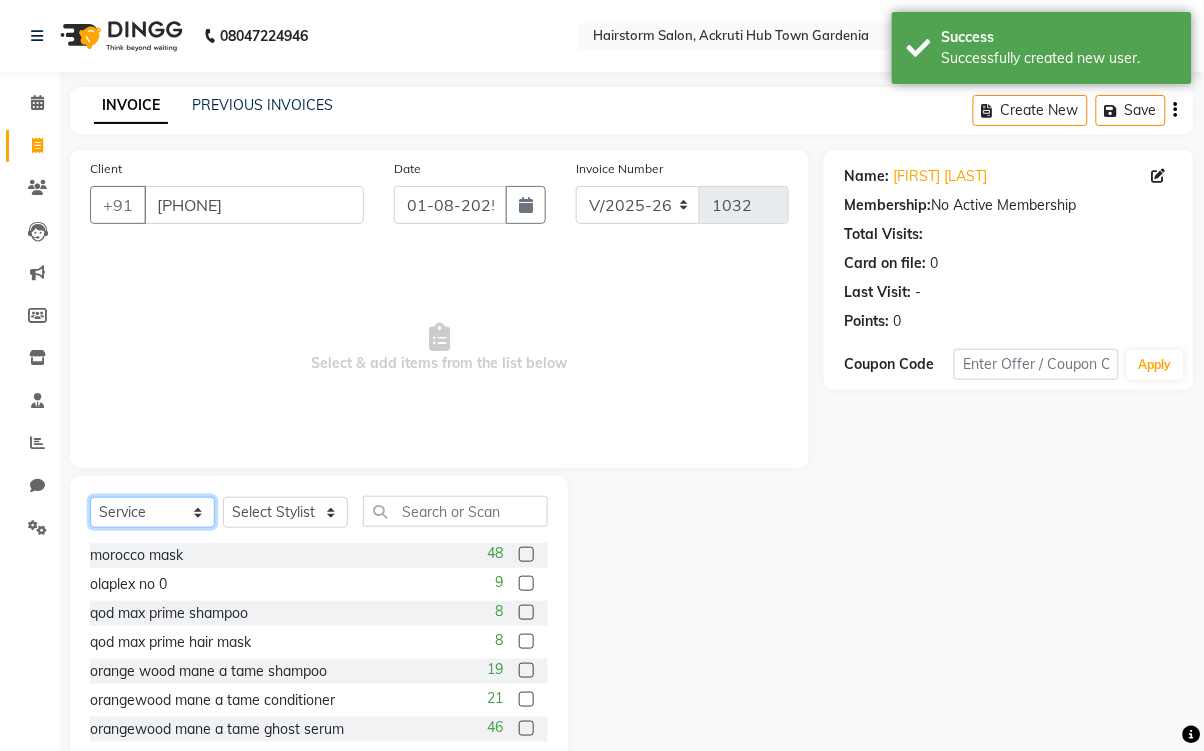 click on "Select  Service  Product  Membership  Package Voucher Prepaid Gift Card" 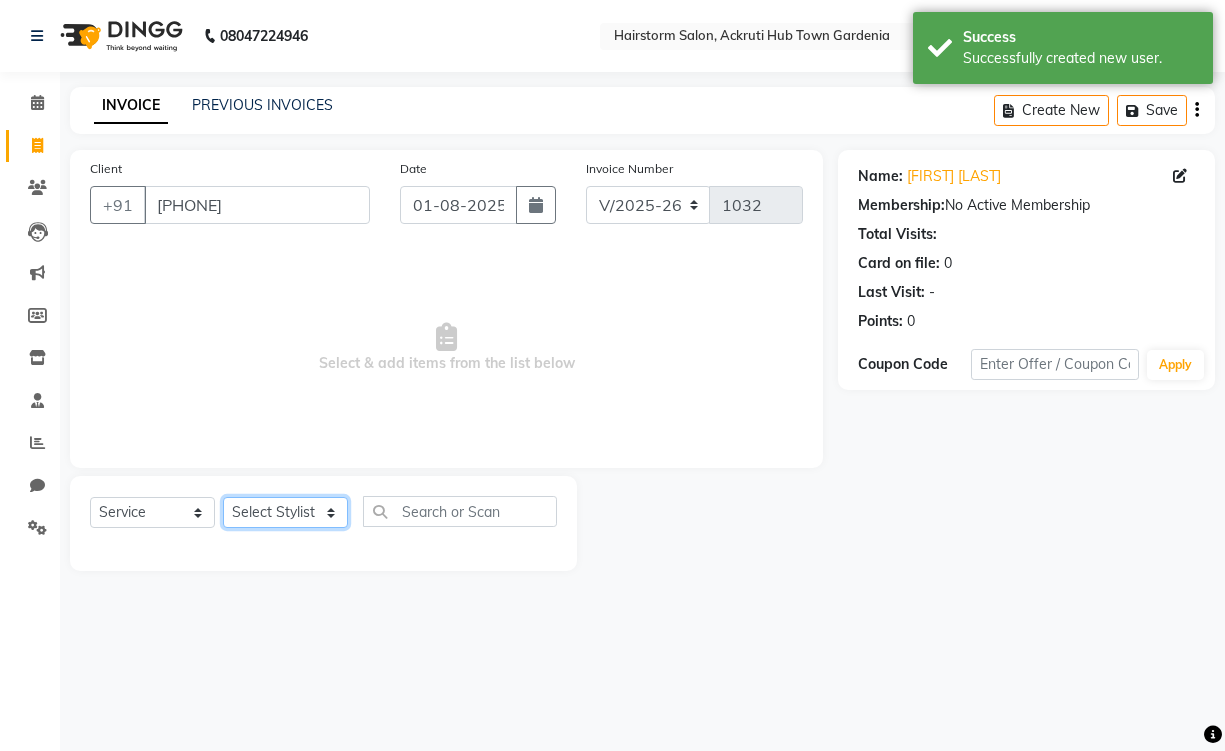 click on "Select Stylist [FIRST] [LAST] [FIRST] [LAST] [FIRST] [LAST] [FIRST] [LAST] [FIRST] [LAST] [FIRST] [LAST] [FIRST] [LAST] [FIRST] [LAST] [FIRST] [LAST] [FIRST] [LAST]" 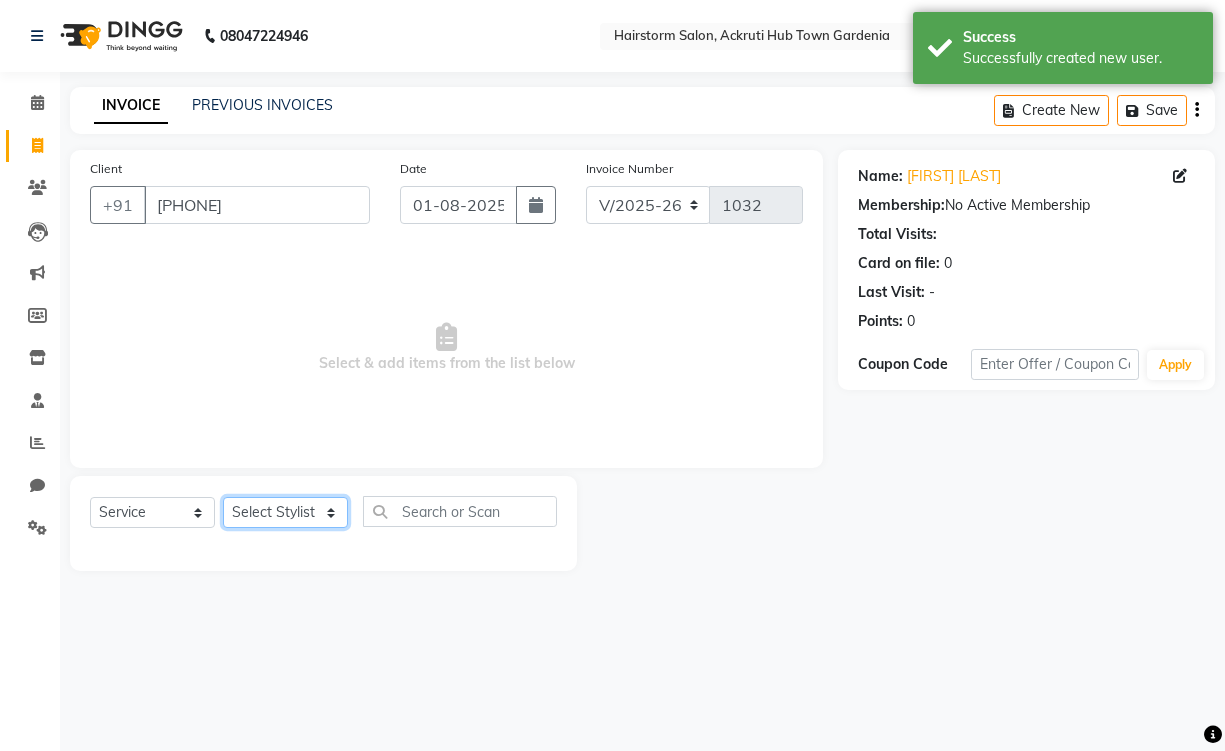 select on "59936" 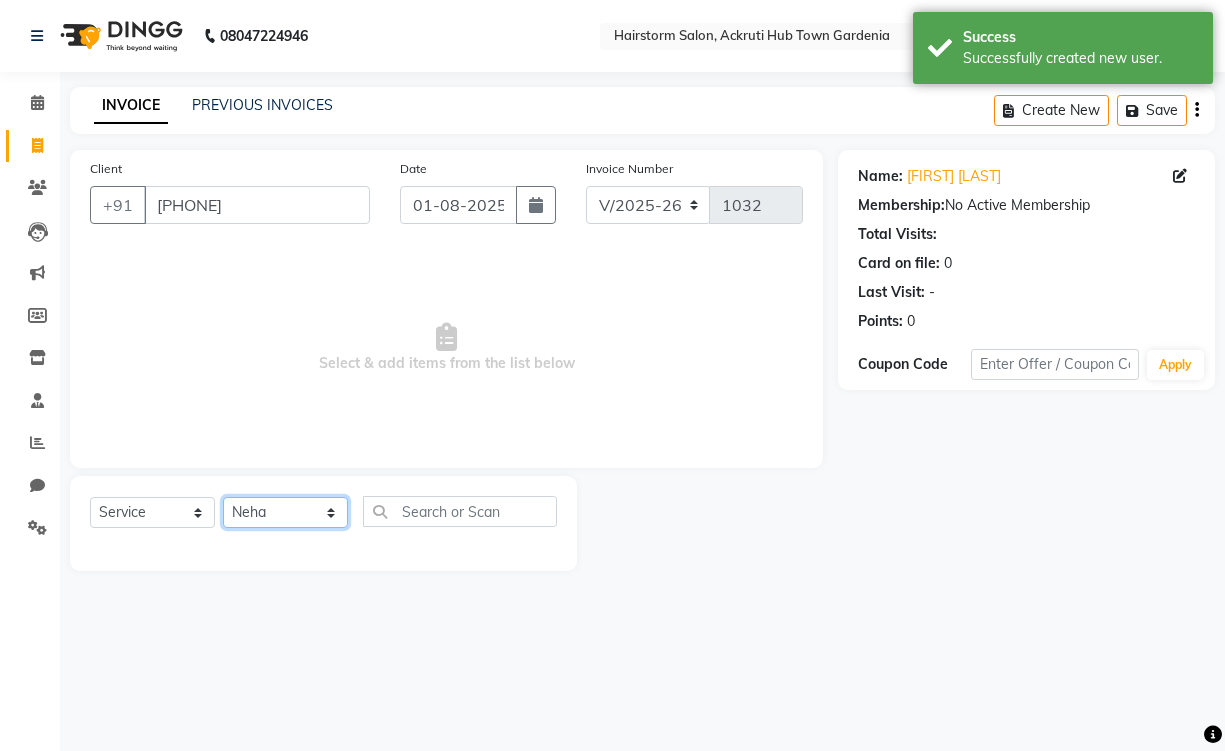 click on "Select Stylist [FIRST] [LAST] [FIRST] [LAST] [FIRST] [LAST] [FIRST] [LAST] [FIRST] [LAST] [FIRST] [LAST] [FIRST] [LAST] [FIRST] [LAST] [FIRST] [LAST] [FIRST] [LAST]" 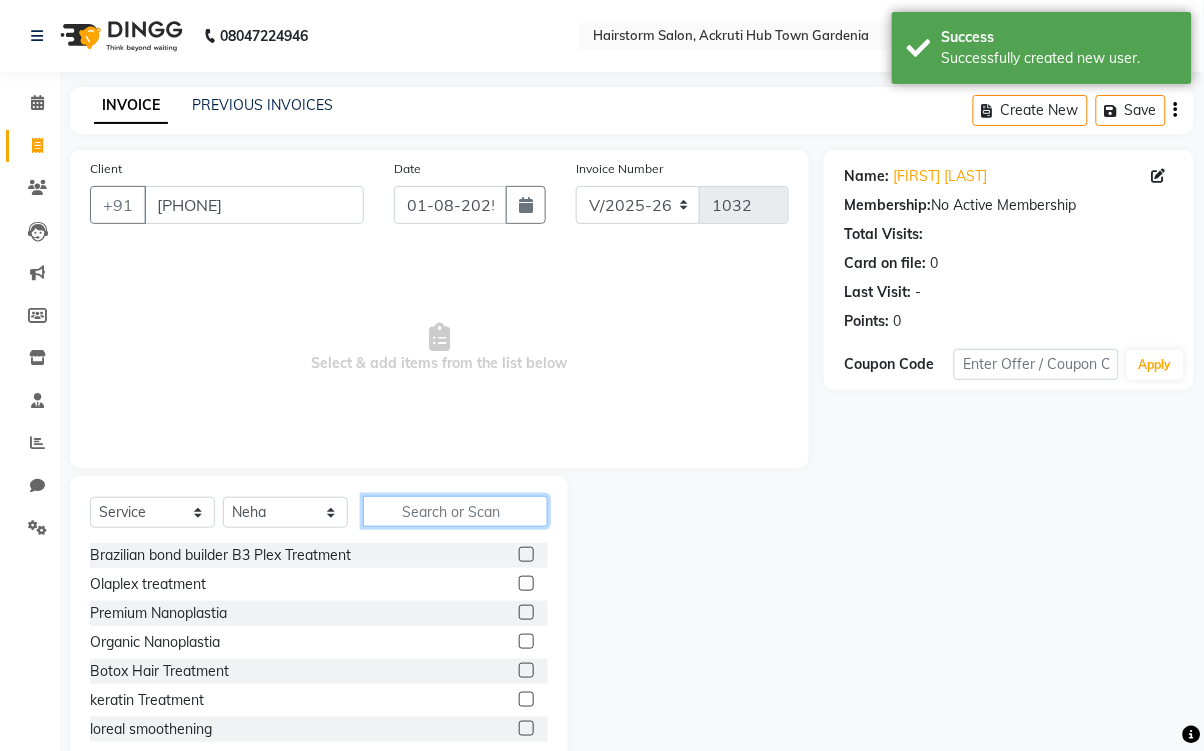 click 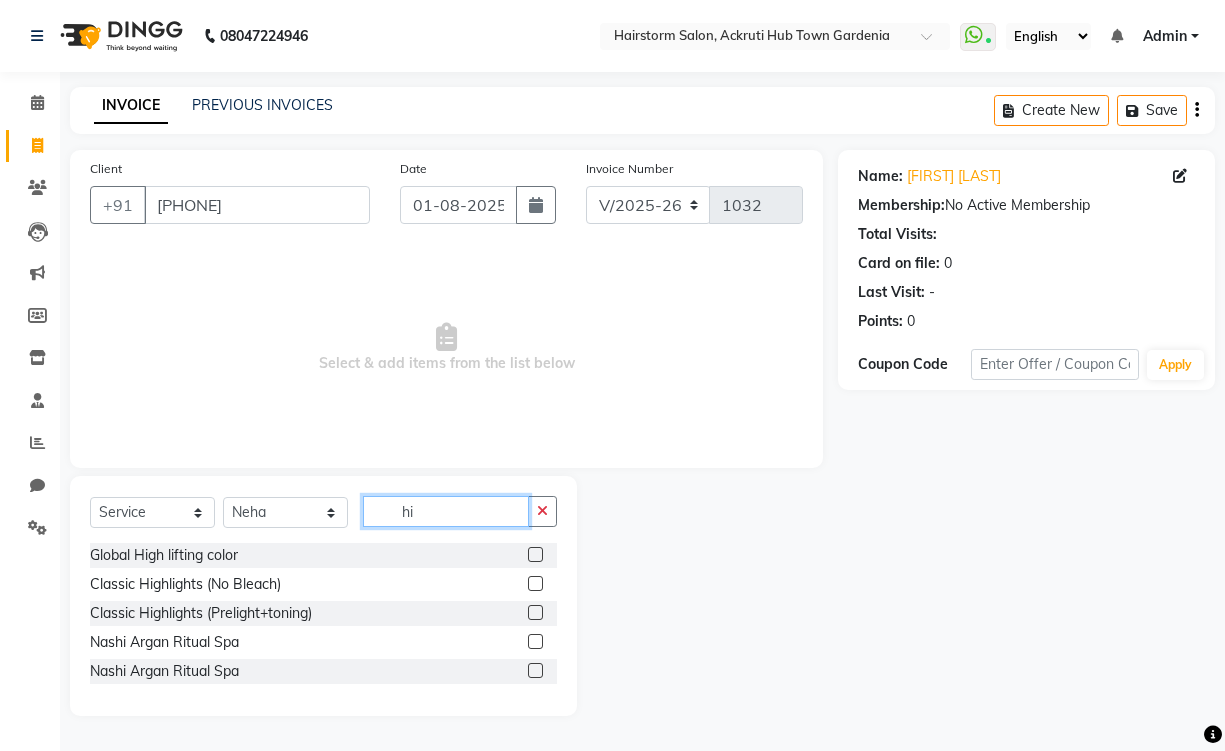 type on "hi" 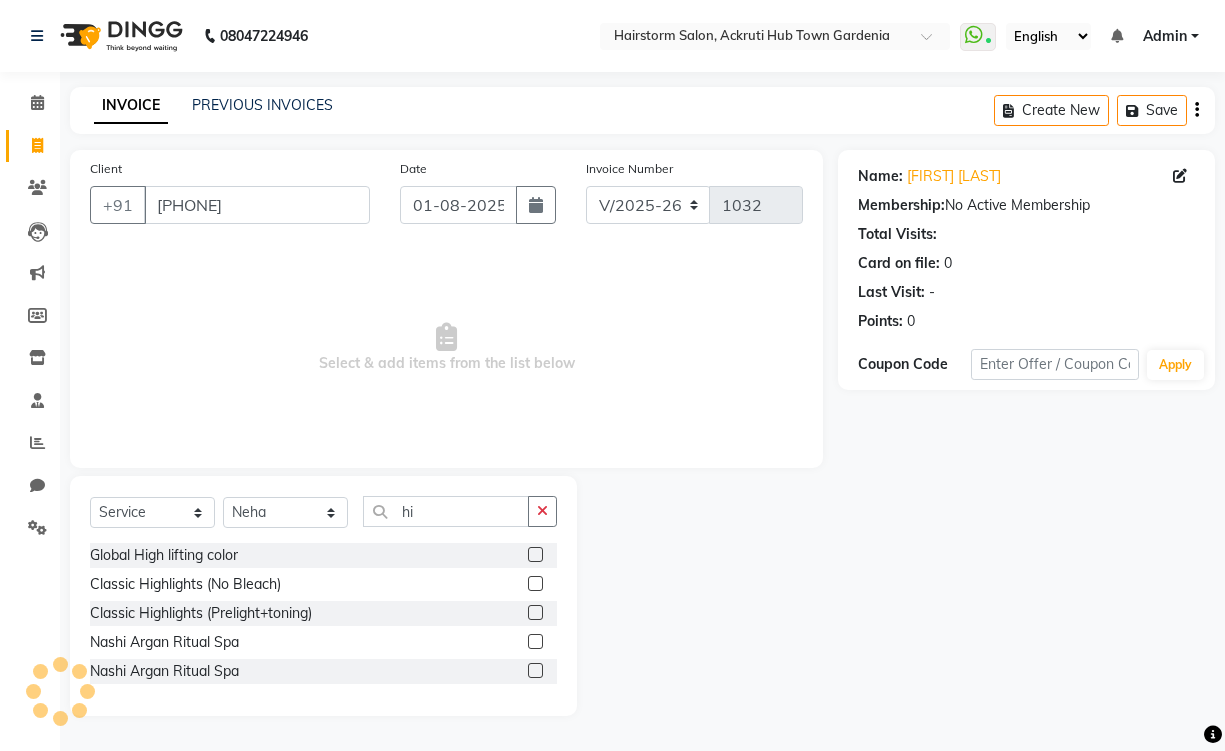 click 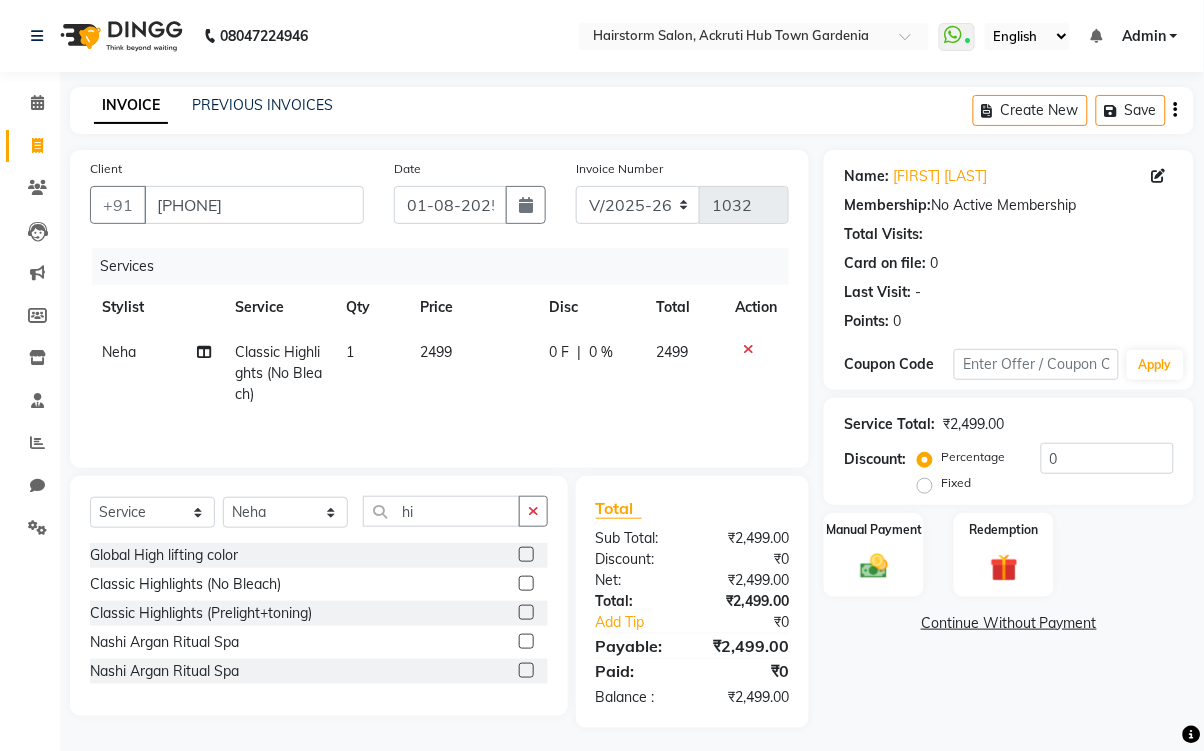 click 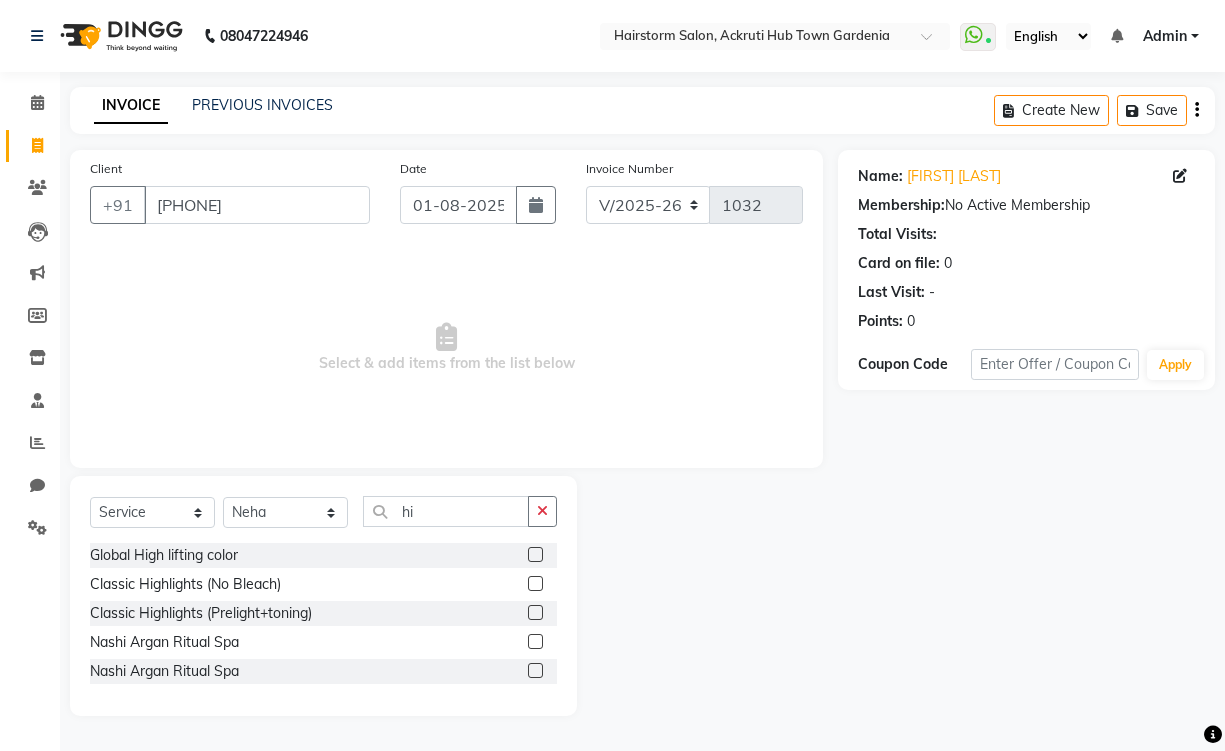 click 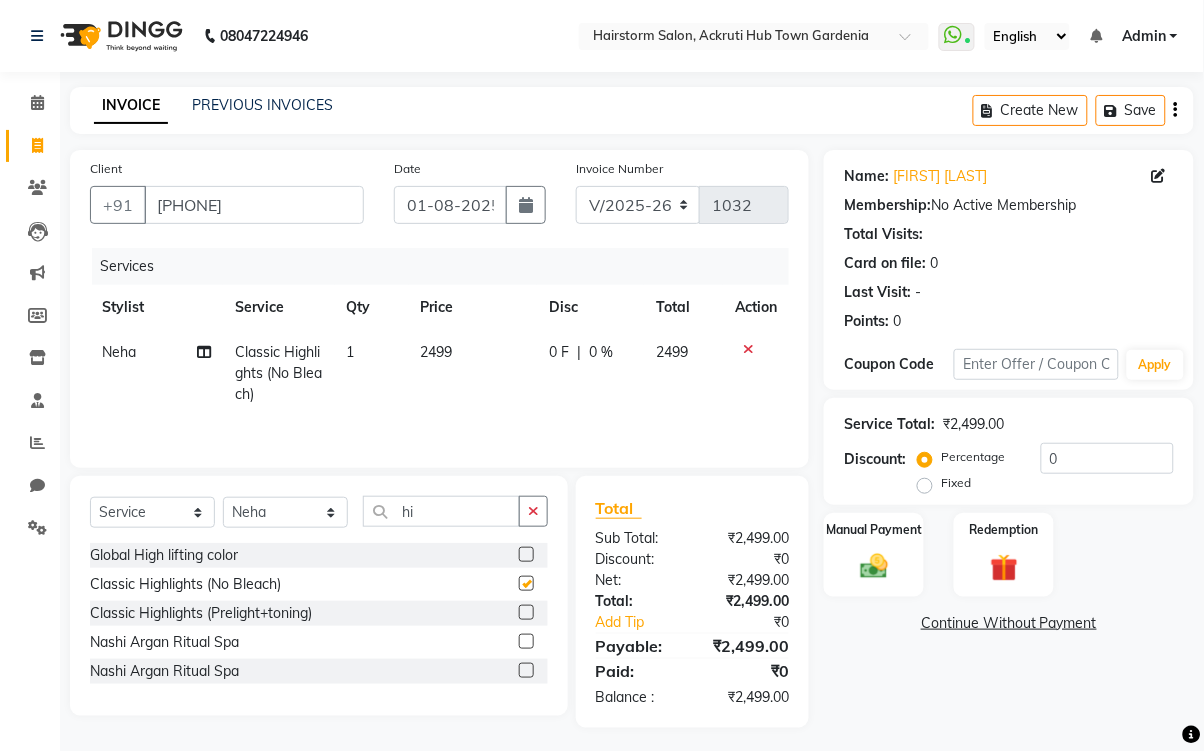 checkbox on "false" 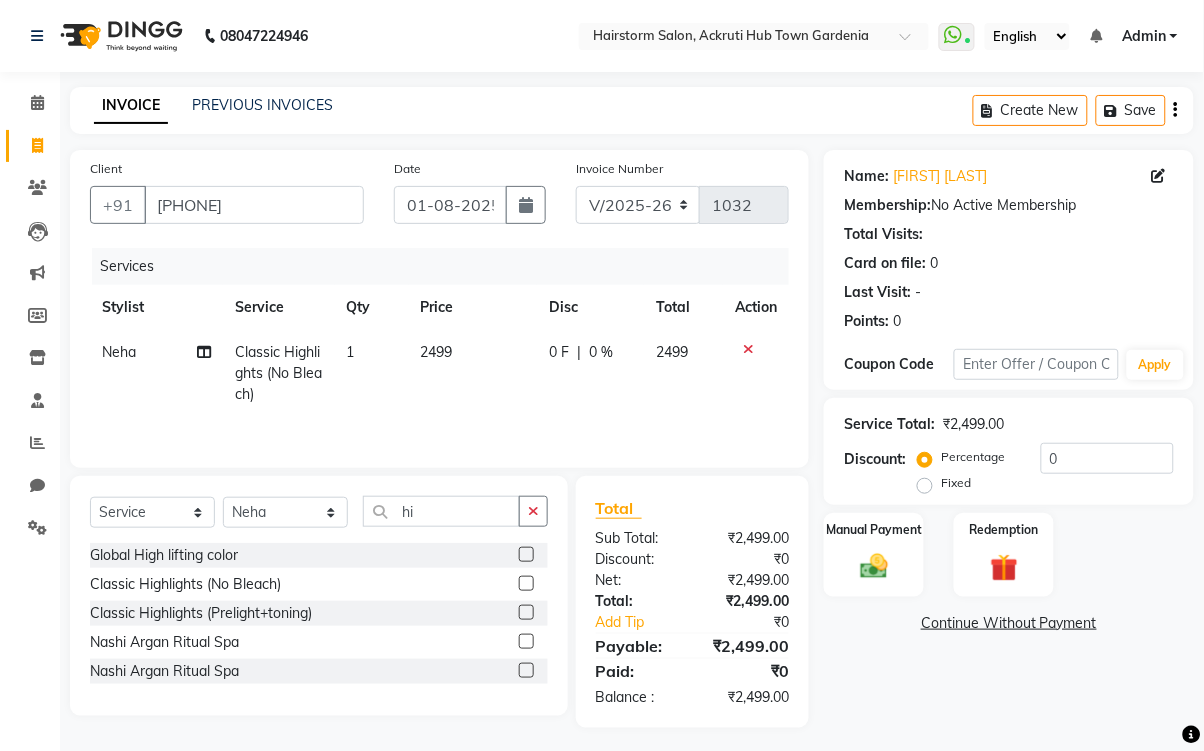 click on "2499" 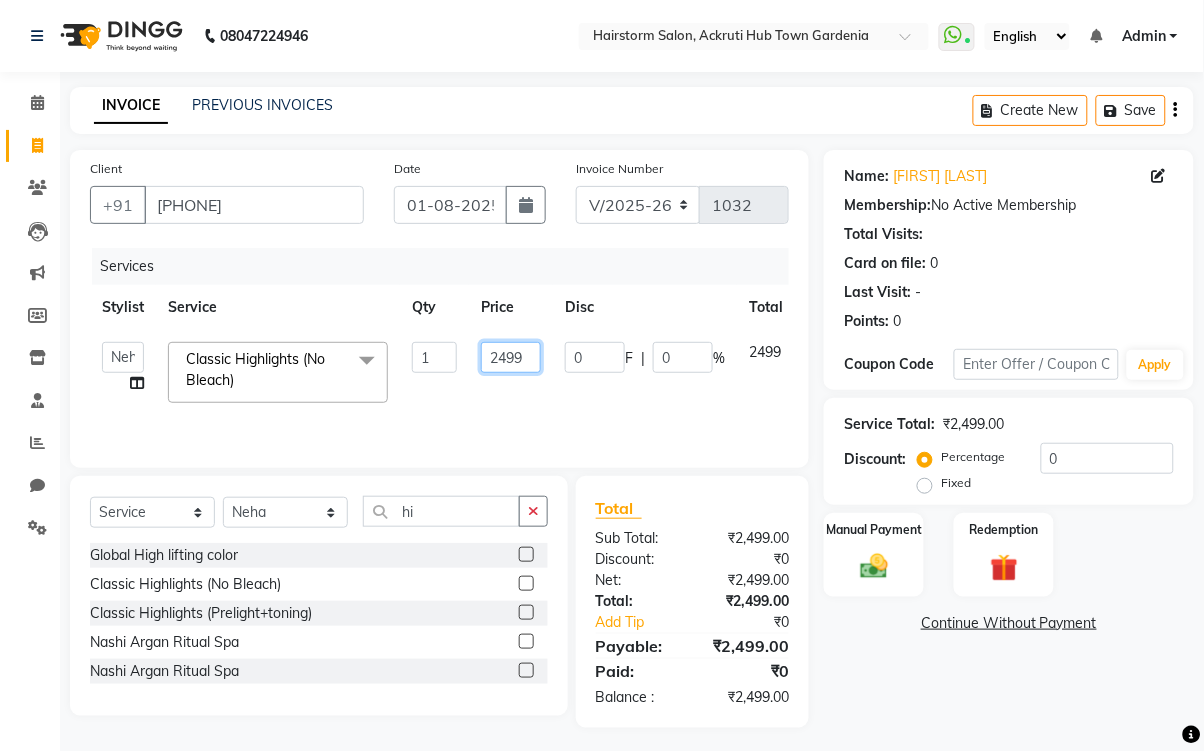 click on "2499" 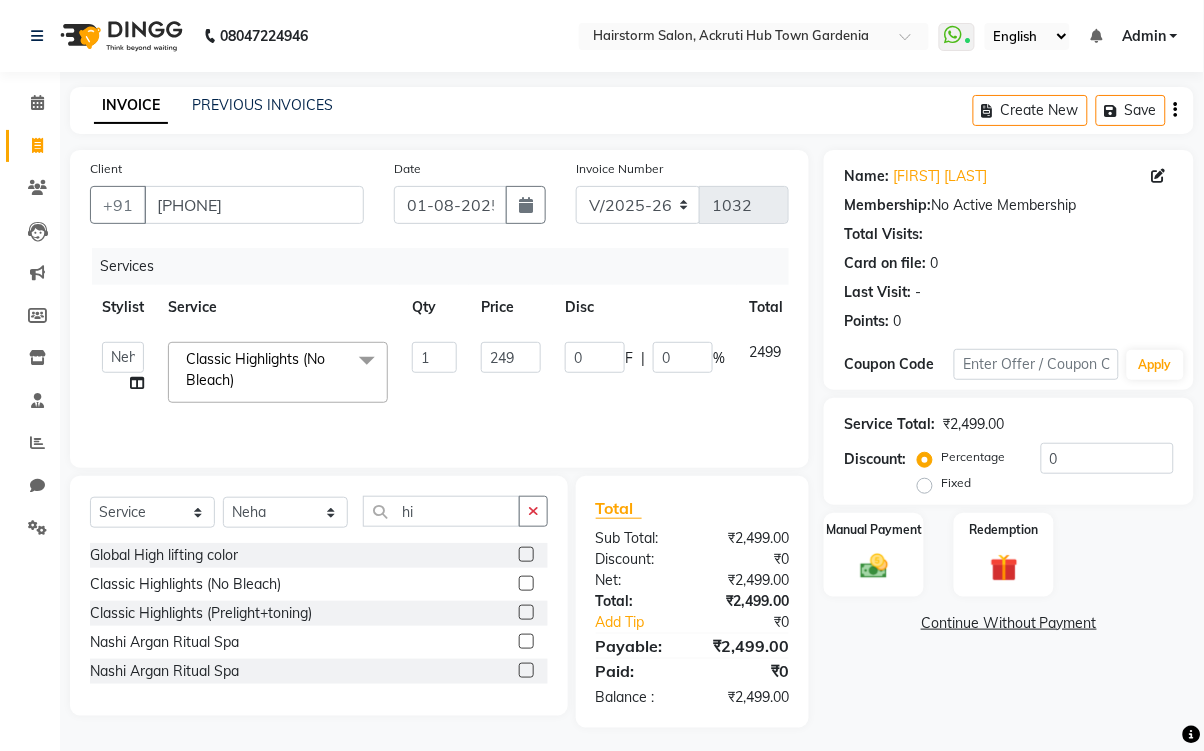 click on "[FIRST] [LAST] [FIRST] [FIRST] [FIRST] [FIRST] [FIRST] [FIRST] [FIRST] [LAST] Classic Highlights (No Bleach) x Brazilian bond builder B3 Plex Treatment Olaplex treatment Premium Nanoplastia Organic Nanoplastia Botox Hair Treatment keratin Treatment loreal smoothening Female Haircut Male Haircut Beard shave Hair Wash Female Hair Wash Male Male Haircut - long hair Hair cut Female - Trim flicks cut blow dry Global color female Global High lifting color Classic Highlights (No Bleach) Classic Highlights (Prelight+toning) Baby Lights Teasy Lights Balayage ( Any) Global color male Global Color Male - ammonia free Patch test - color Root Touch Up beard color Loreal Basic Spa Marrocan Gold Spa Botox Hair Retention Spa Nashi Argan Ritual Spa Nashi Argan Ritual Spa Olaplex Spa Brazilian Bond Builder B3 Spa Oil Head massage Loreal Basic Hair Spa Keratin Hair Spa Olaplex Spa Advance dandruff treatment Basic Hydrafacial Platinum glow hydrafacial Beauty Lbs Signature Facial under arms wax full hand wax back wax 1 0" 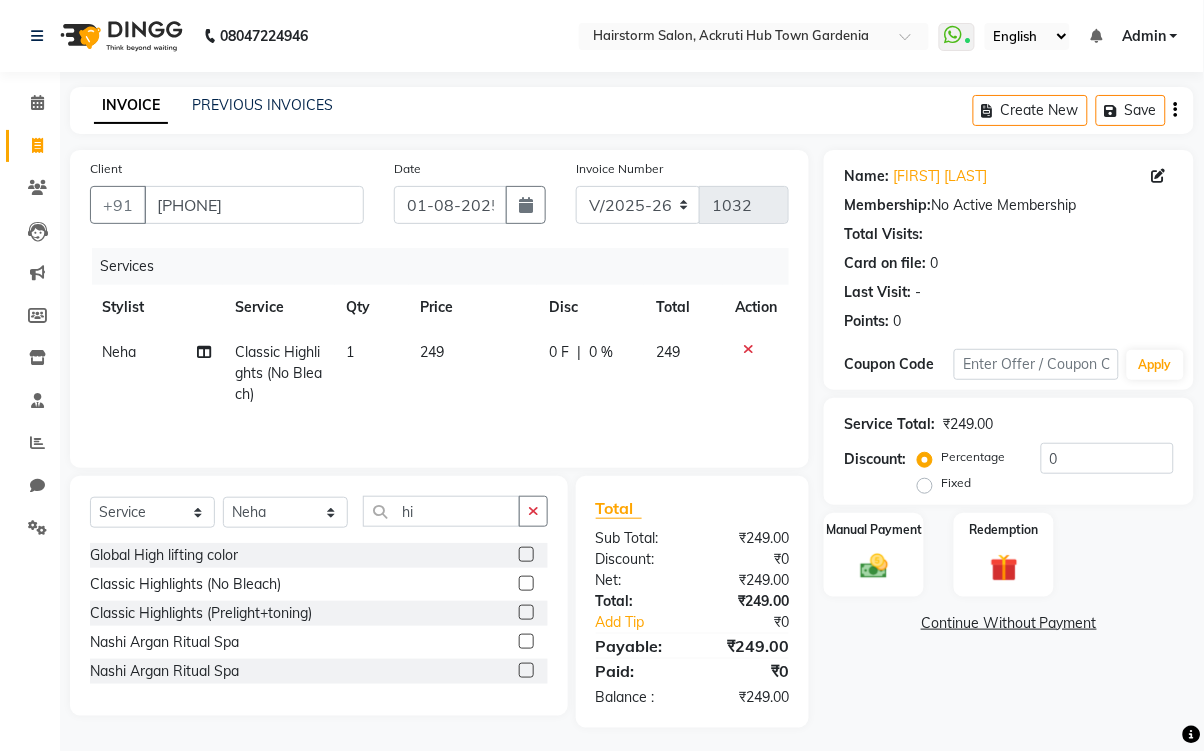 click on "249" 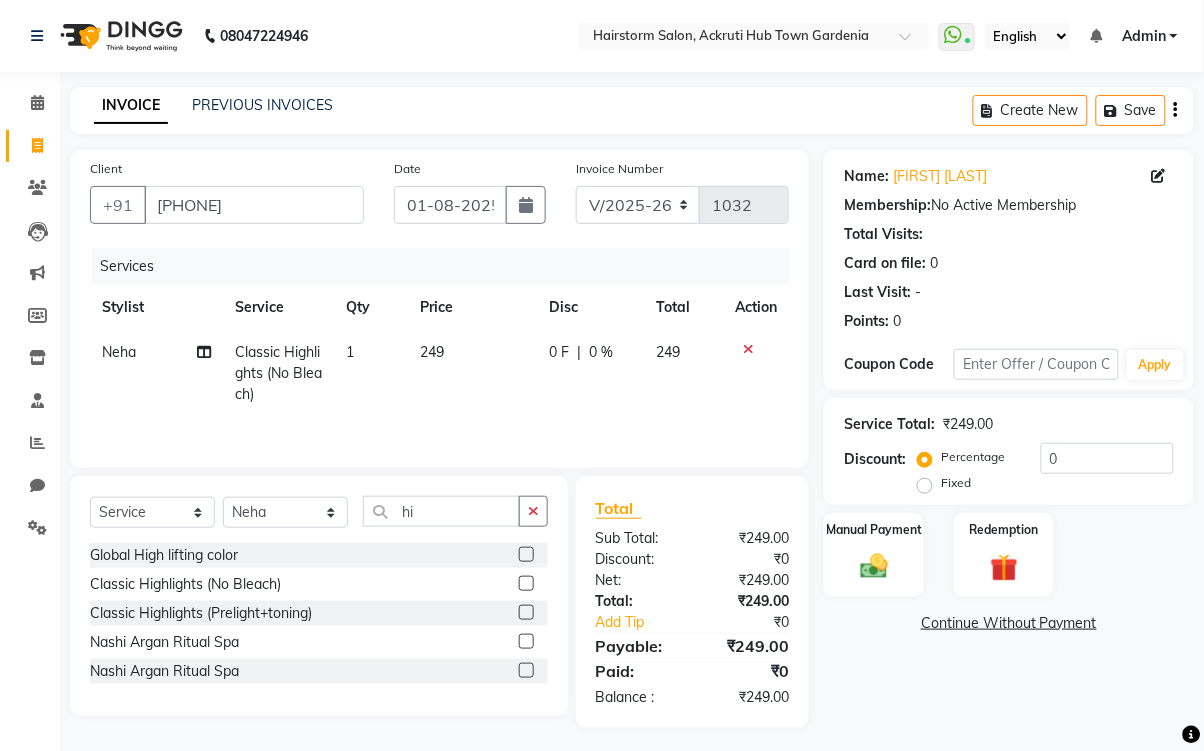 select on "59936" 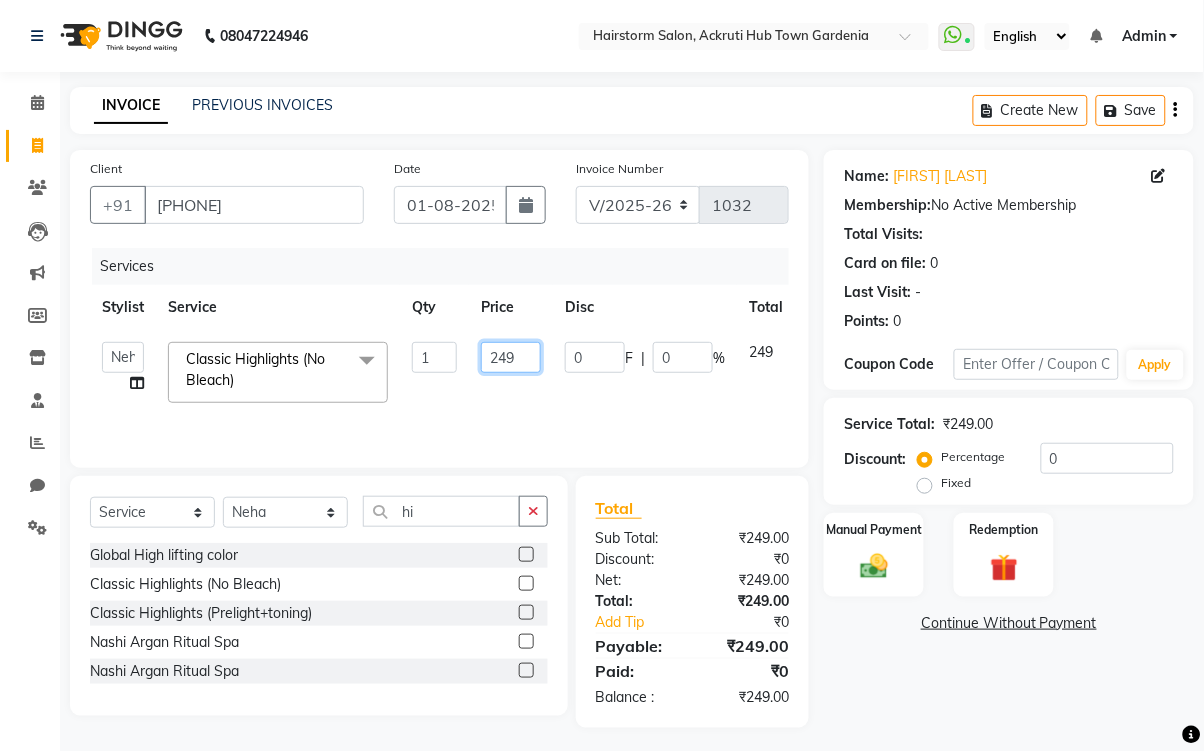 click on "249" 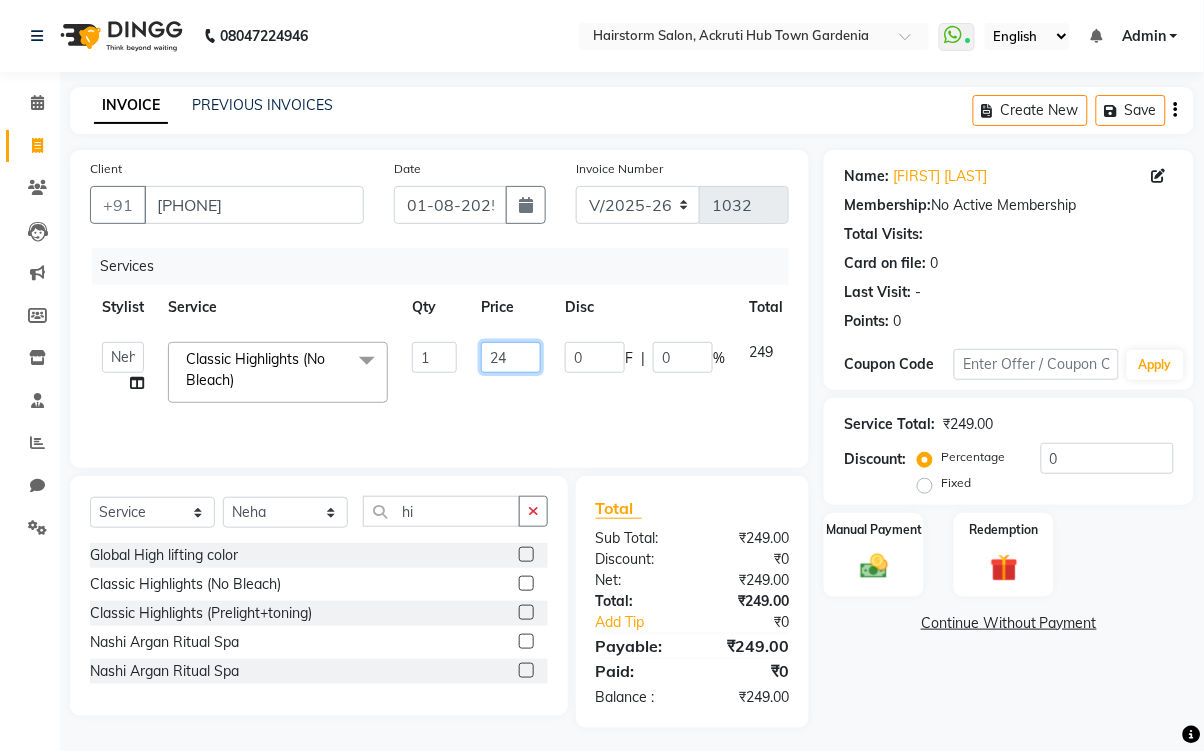 type on "2" 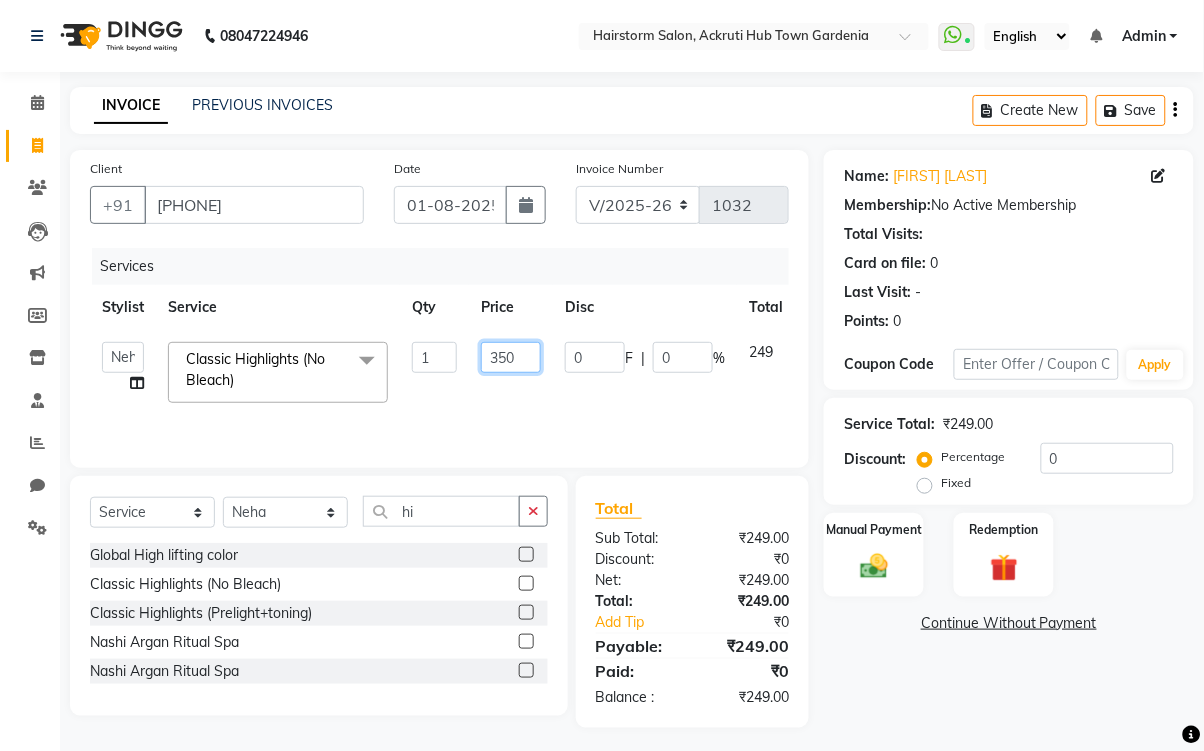 type on "3500" 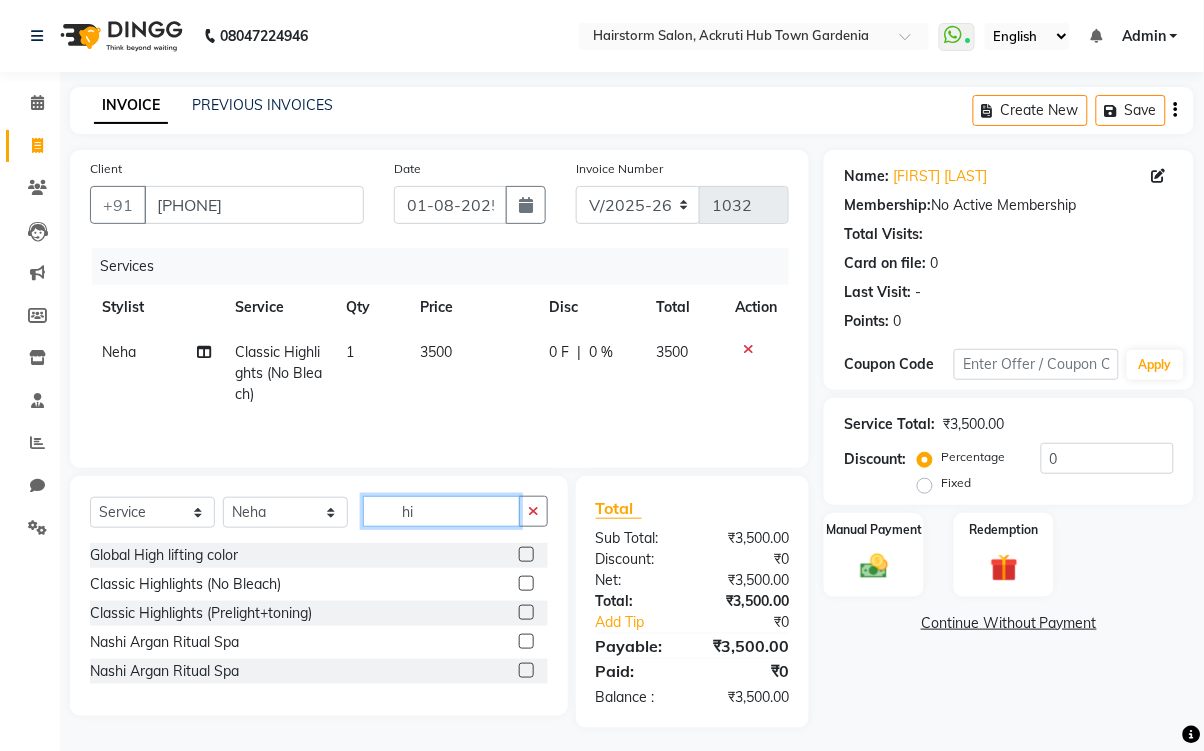 click on "hi" 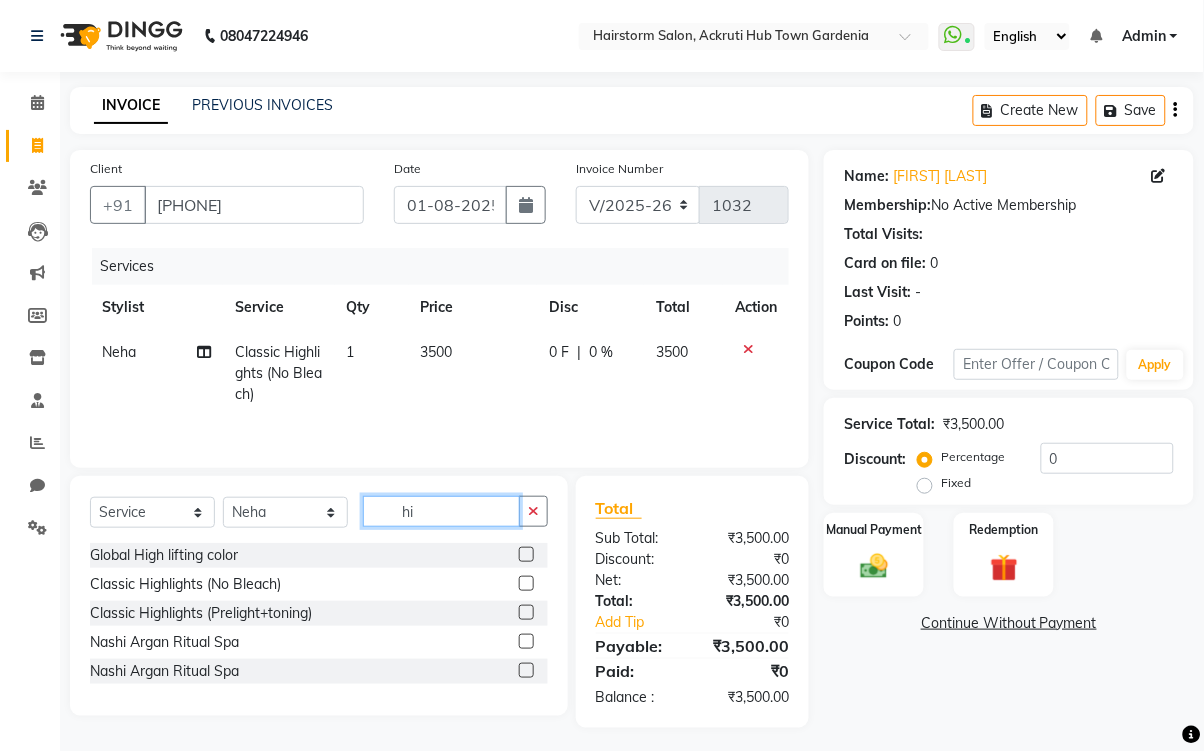 type on "h" 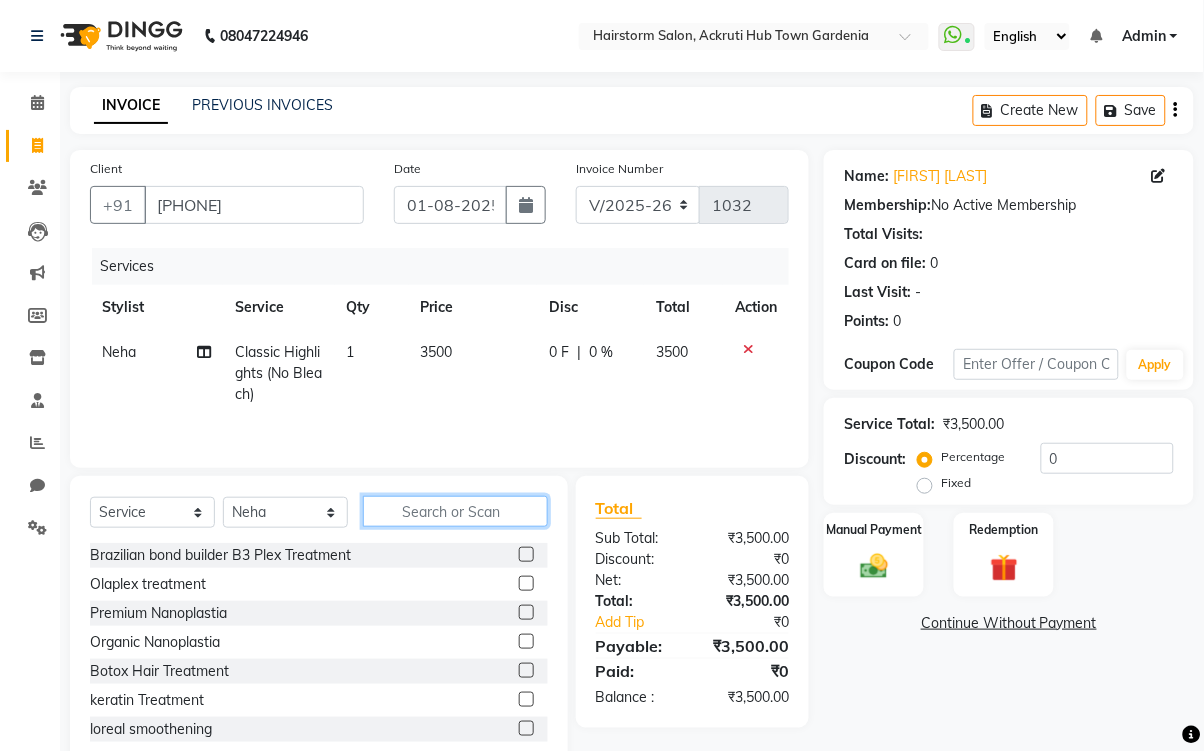 type 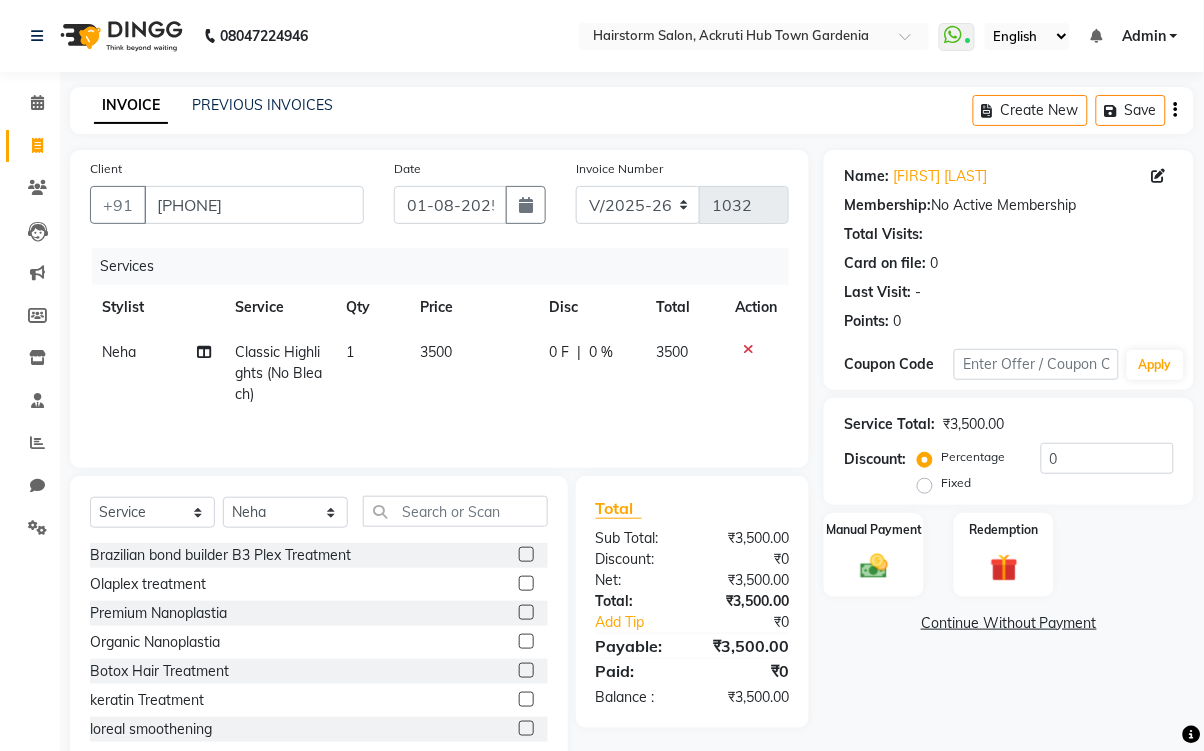 click 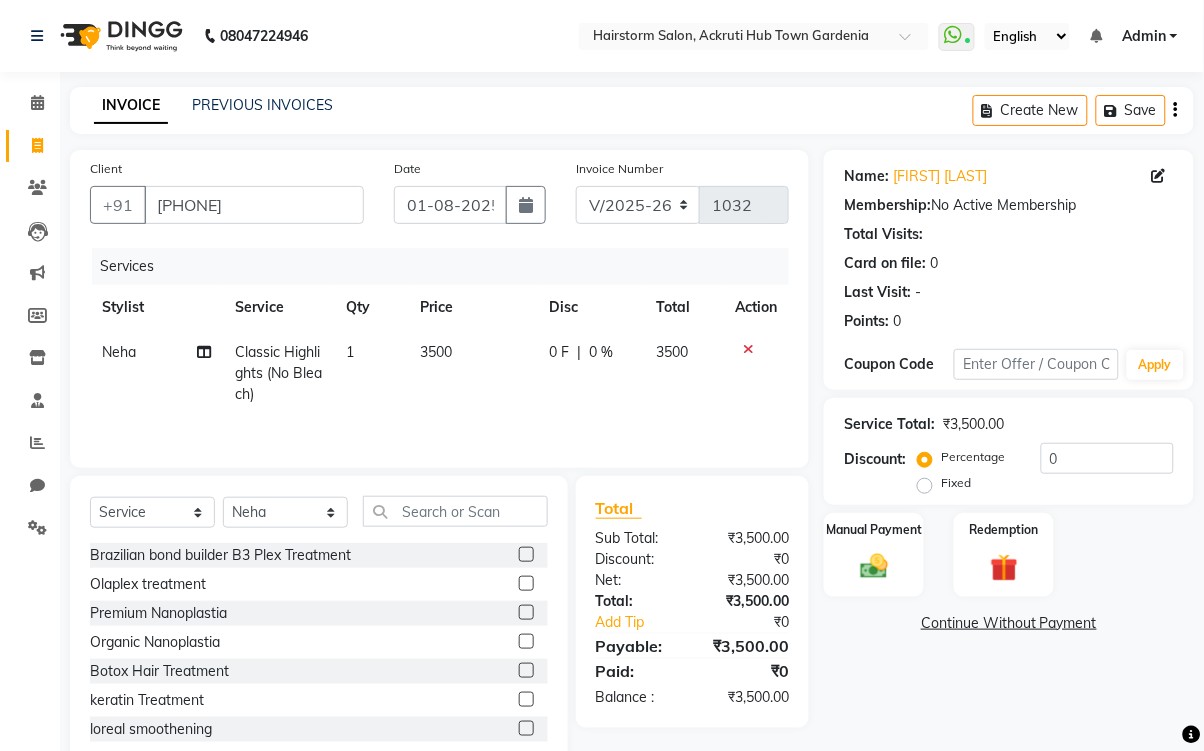 click at bounding box center [525, 584] 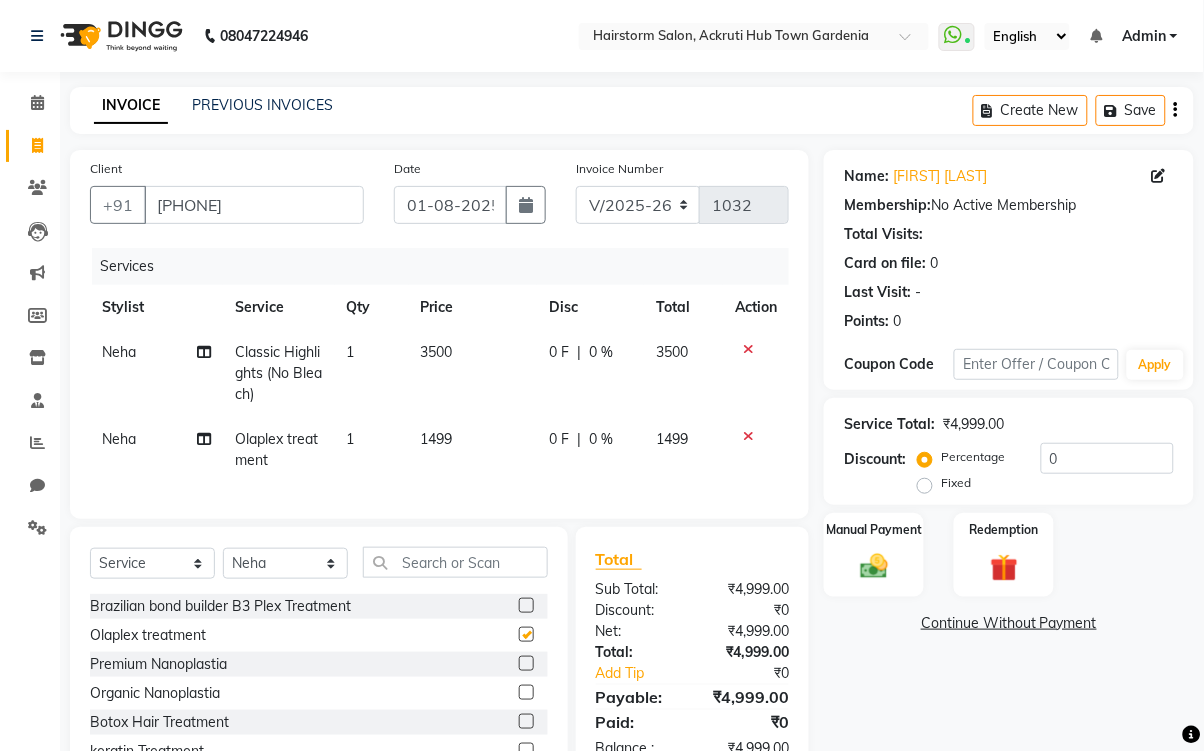 checkbox on "false" 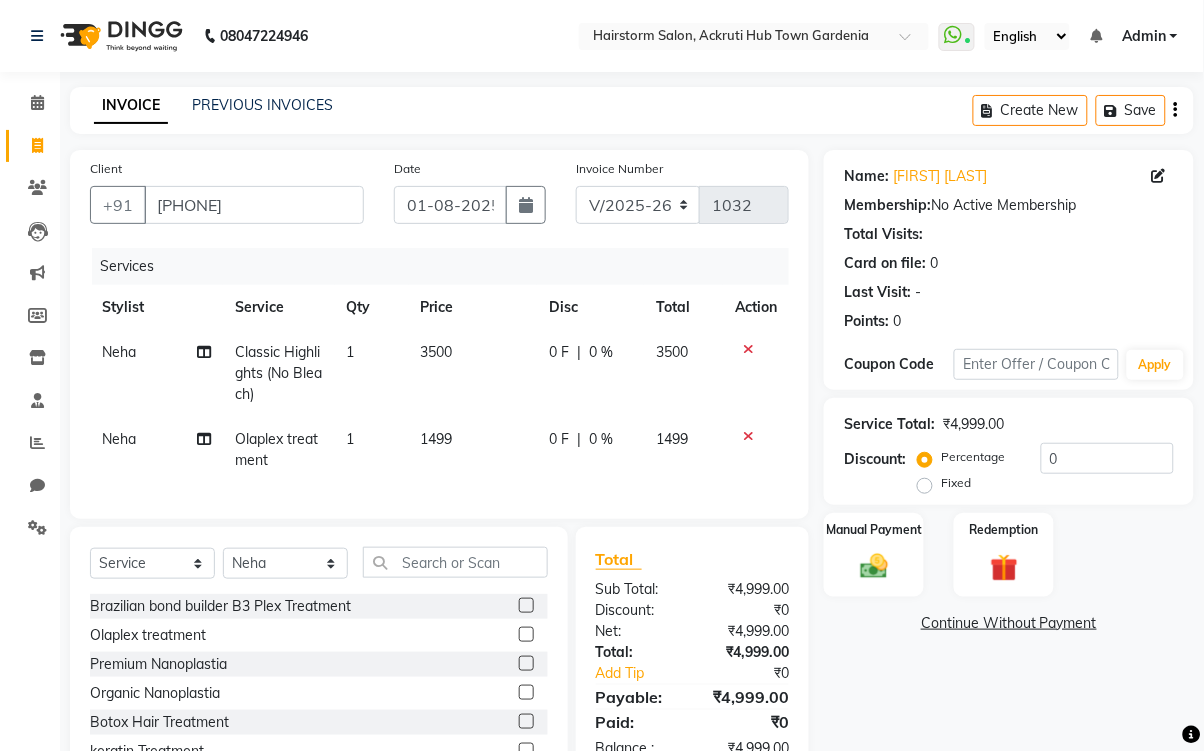 click on "1499" 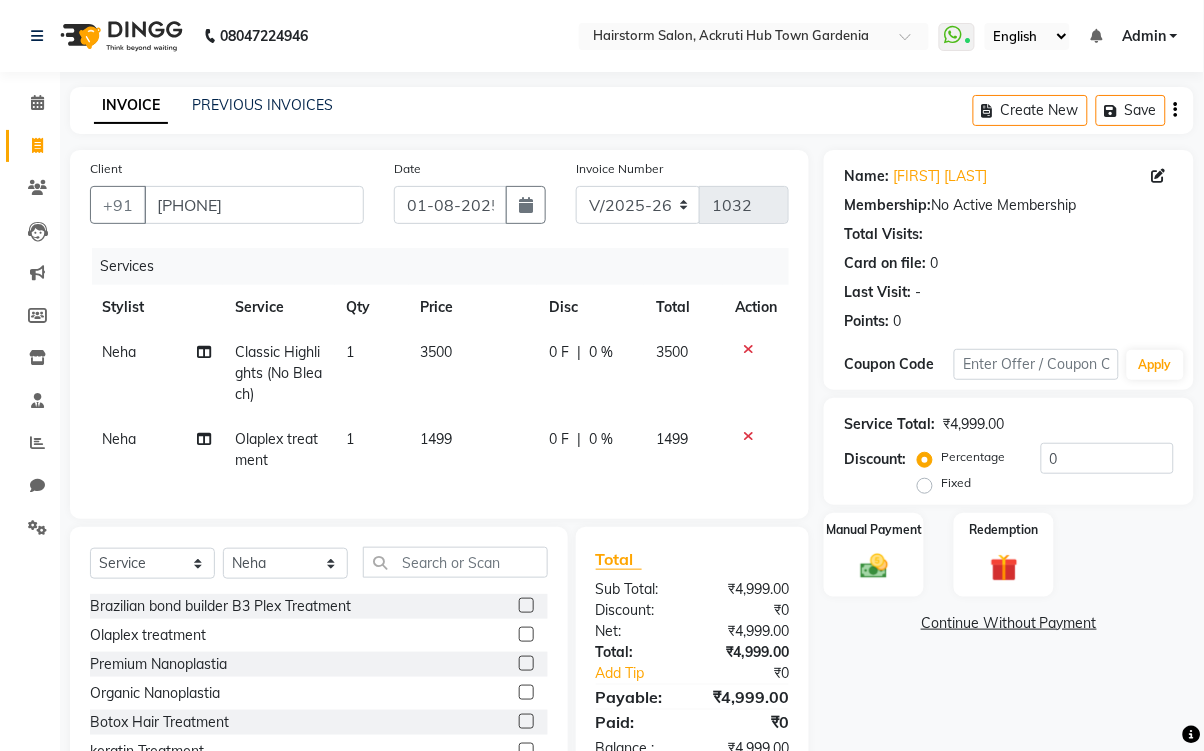 select on "59936" 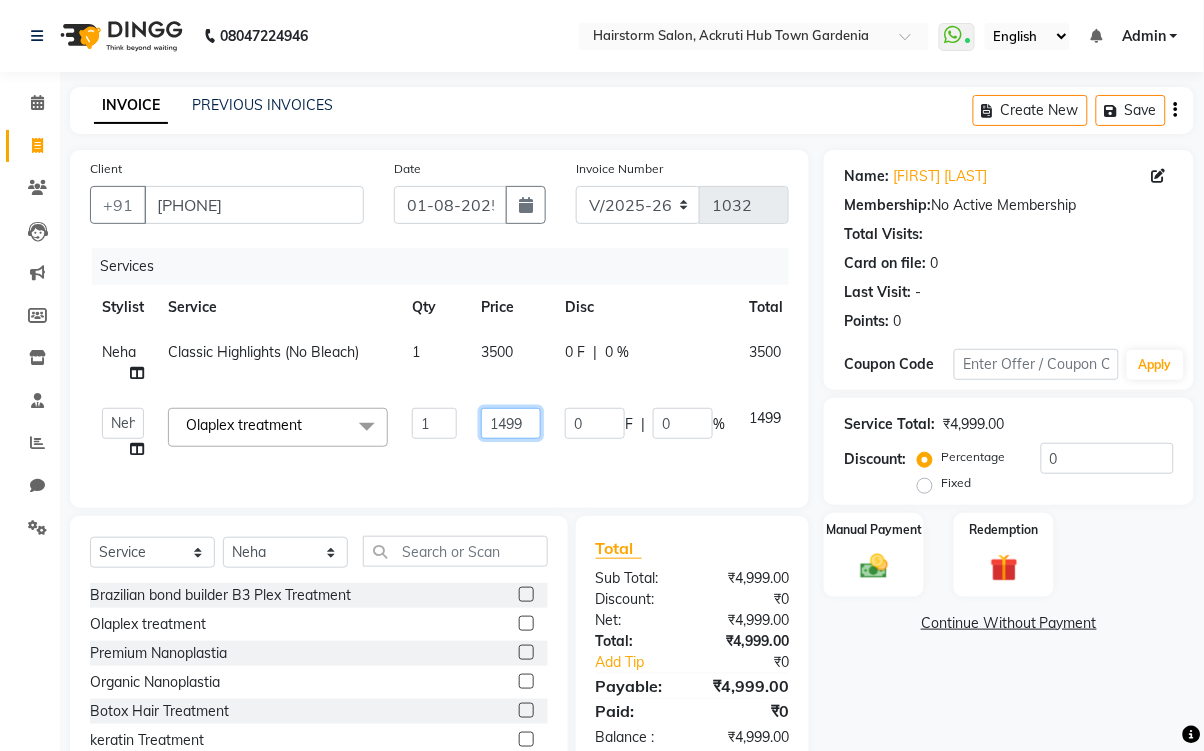click on "1499" 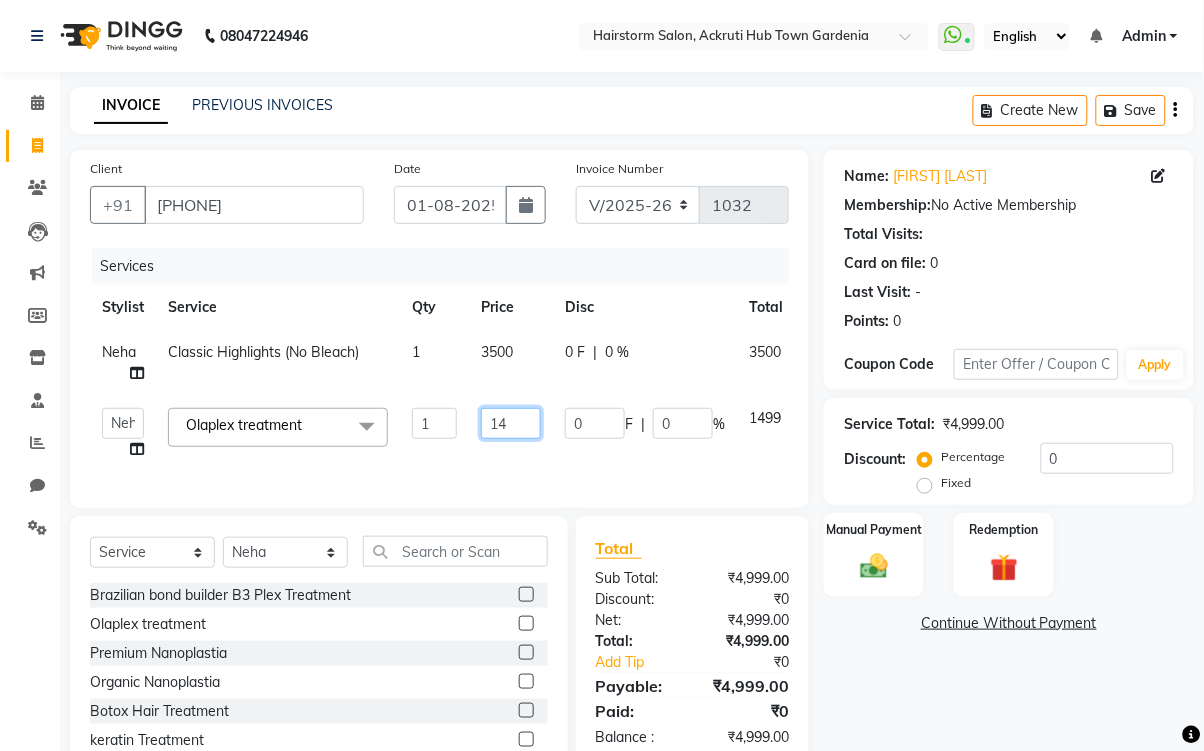 type on "1" 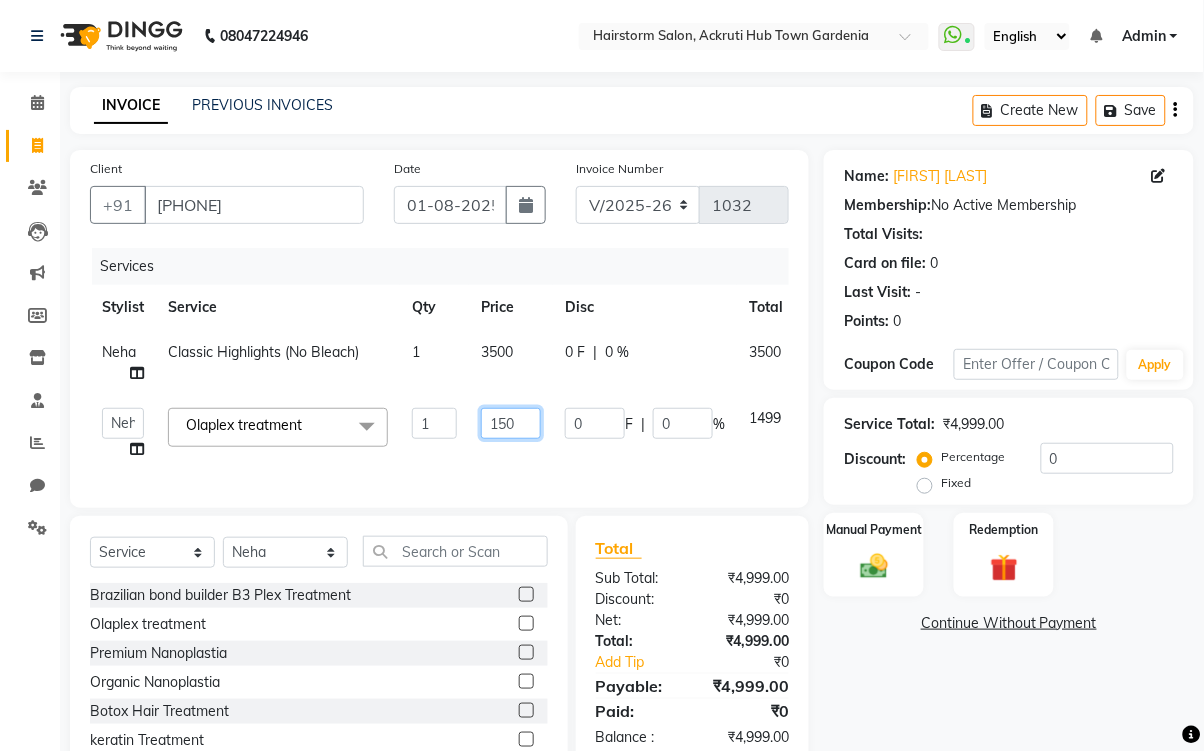 type on "1500" 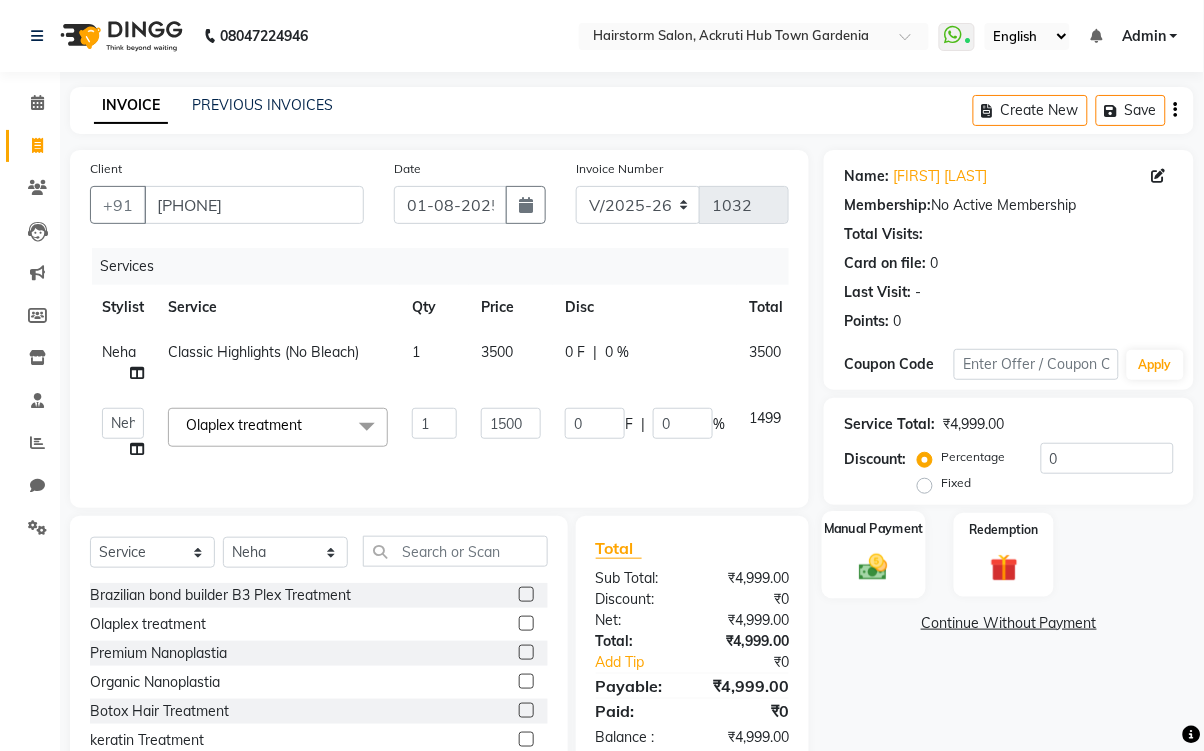 click 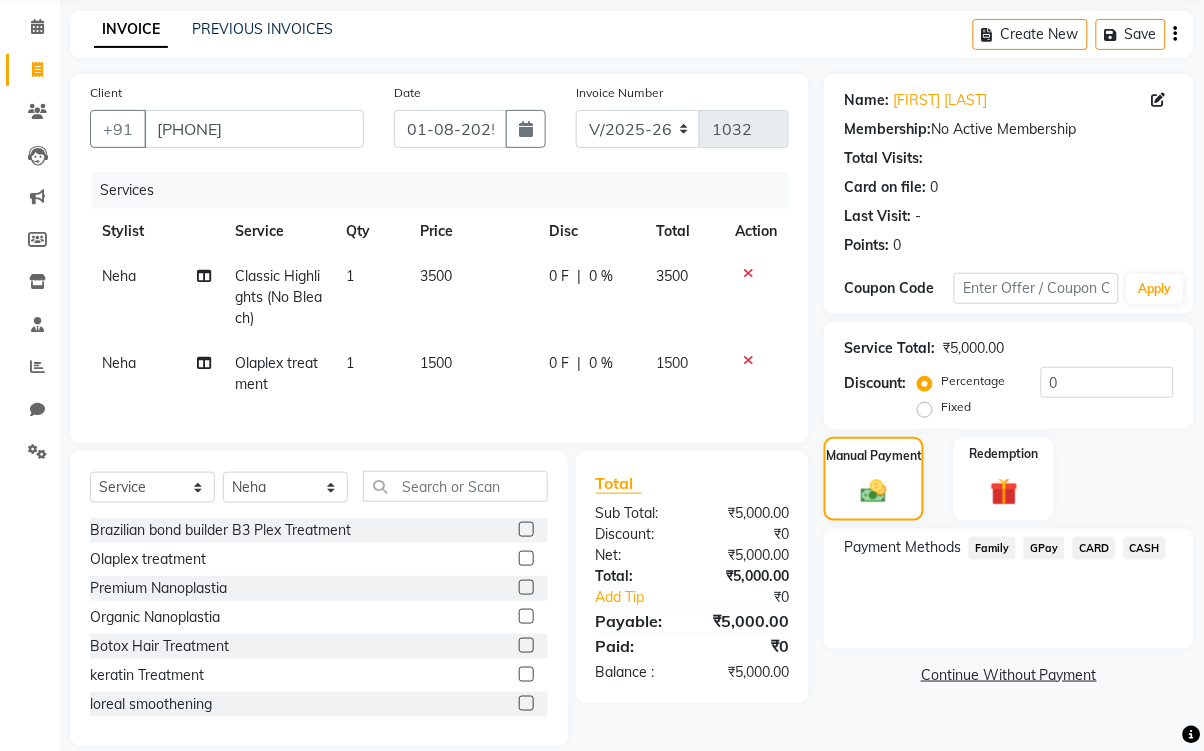 scroll, scrollTop: 121, scrollLeft: 0, axis: vertical 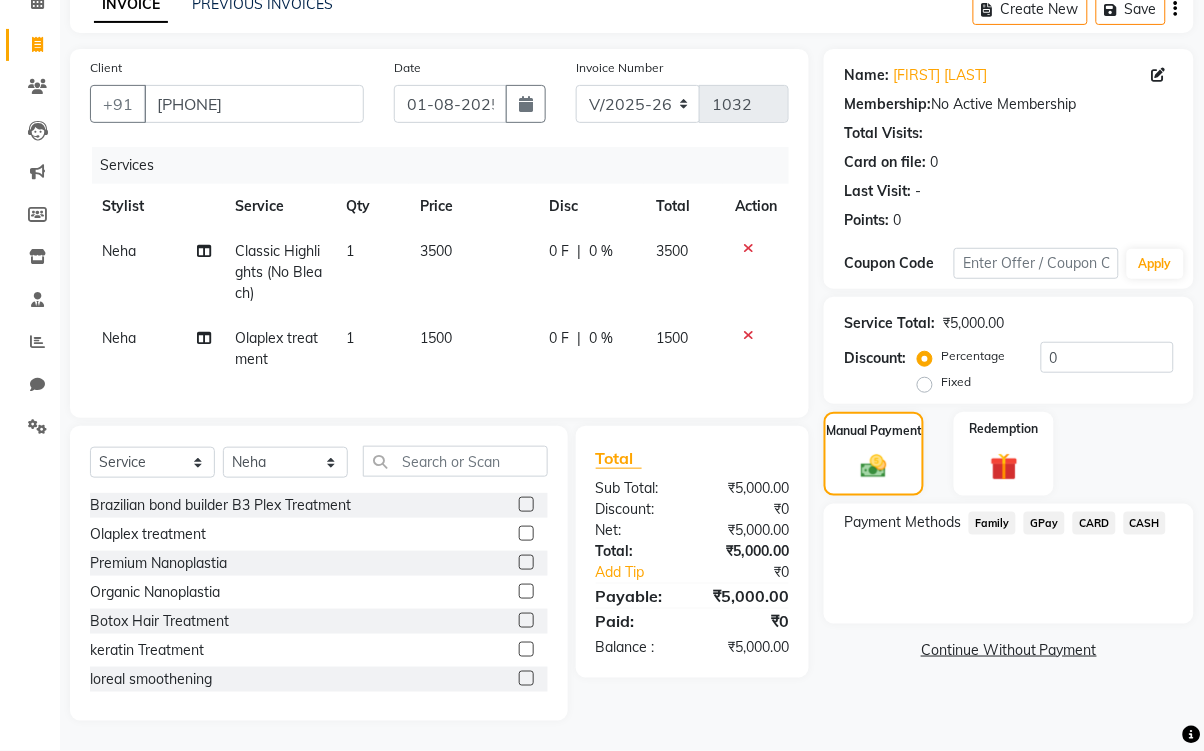 click on "Family" 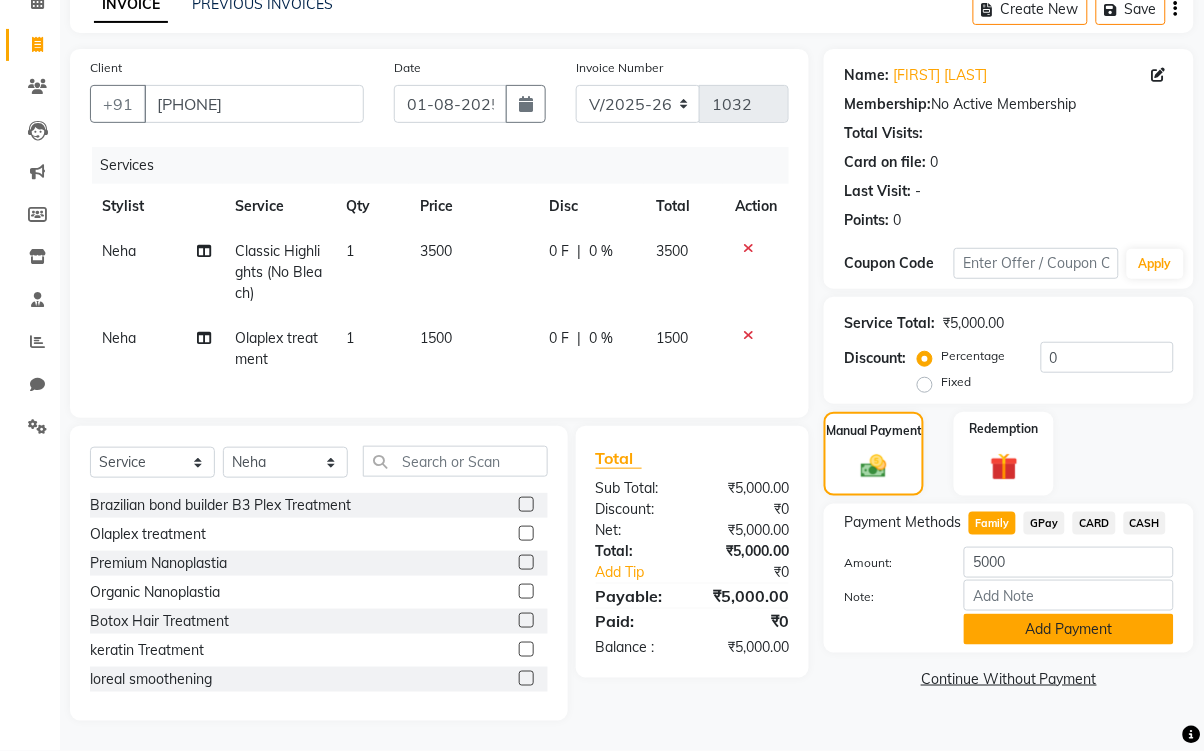click on "Add Payment" 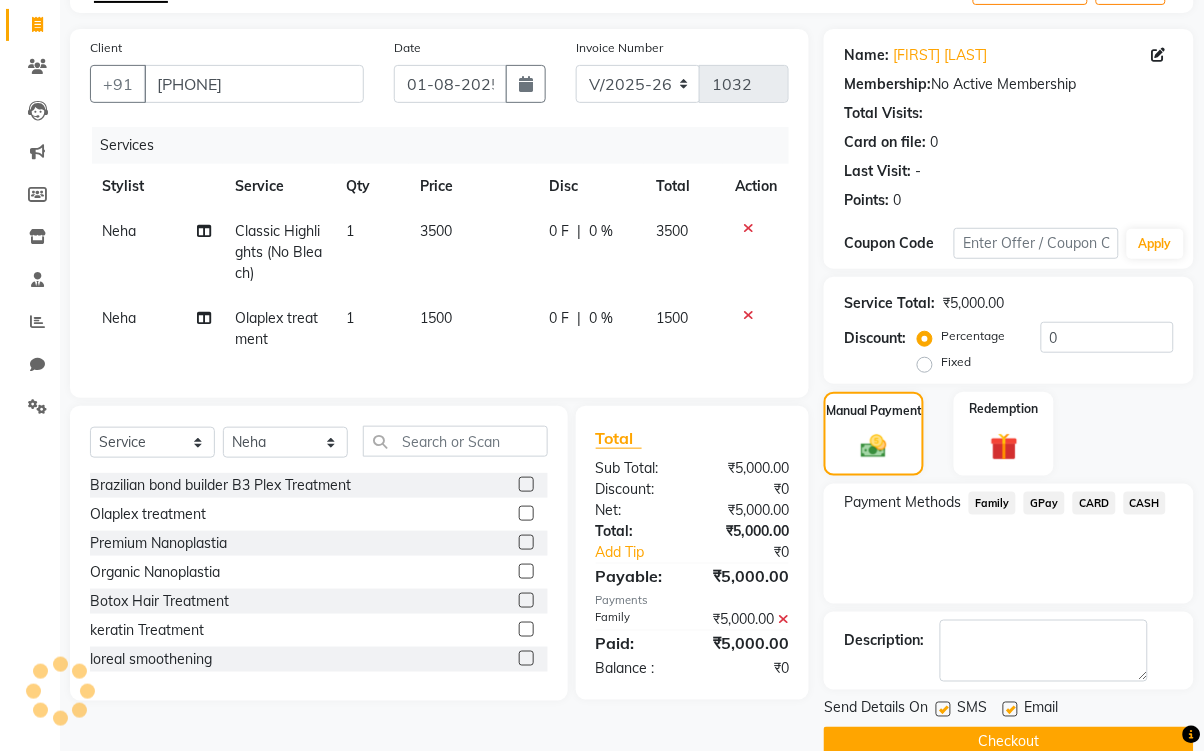 scroll, scrollTop: 159, scrollLeft: 0, axis: vertical 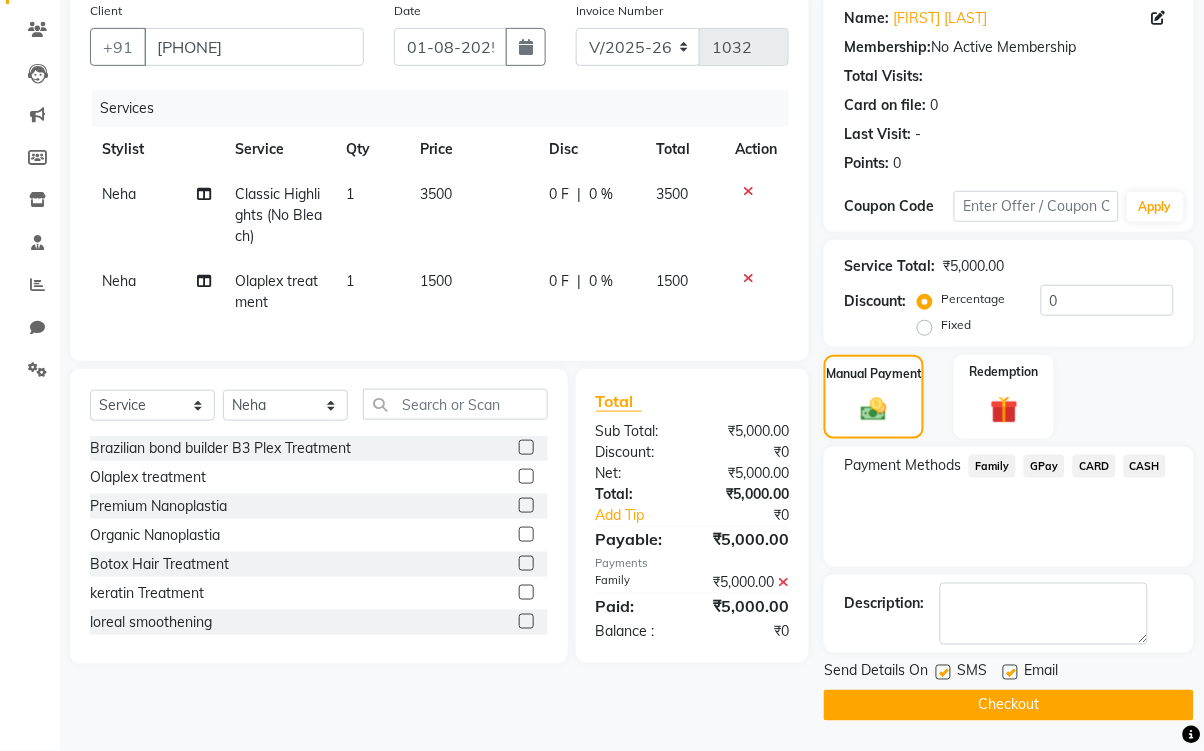 click on "Checkout" 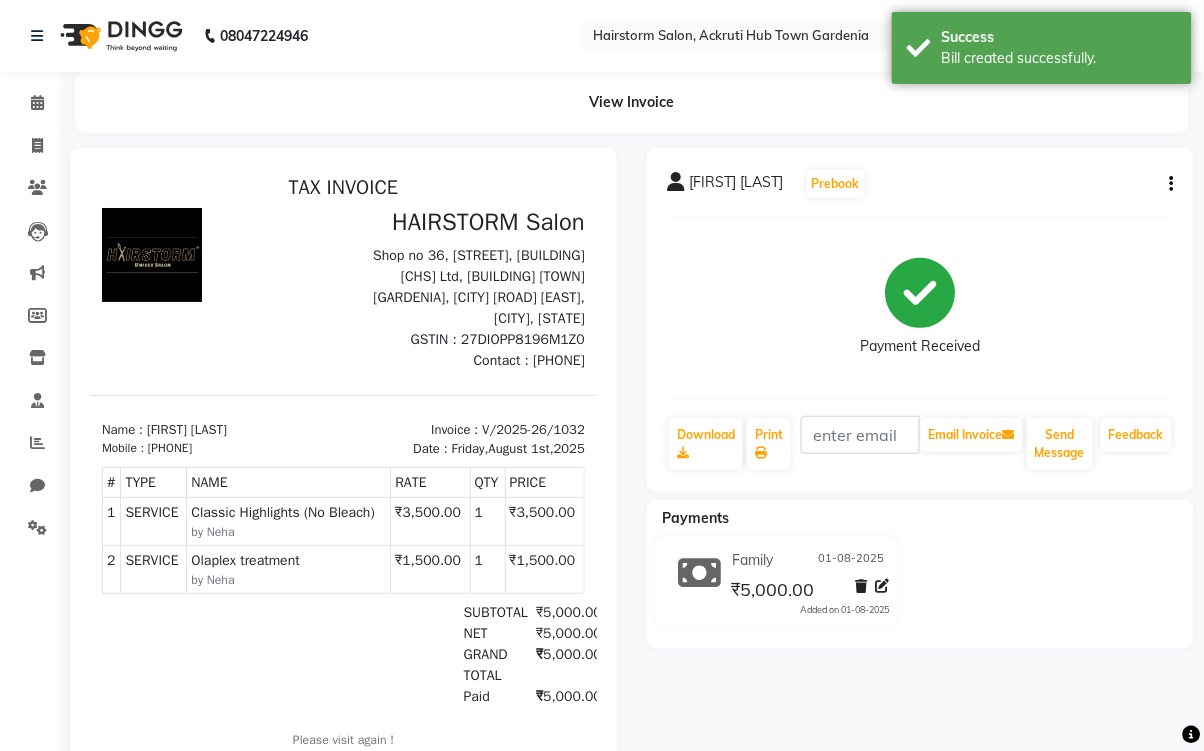 scroll, scrollTop: 0, scrollLeft: 0, axis: both 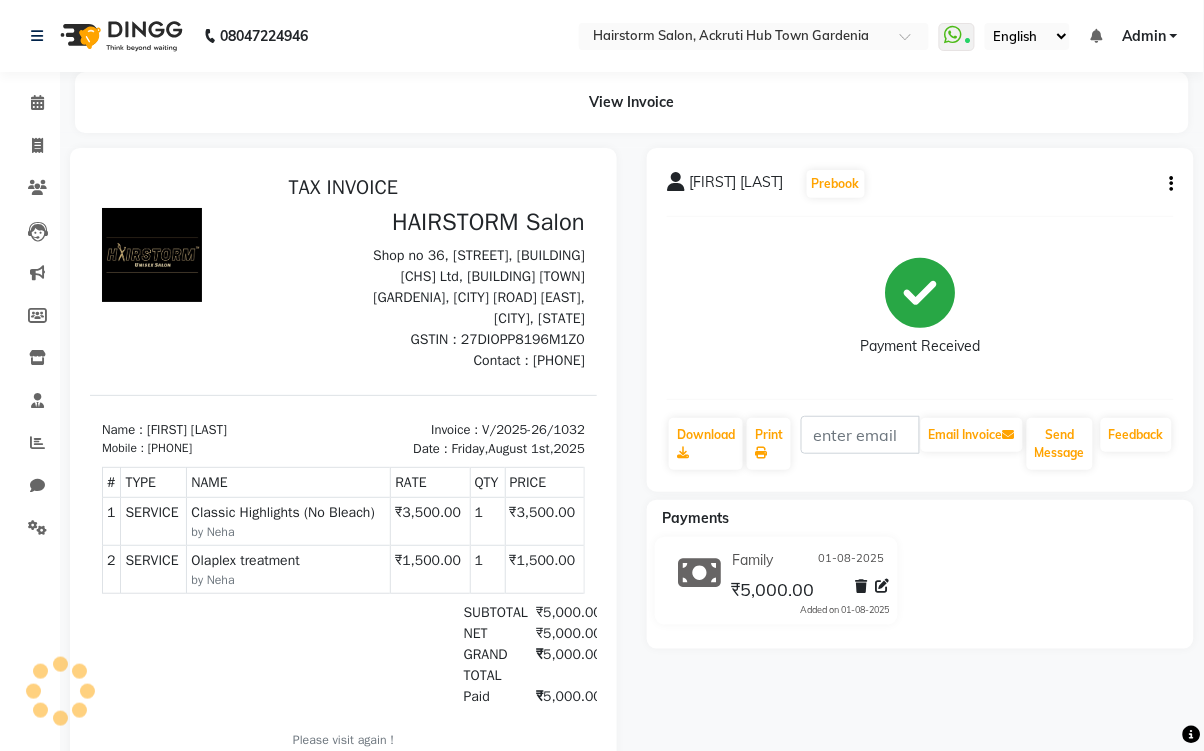 drag, startPoint x: 798, startPoint y: 325, endPoint x: 990, endPoint y: 364, distance: 195.9209 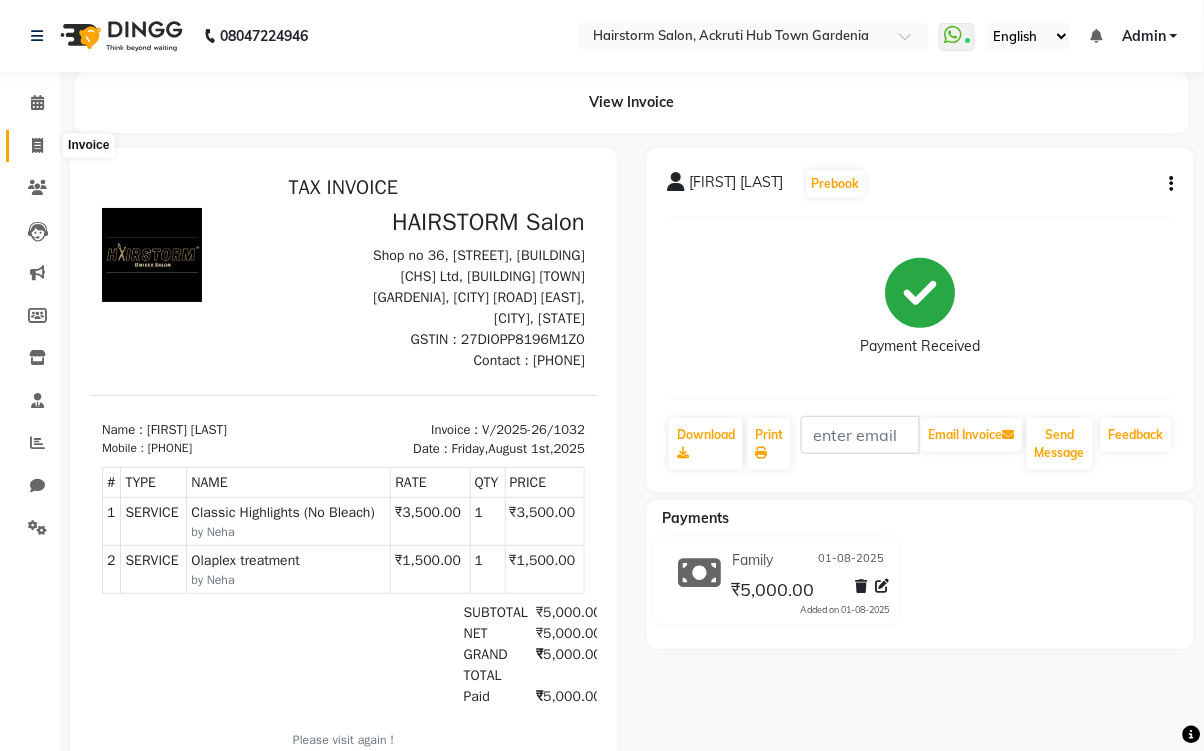 click 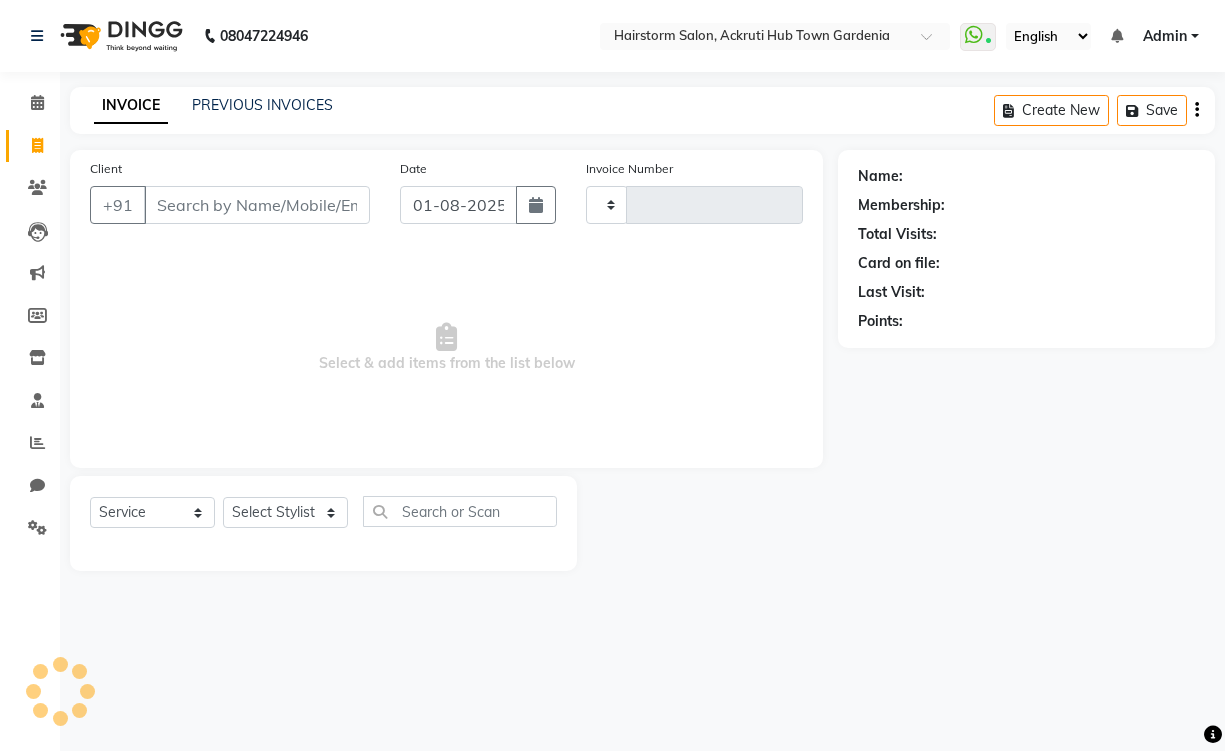 click on "Client" at bounding box center (257, 205) 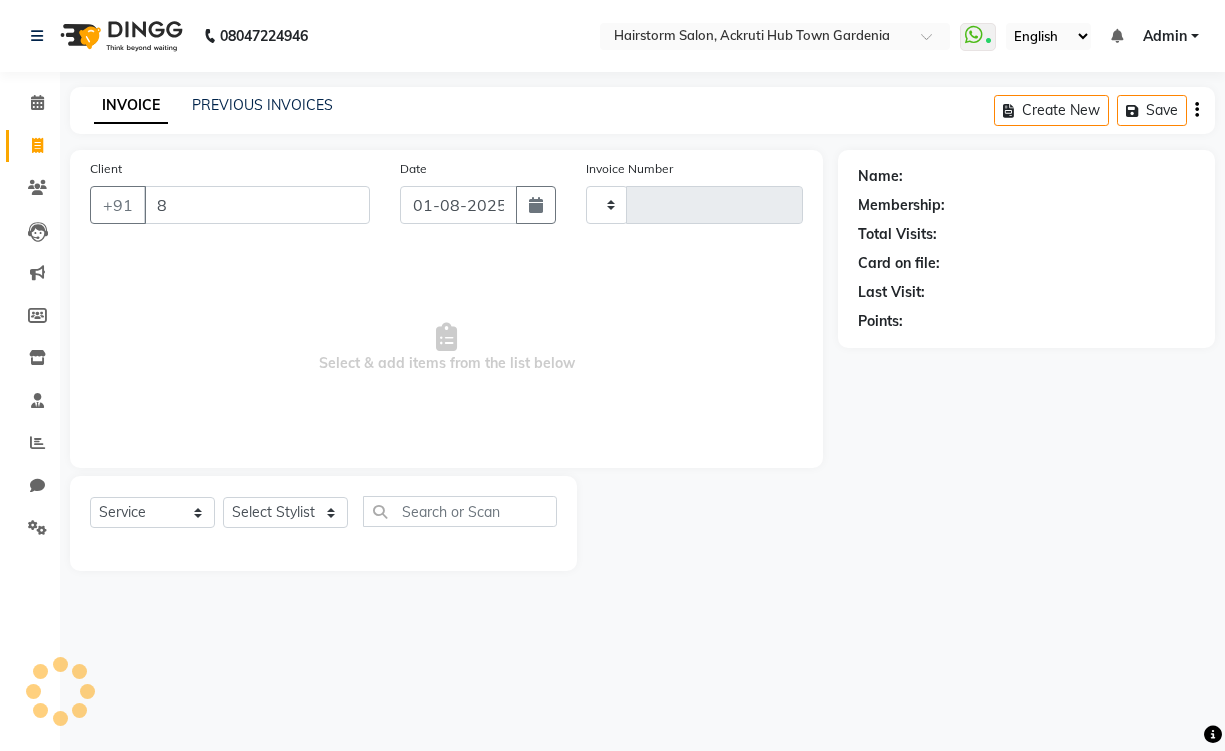 type on "1033" 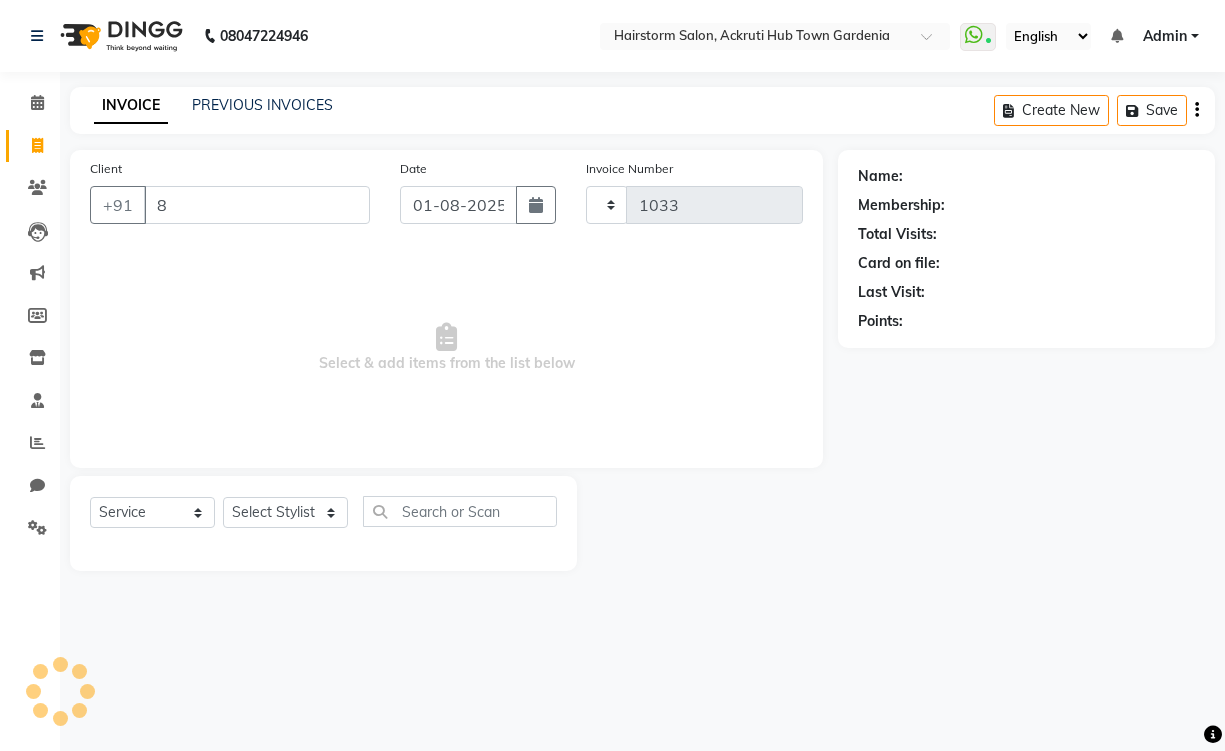 select on "279" 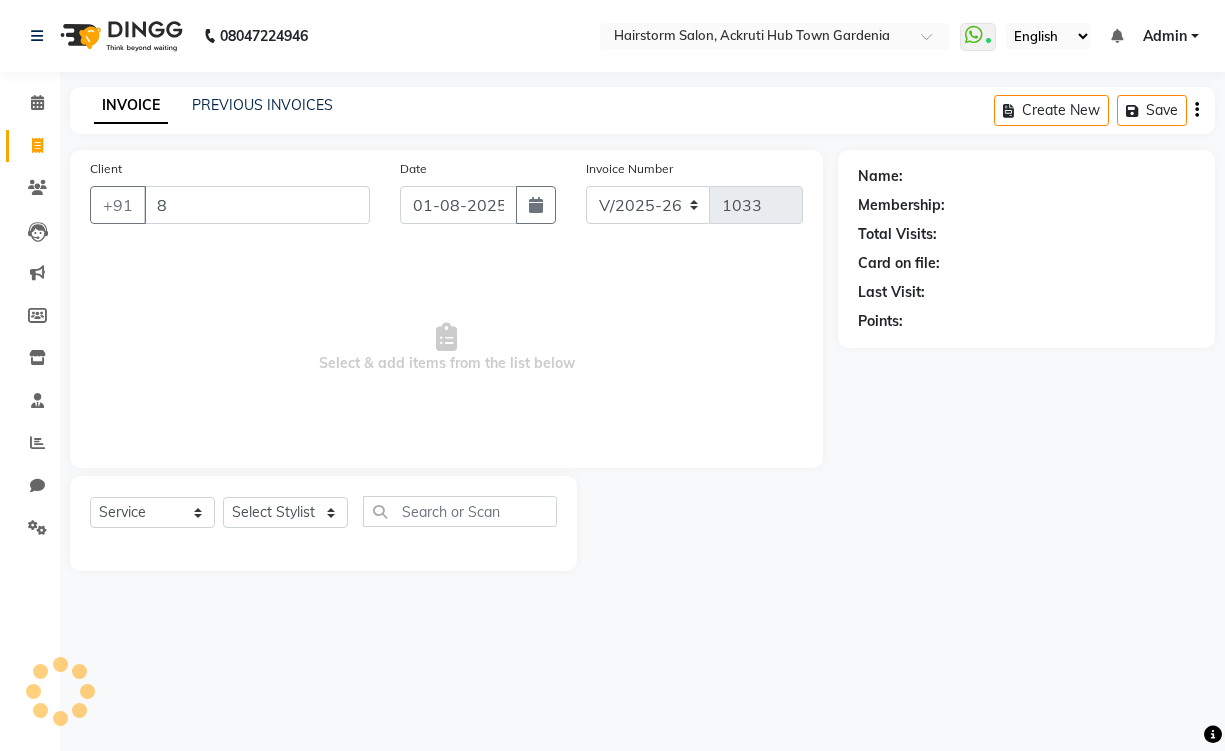select on "product" 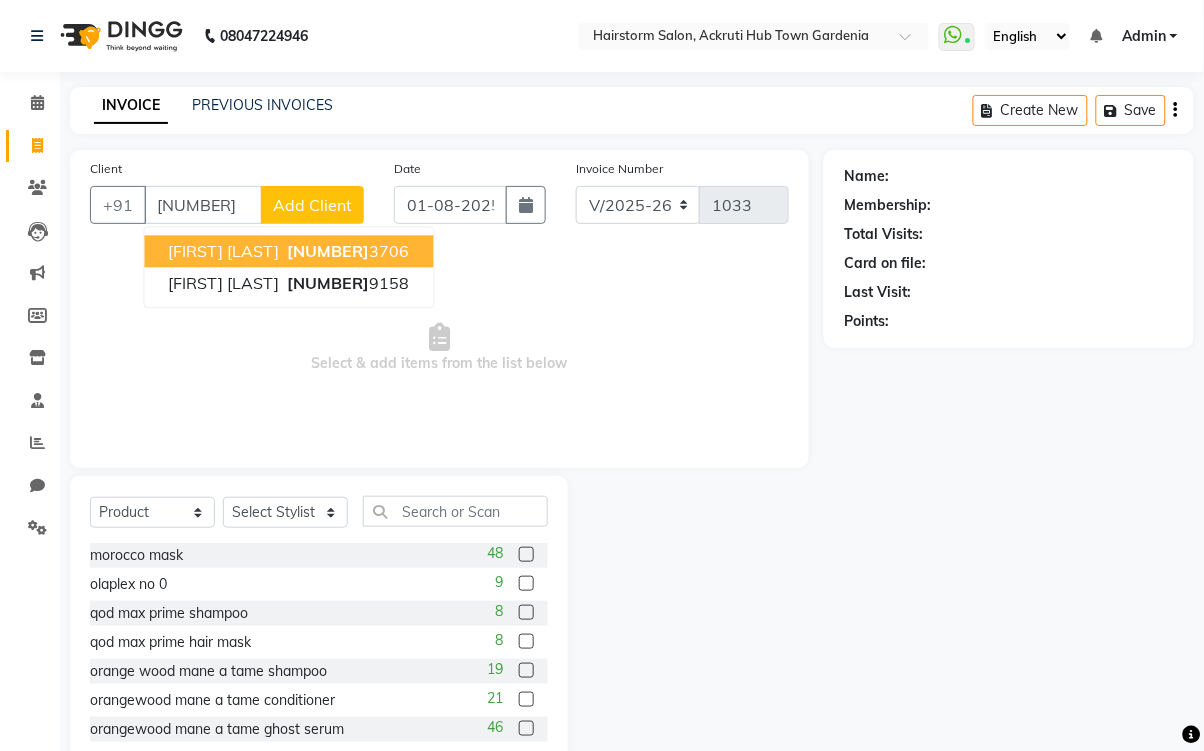 click on "[FIRST] [LAST]" at bounding box center [224, 251] 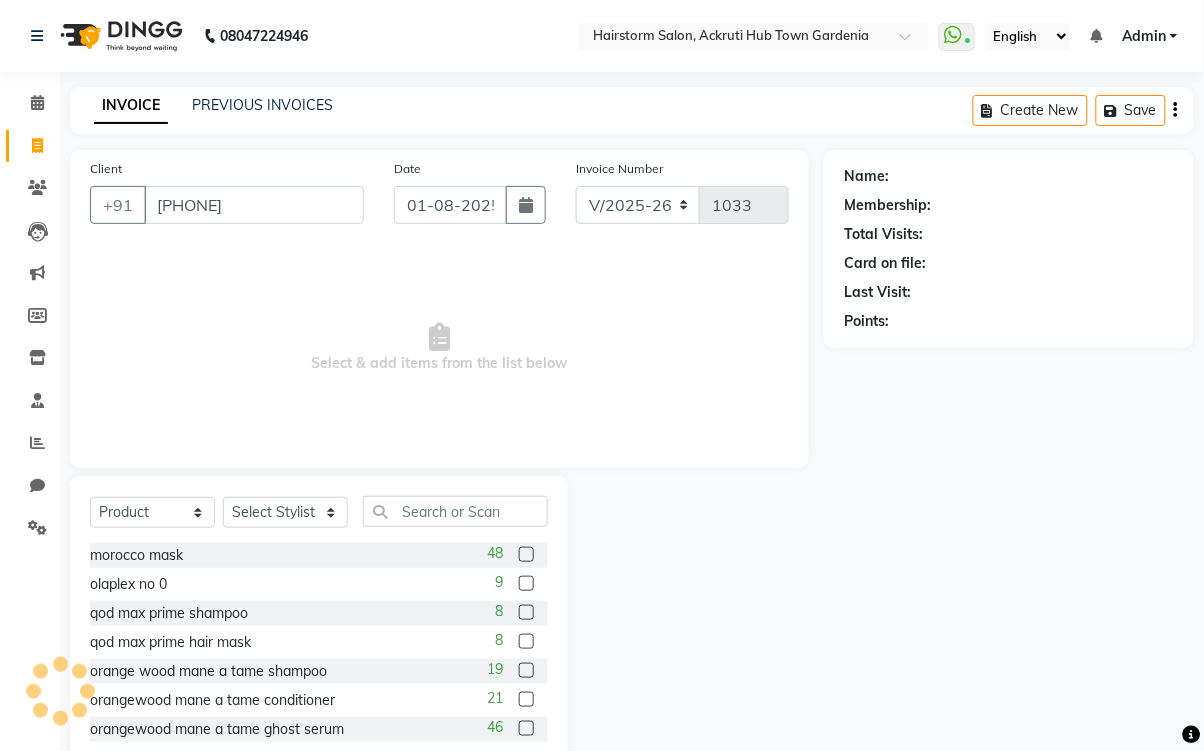 type on "[PHONE]" 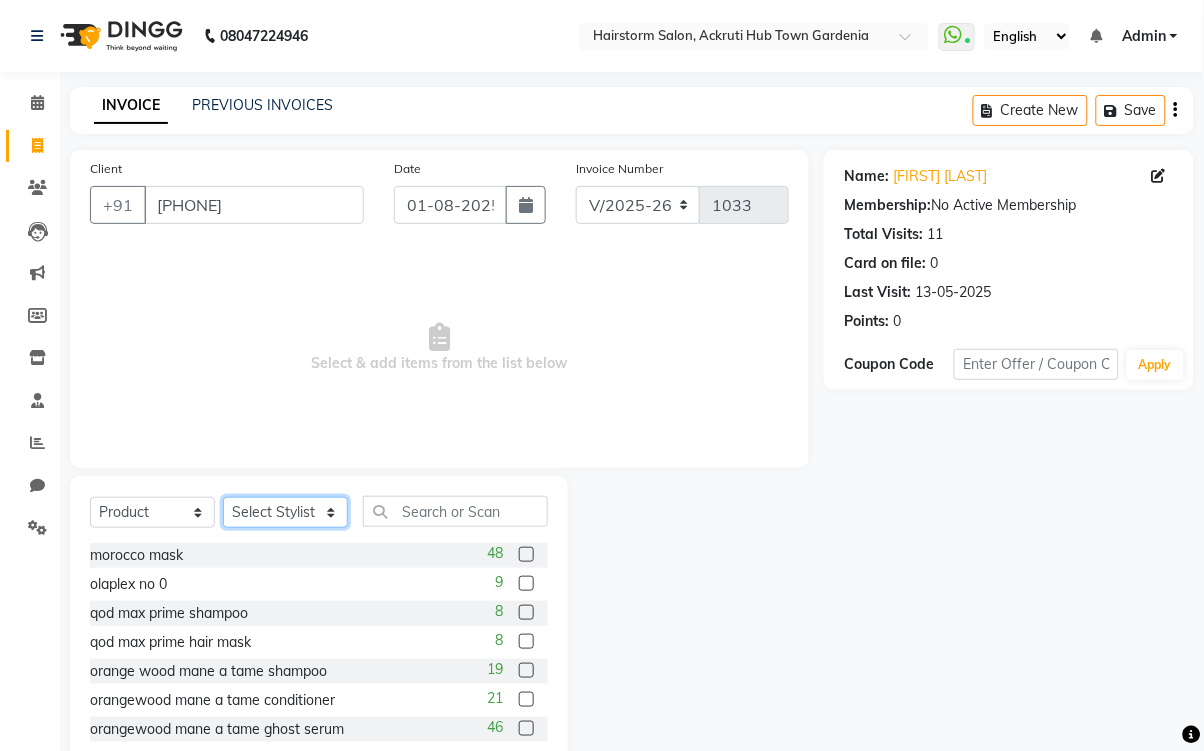 click on "Select Stylist [FIRST] [LAST] [FIRST] [LAST] [FIRST] [LAST] [FIRST] [LAST] [FIRST] [LAST] [FIRST] [LAST] [FIRST] [LAST] [FIRST] [LAST] [FIRST] [LAST] [FIRST] [LAST]" 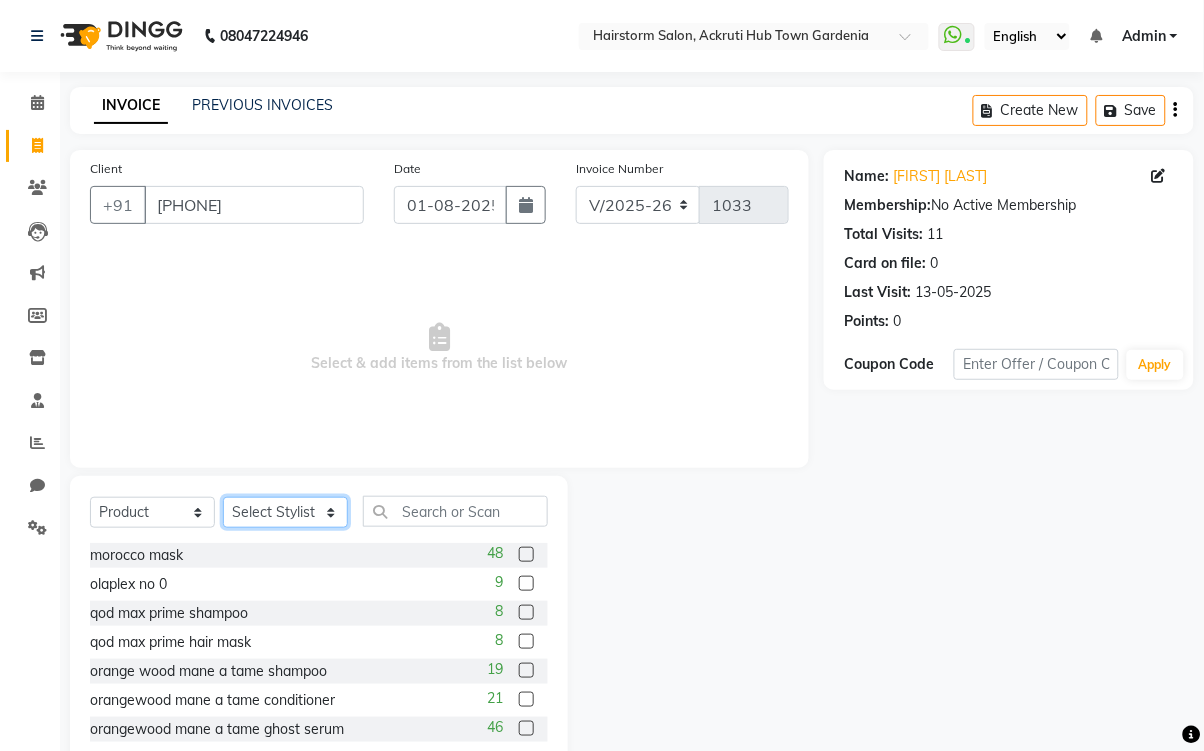 select on "71353" 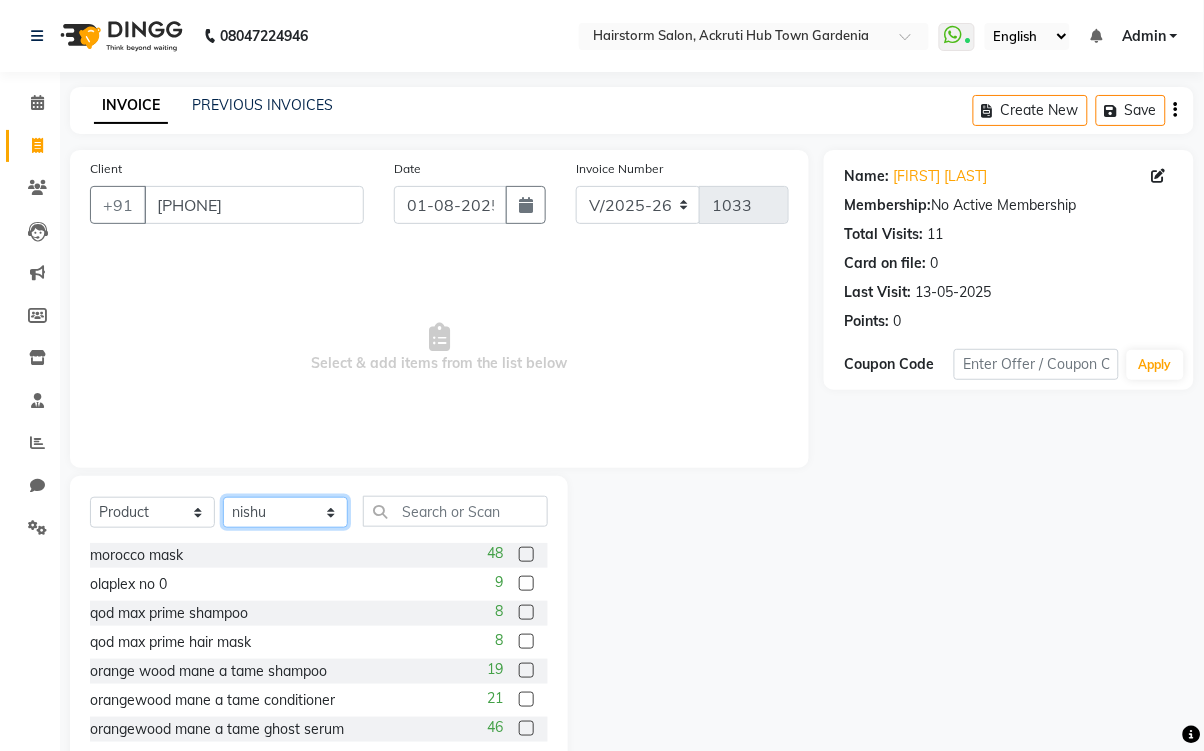 click on "Select Stylist [FIRST] [LAST] [FIRST] [LAST] [FIRST] [LAST] [FIRST] [LAST] [FIRST] [LAST] [FIRST] [LAST] [FIRST] [LAST] [FIRST] [LAST] [FIRST] [LAST] [FIRST] [LAST]" 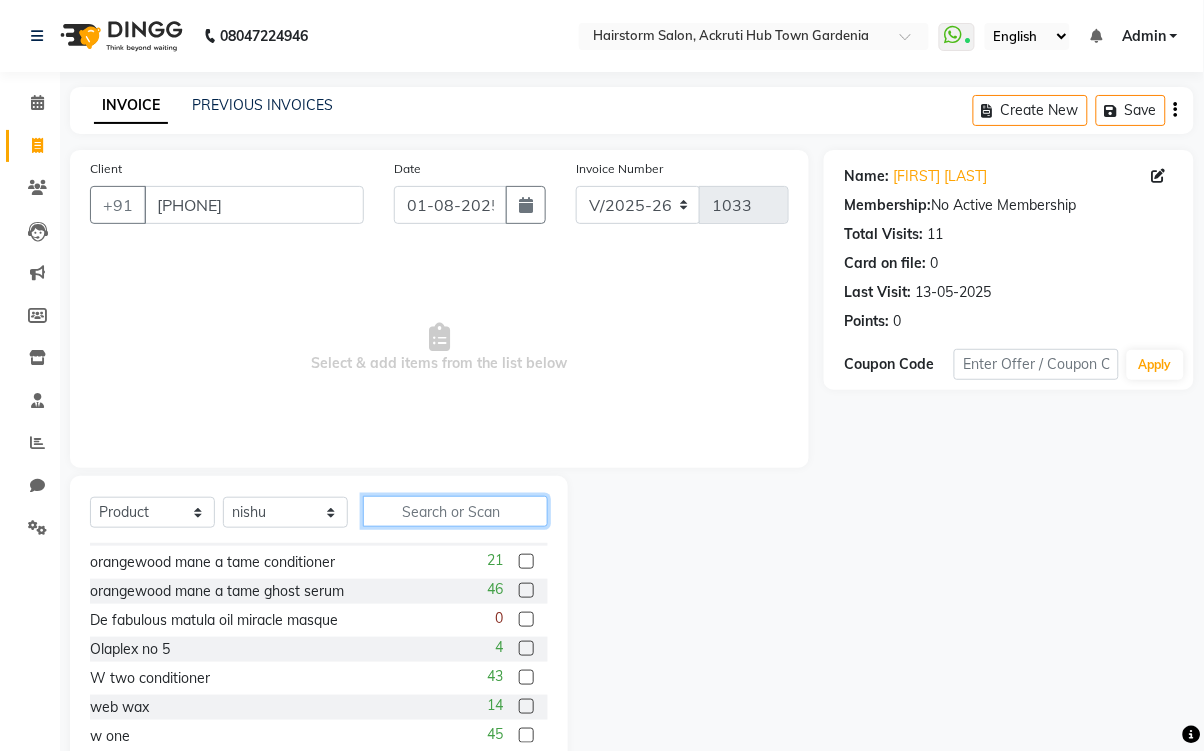 click 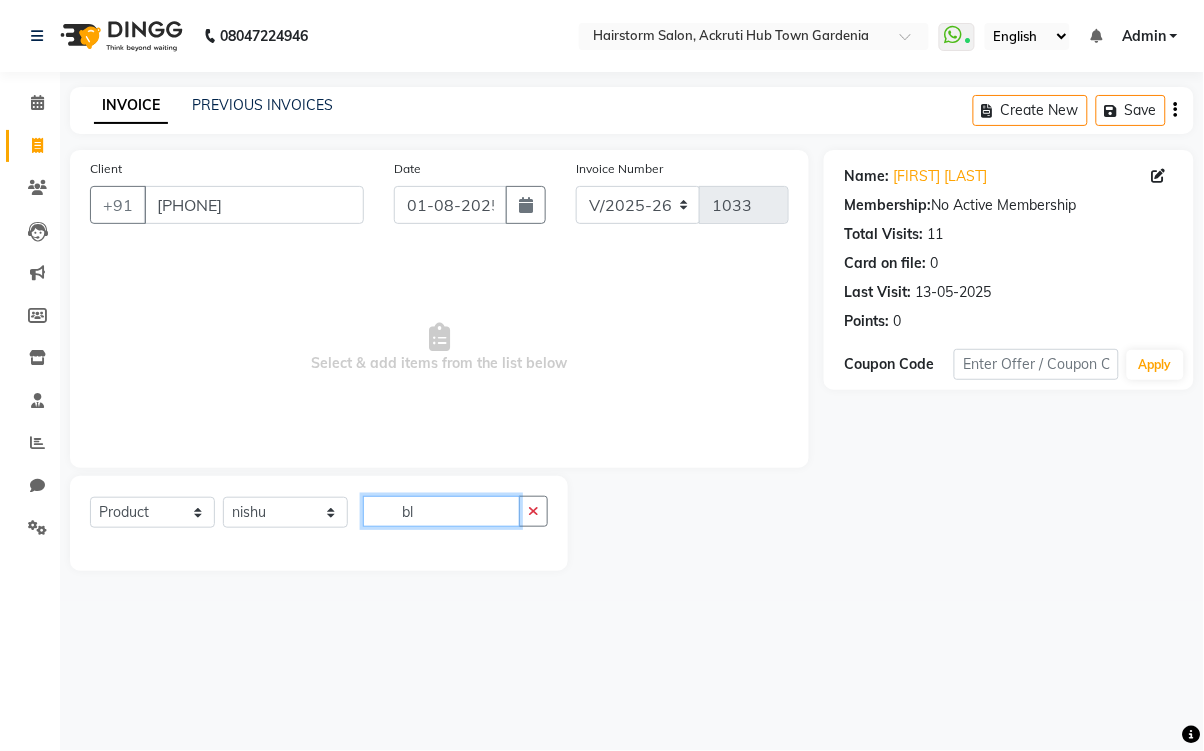 scroll, scrollTop: 0, scrollLeft: 0, axis: both 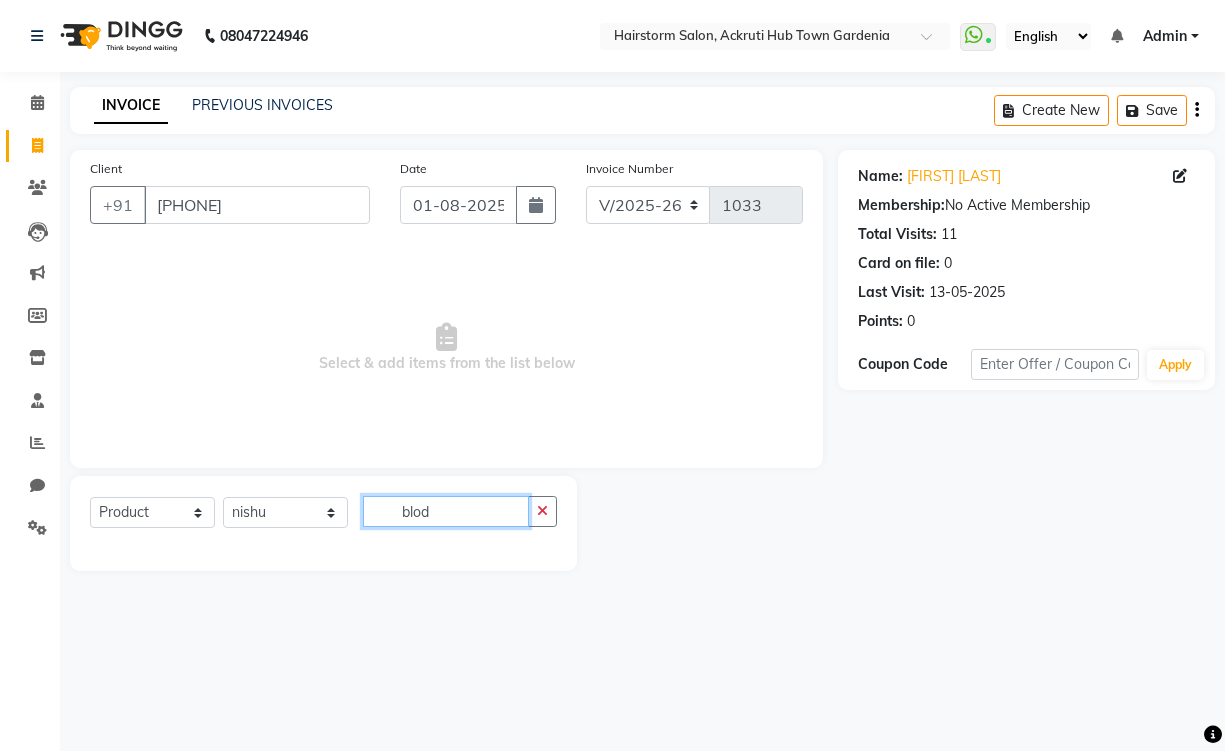 type on "blodr" 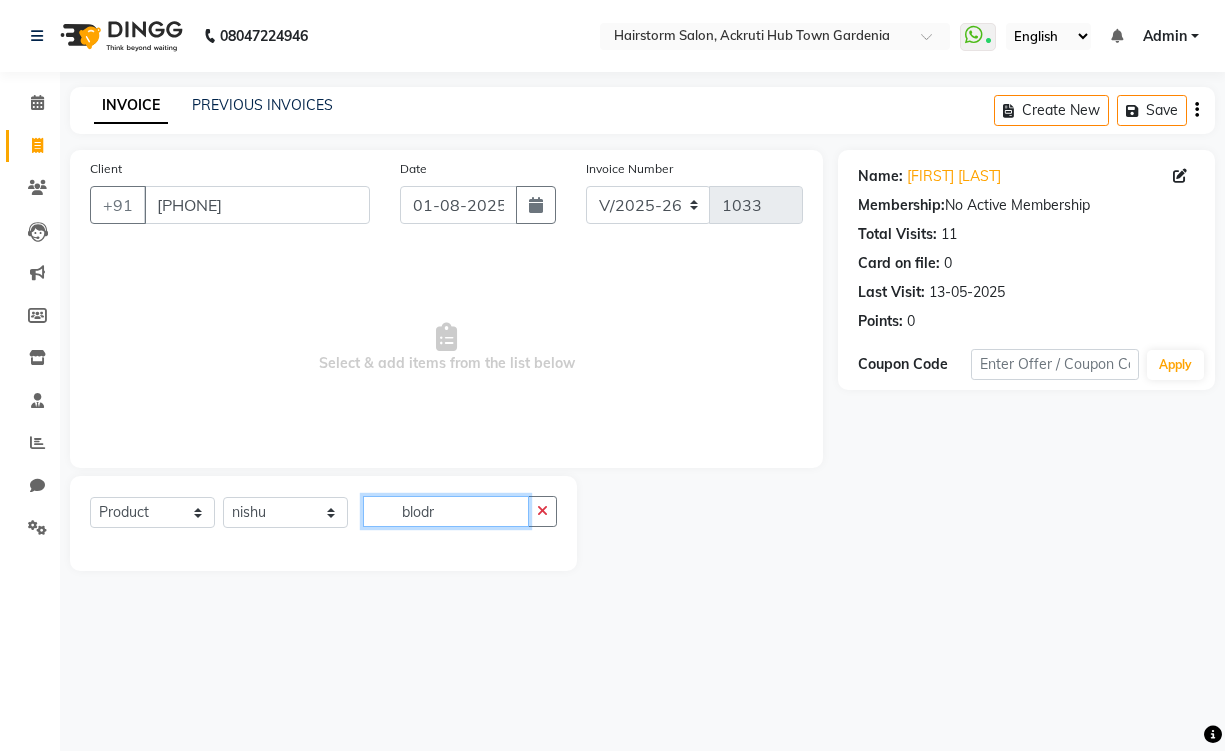 click on "blodr" 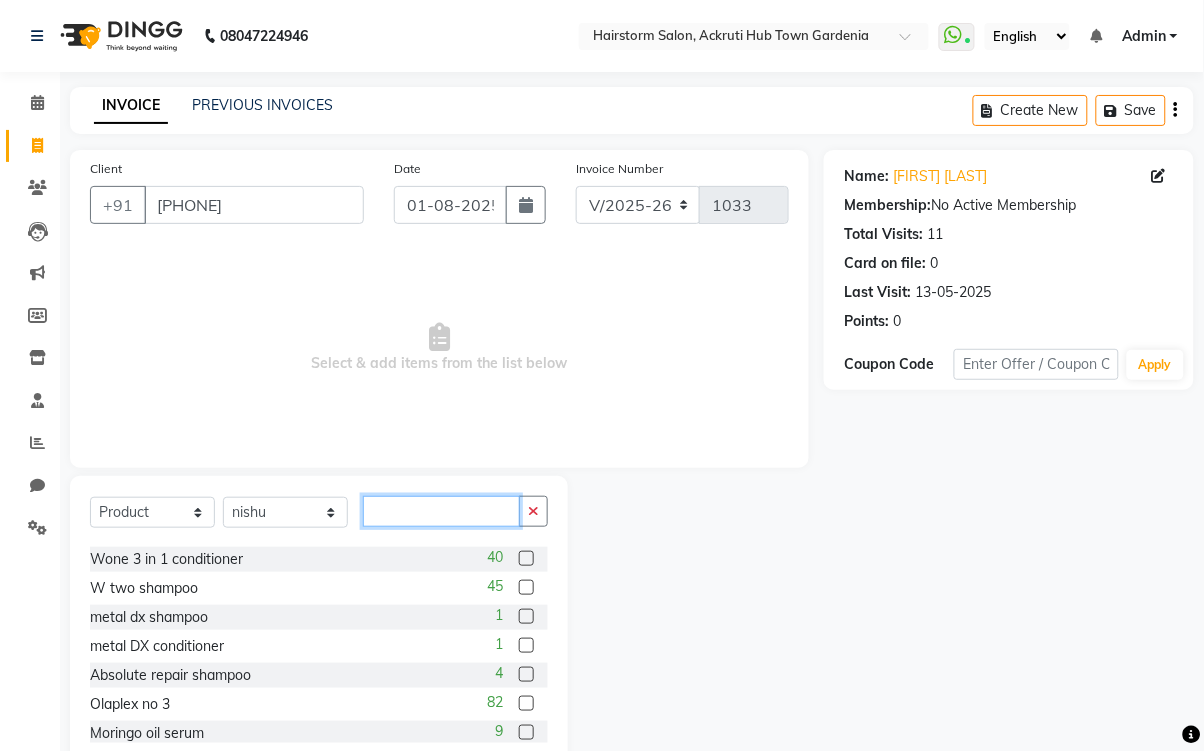 scroll, scrollTop: 717, scrollLeft: 0, axis: vertical 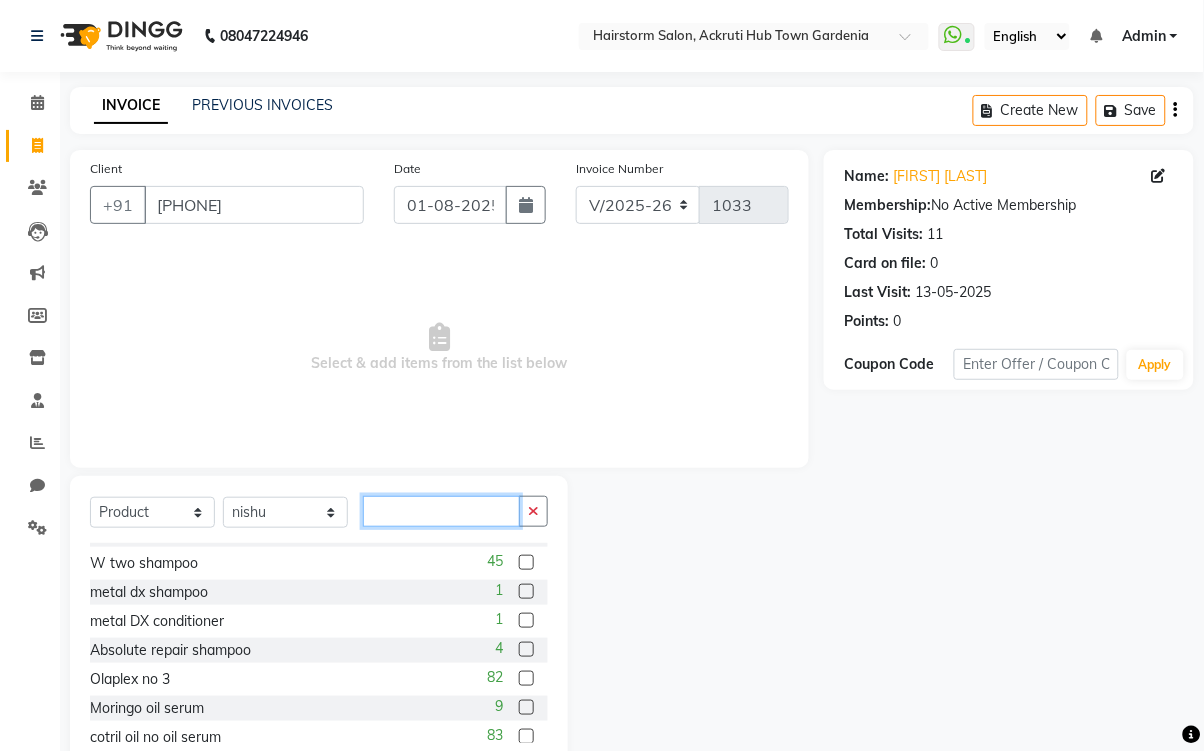 click 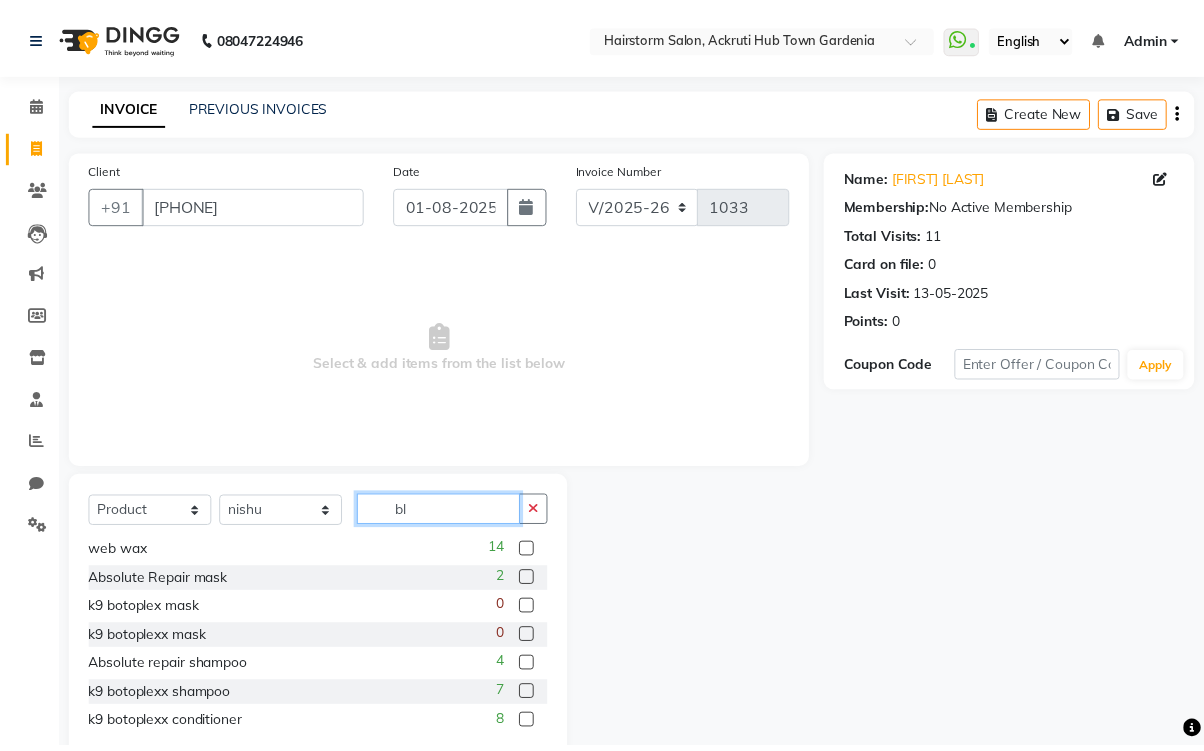 scroll, scrollTop: 0, scrollLeft: 0, axis: both 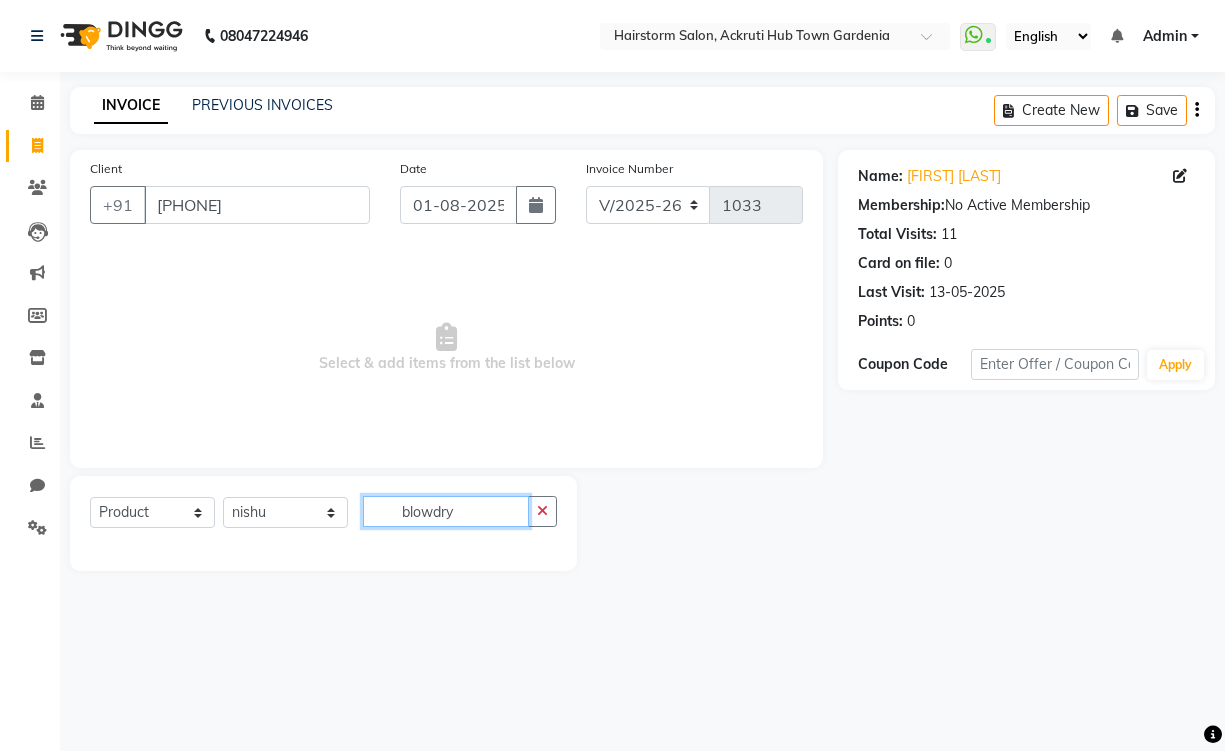 click on "blowdry" 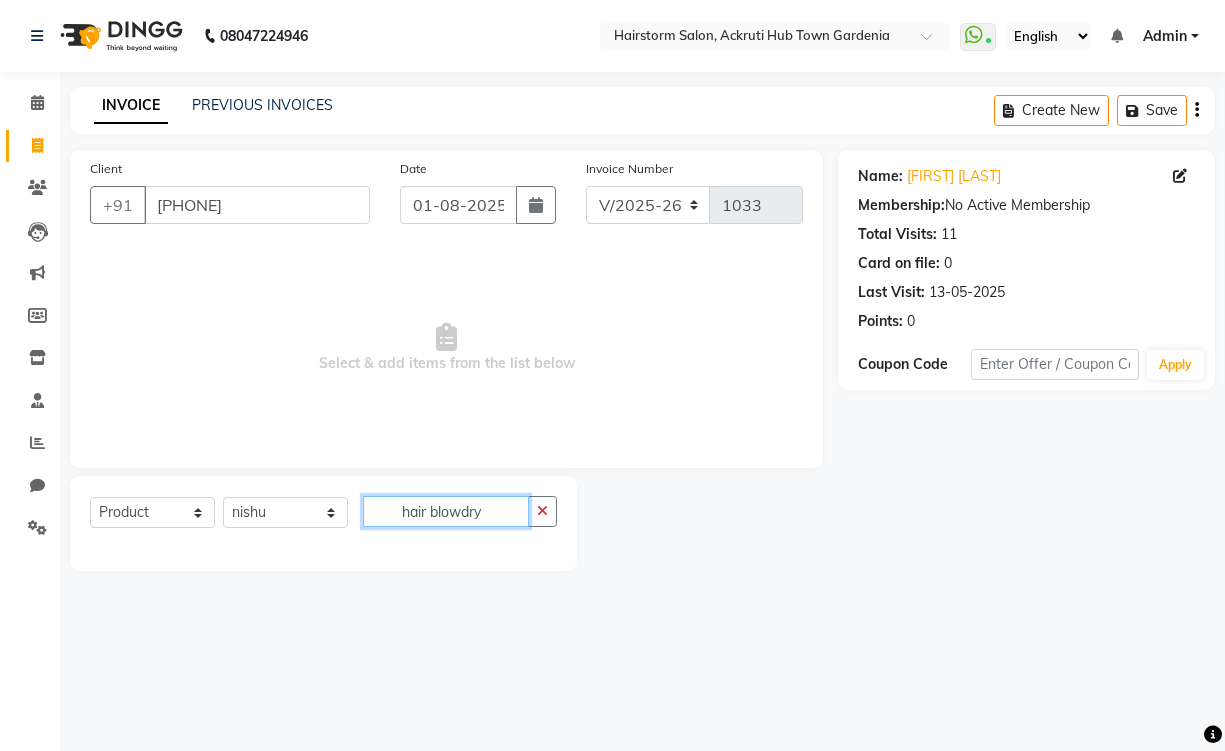 drag, startPoint x: 430, startPoint y: 513, endPoint x: 397, endPoint y: 513, distance: 33 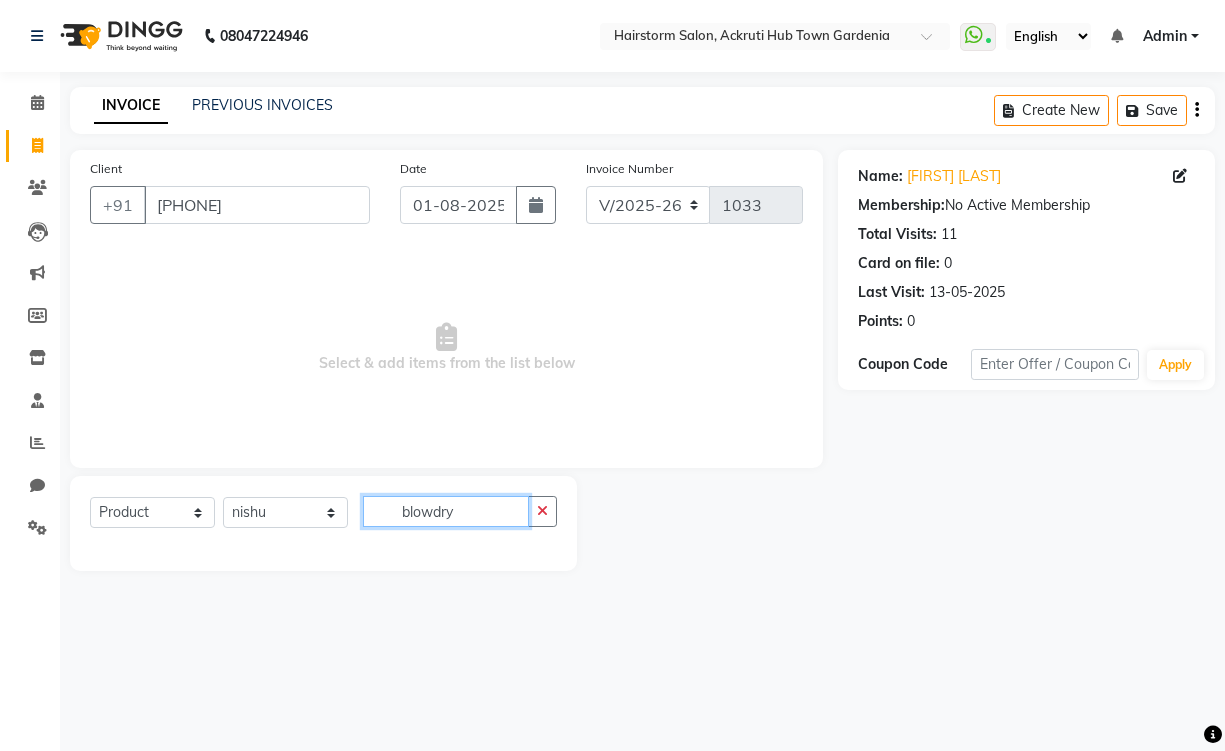 type on "blowdry" 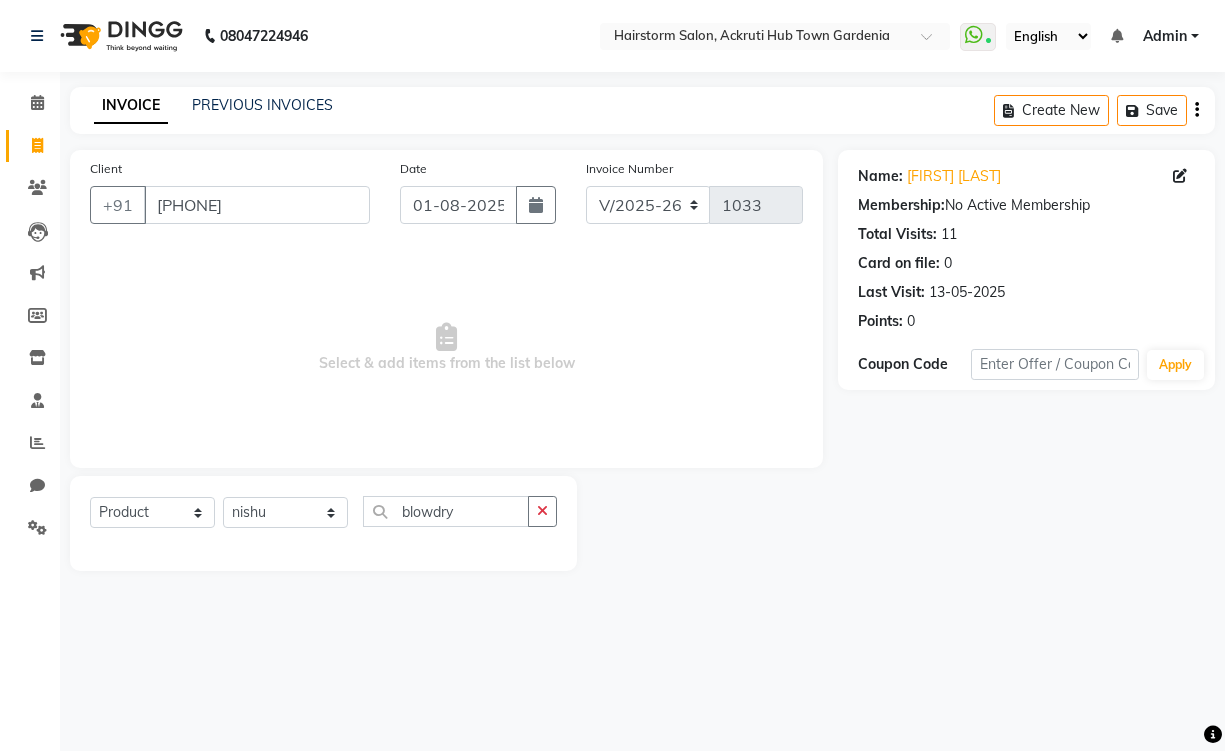 click on "[PHONE] Select Location × Hairstorm Salon, Ackruti Hub Town Gardenia WhatsApp Status ✕ Status: Connected Most Recent Message: 01-08-2025 08:00 PM Recent Service Activity: 01-08-2025 08:38 PM English ENGLISH Español العربية मराठी हिंदी ગુજરાતી தமிழ் 中文 Notifications nothing to show Admin Manage Profile Change Password Sign out Version:3.15.11 ☀ HAIRSTORM SALON, Ackruti hub town Gardenia ☀ Beauty Lab ( Aesthetics, Cosmetology, lasers, PMU & Academy), Mira Bhayandar Calendar Invoice Clients Leads Marketing Members Inventory Staff Reports Chat Settings Completed InProgress Upcoming Dropped Tentative Check-In Confirm Bookings Generate Report Segments Page Builder INVOICE PREVIOUS INVOICES Create New Save Client [PHONE] Date 01-08-2025 Invoice Number V/2025 V/2025-26 1033 Select & add items from the list below Select Service Product Membership Package Voucher Prepaid Gift Card Select Stylist [FIRST]" at bounding box center [612, 375] 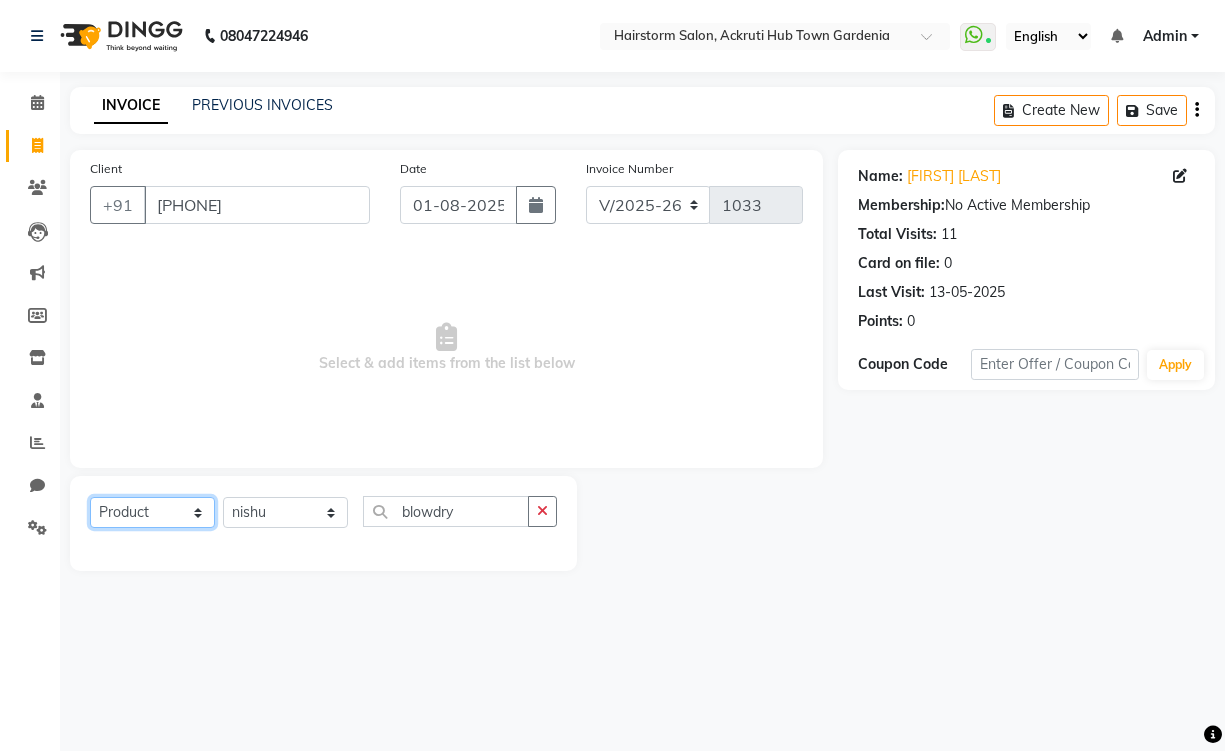 click on "Select  Service  Product  Membership  Package Voucher Prepaid Gift Card" 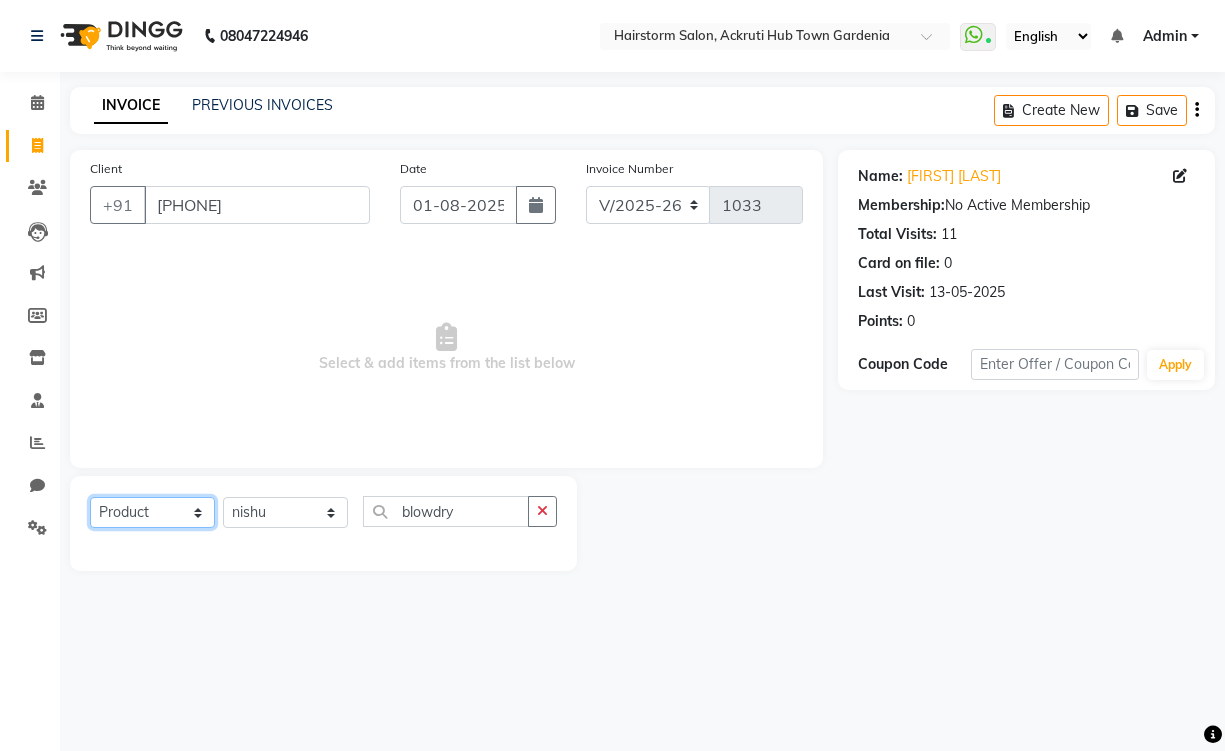 select on "service" 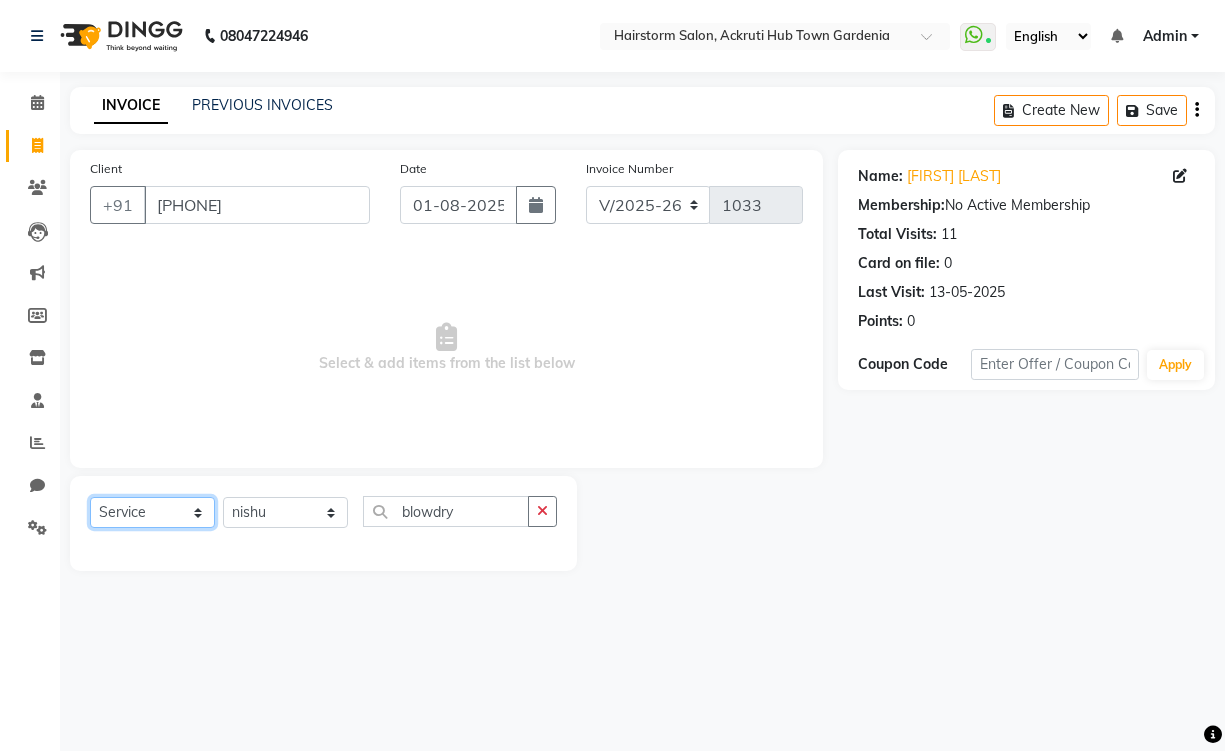 click on "Select  Service  Product  Membership  Package Voucher Prepaid Gift Card" 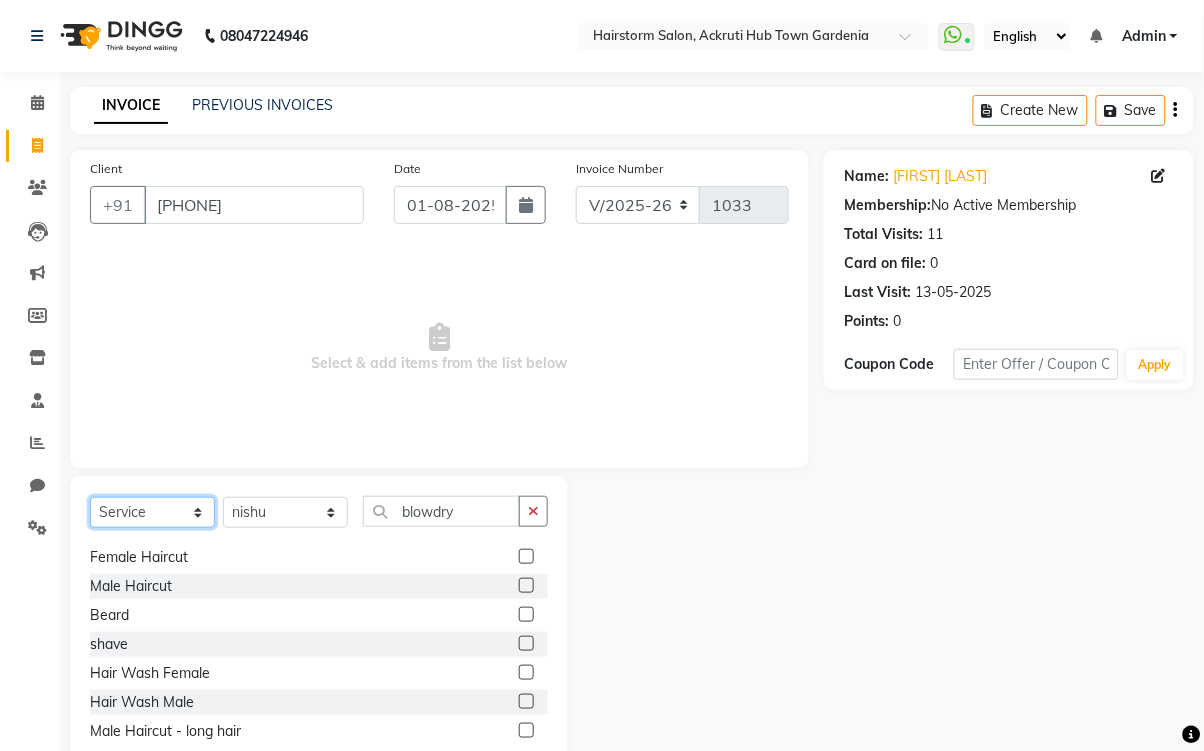 scroll, scrollTop: 258, scrollLeft: 0, axis: vertical 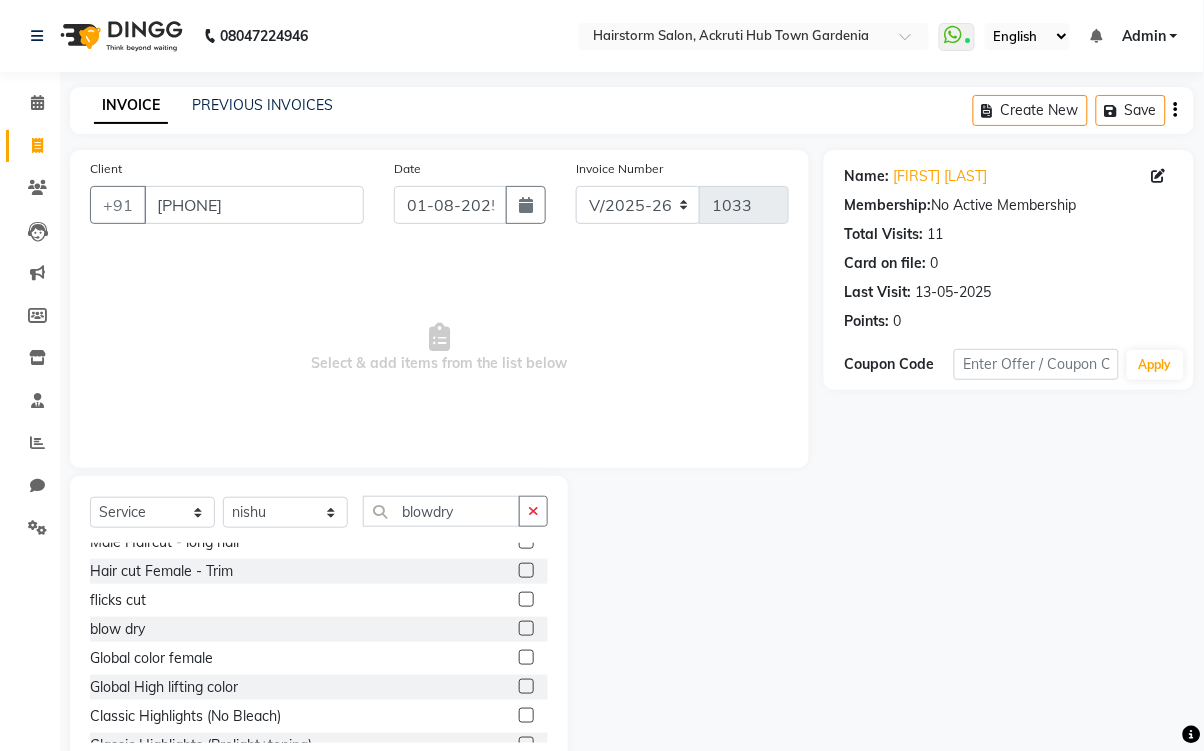 click 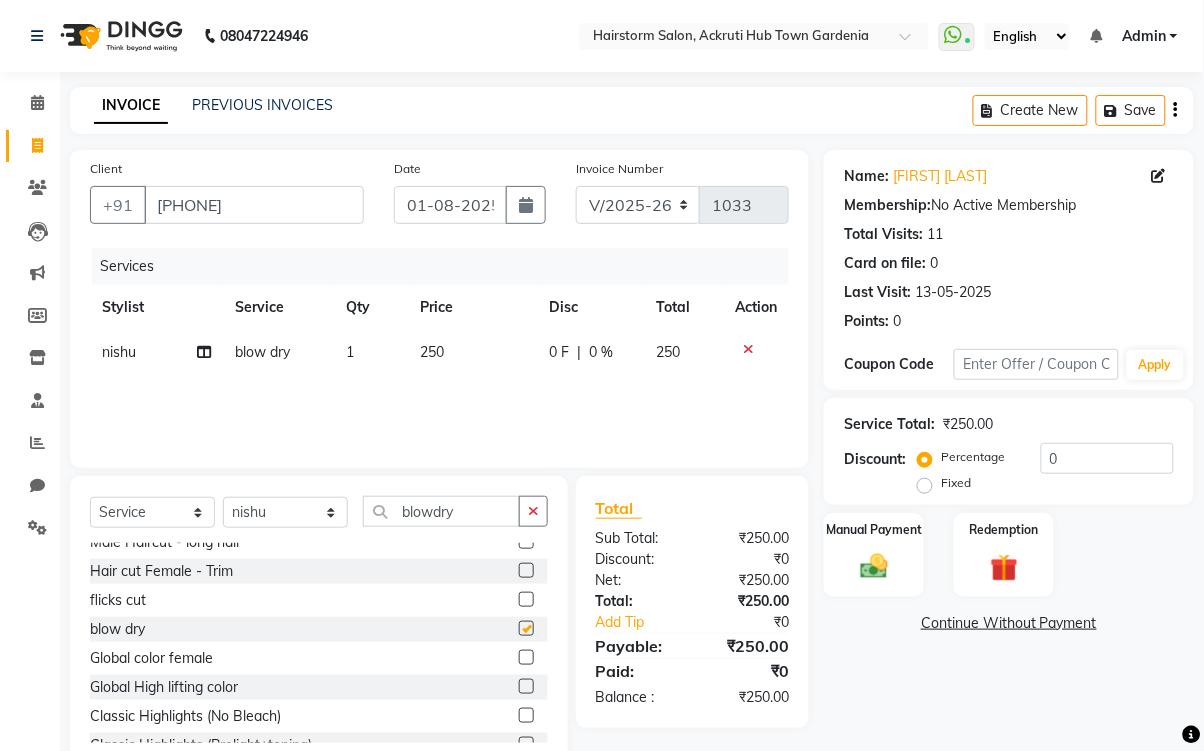 checkbox on "false" 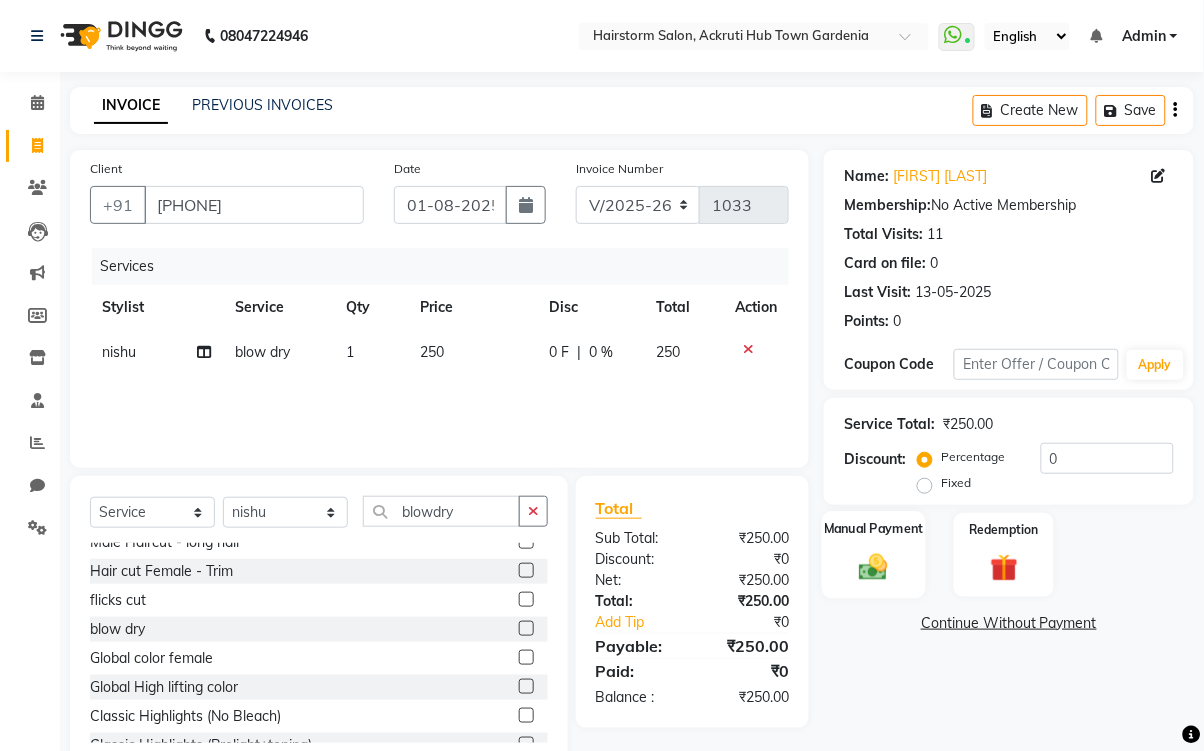 click 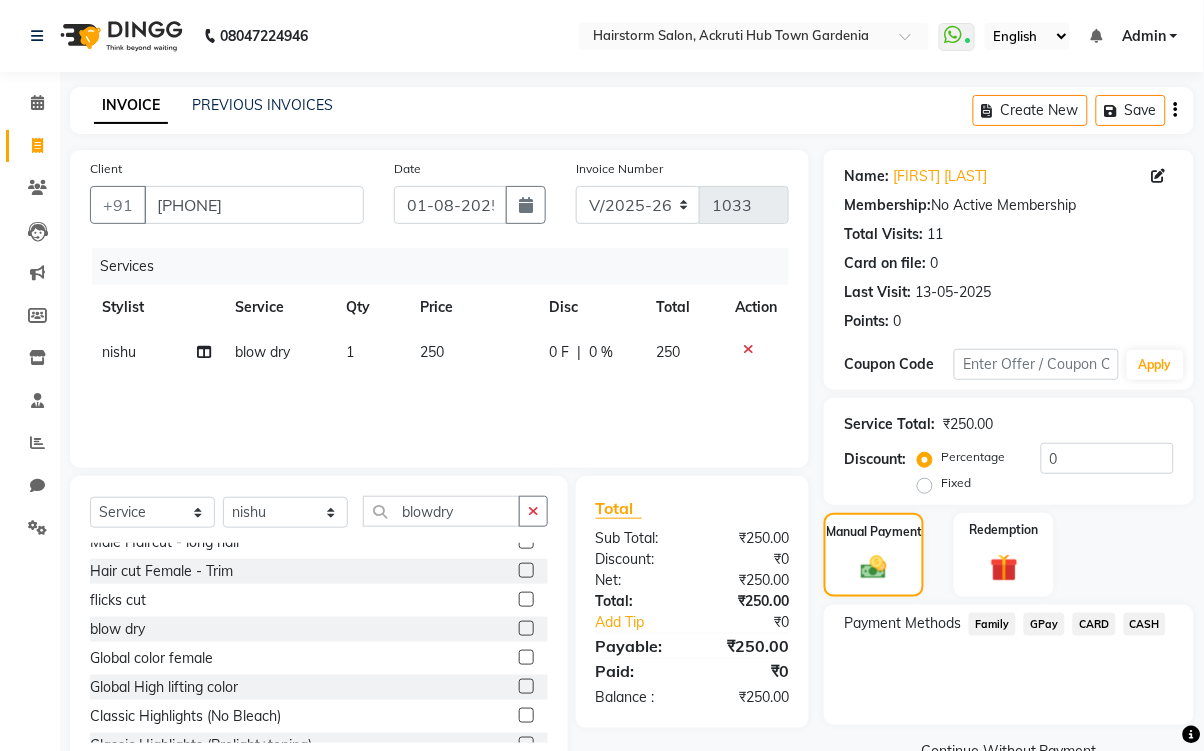 click on "GPay" 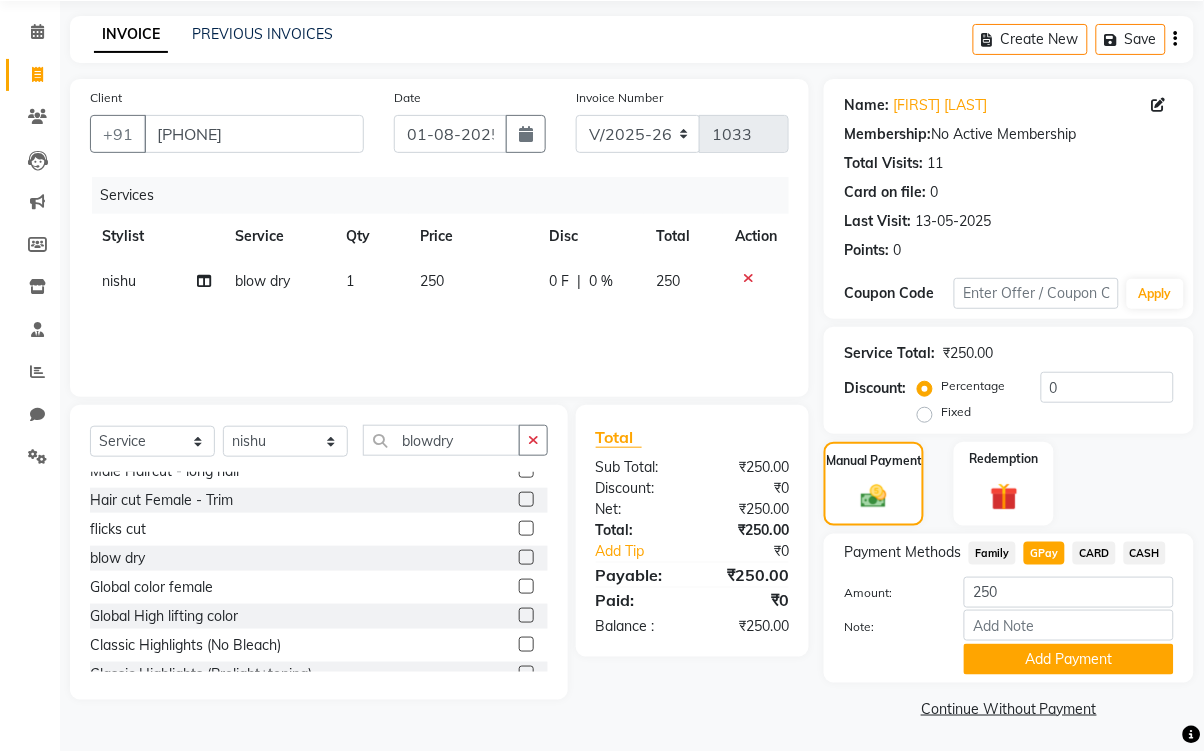 scroll, scrollTop: 72, scrollLeft: 0, axis: vertical 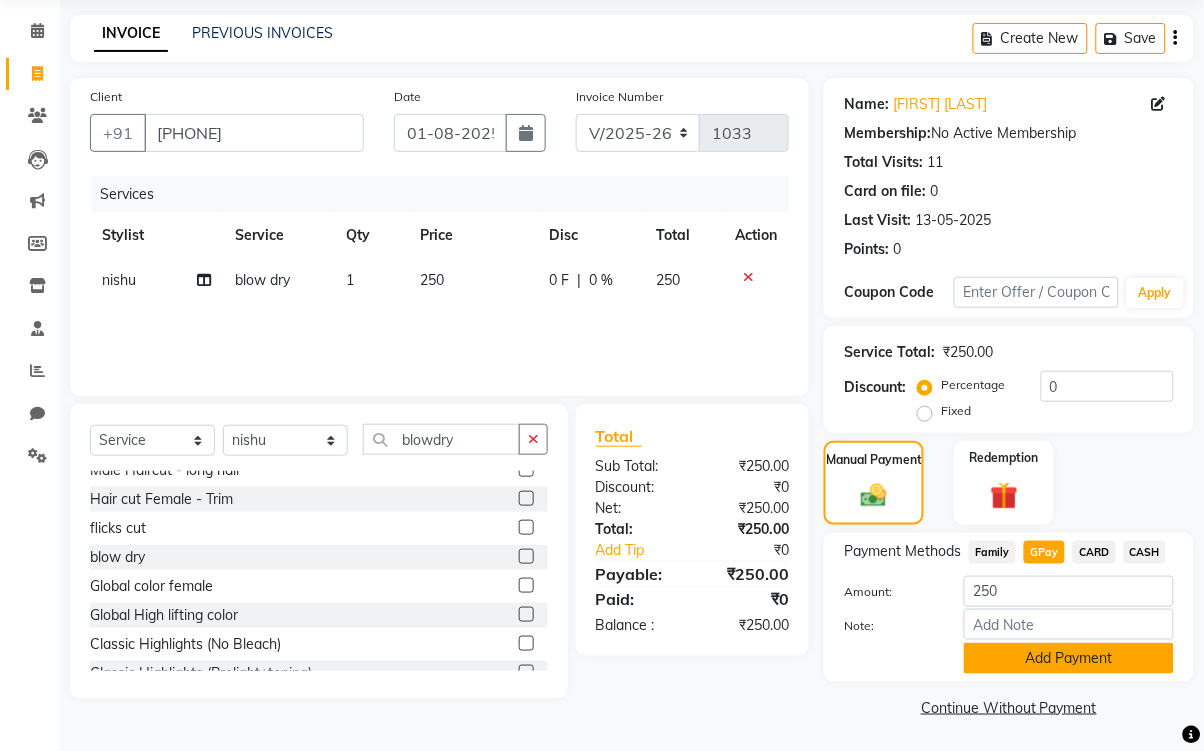 click on "Add Payment" 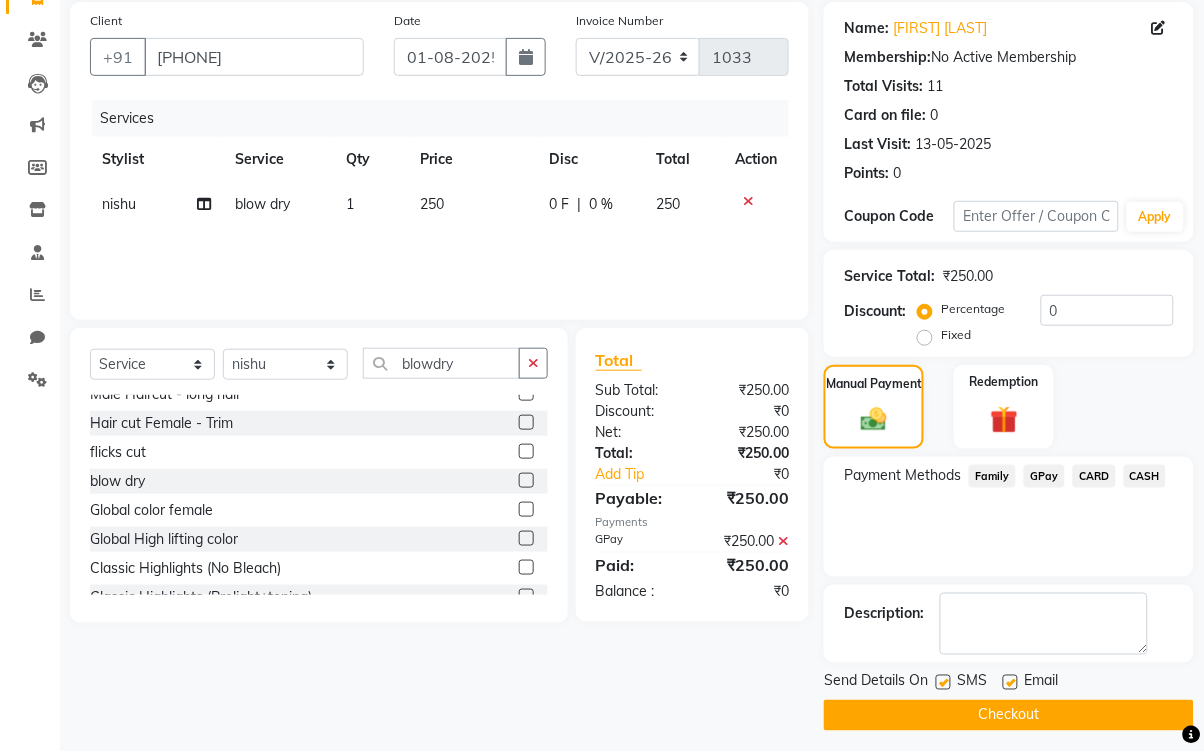 scroll, scrollTop: 159, scrollLeft: 0, axis: vertical 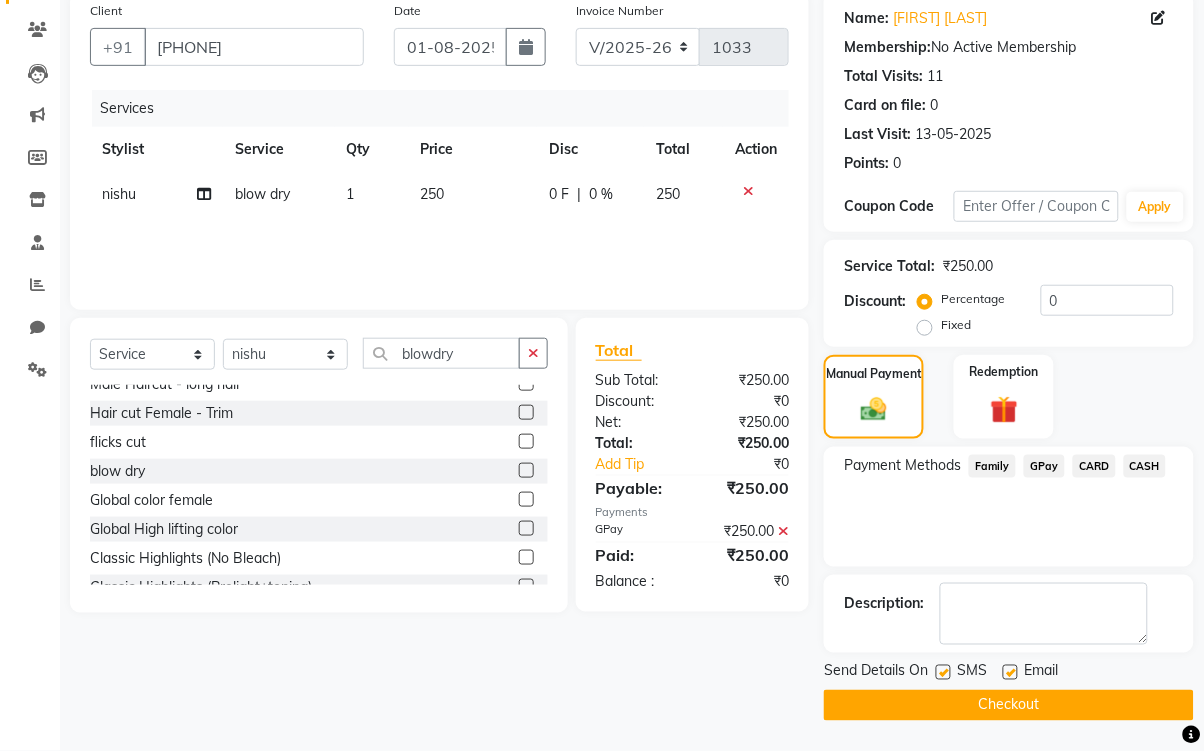 click on "Family" 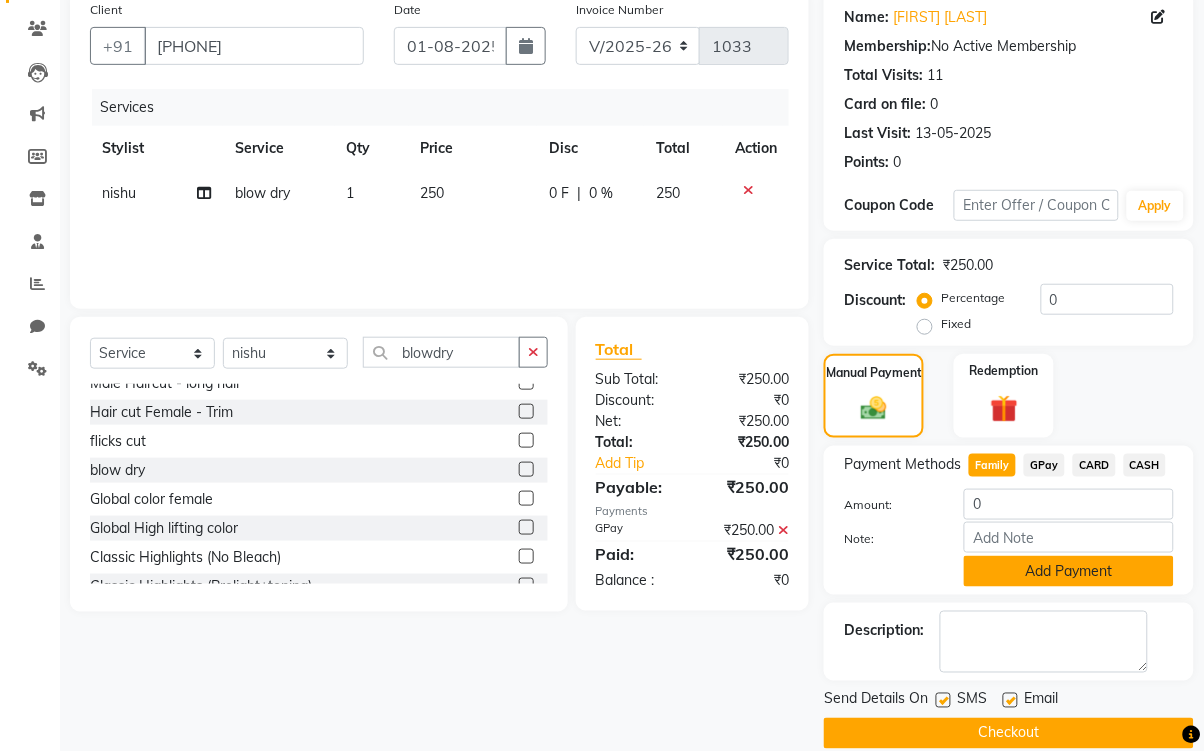 click on "Add Payment" 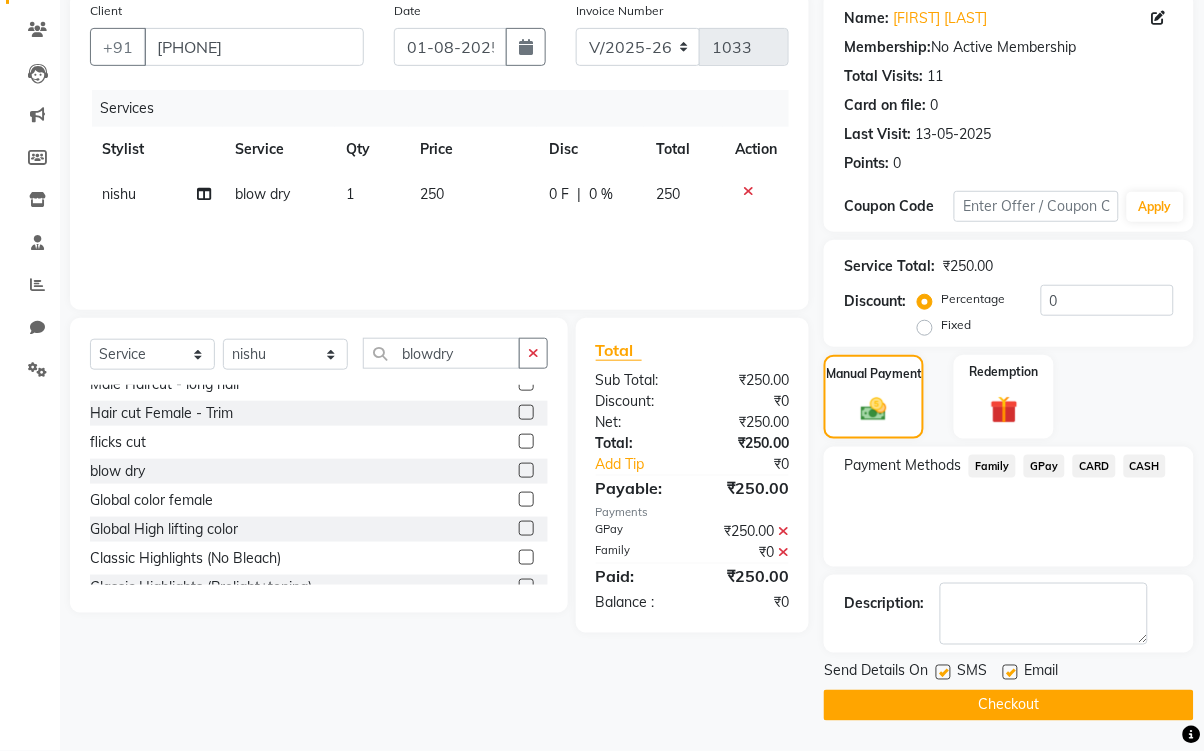 click on "Checkout" 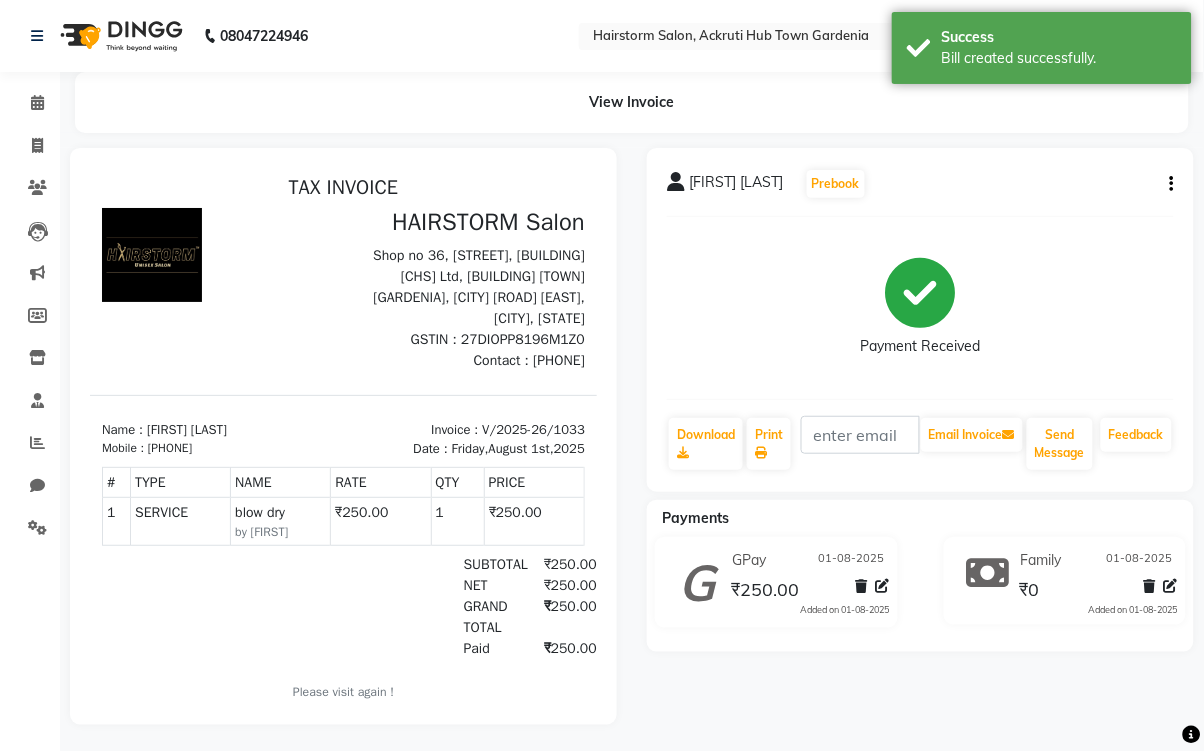 scroll, scrollTop: 0, scrollLeft: 0, axis: both 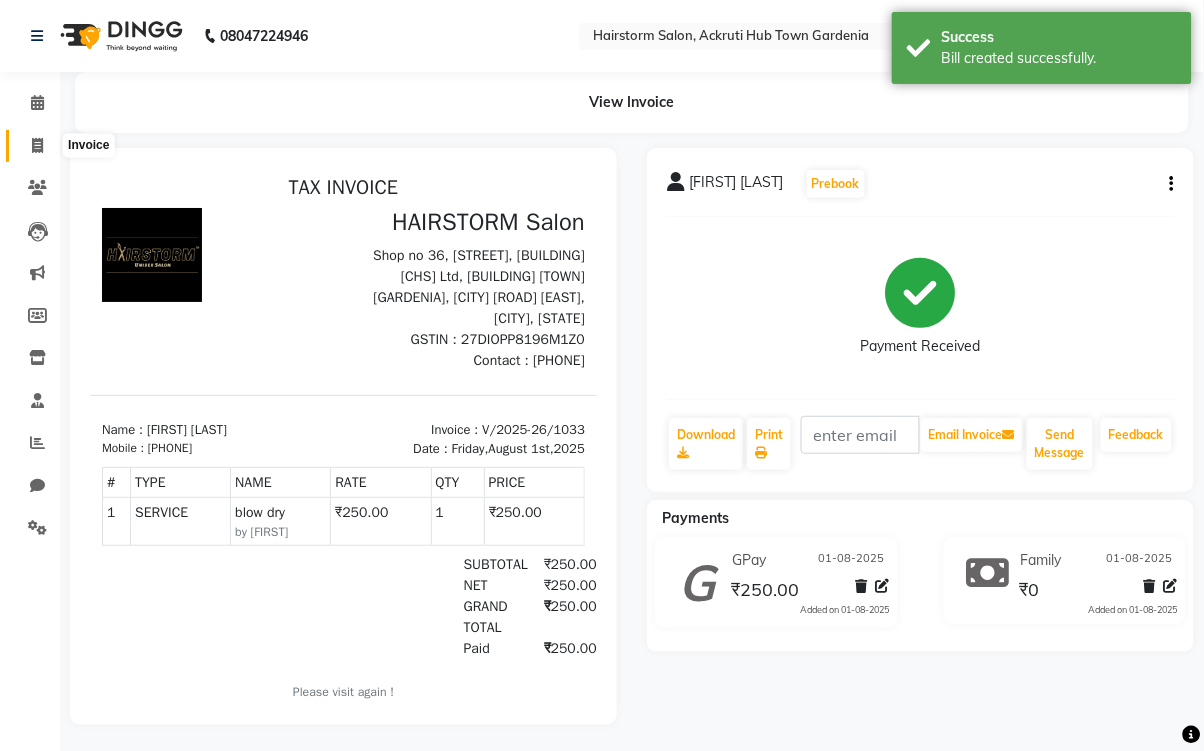 click 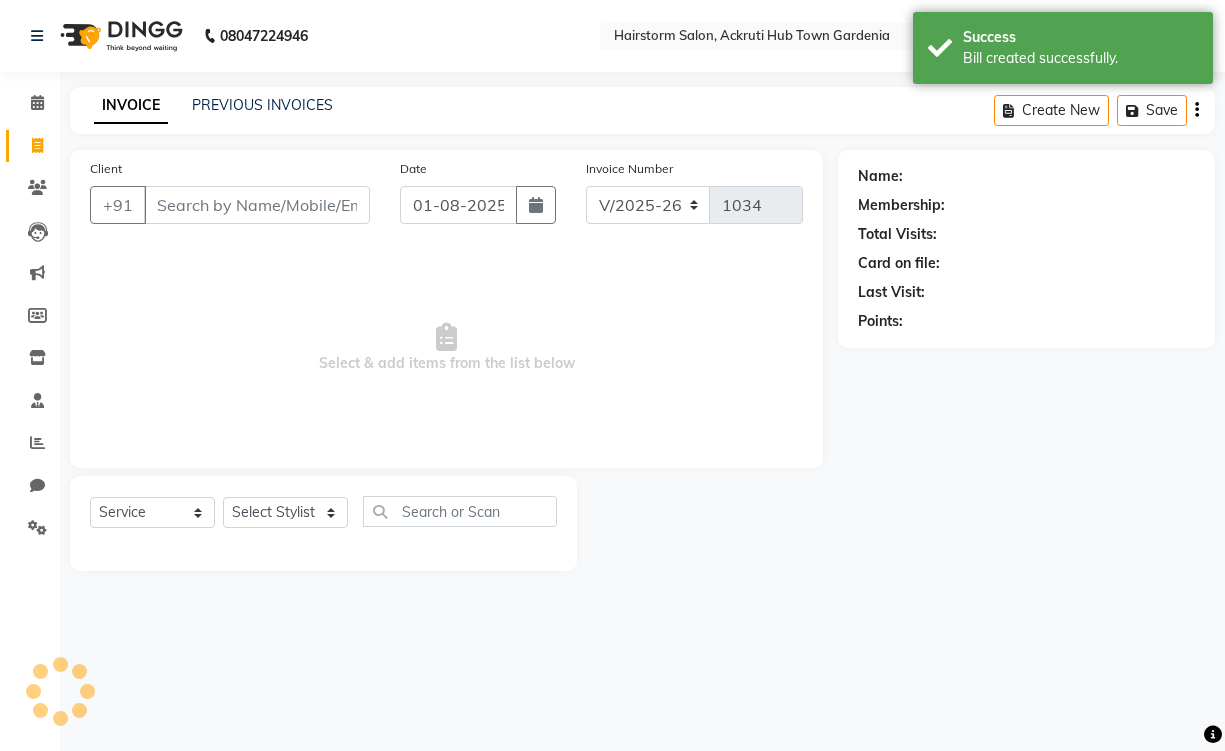 click on "Client" at bounding box center [257, 205] 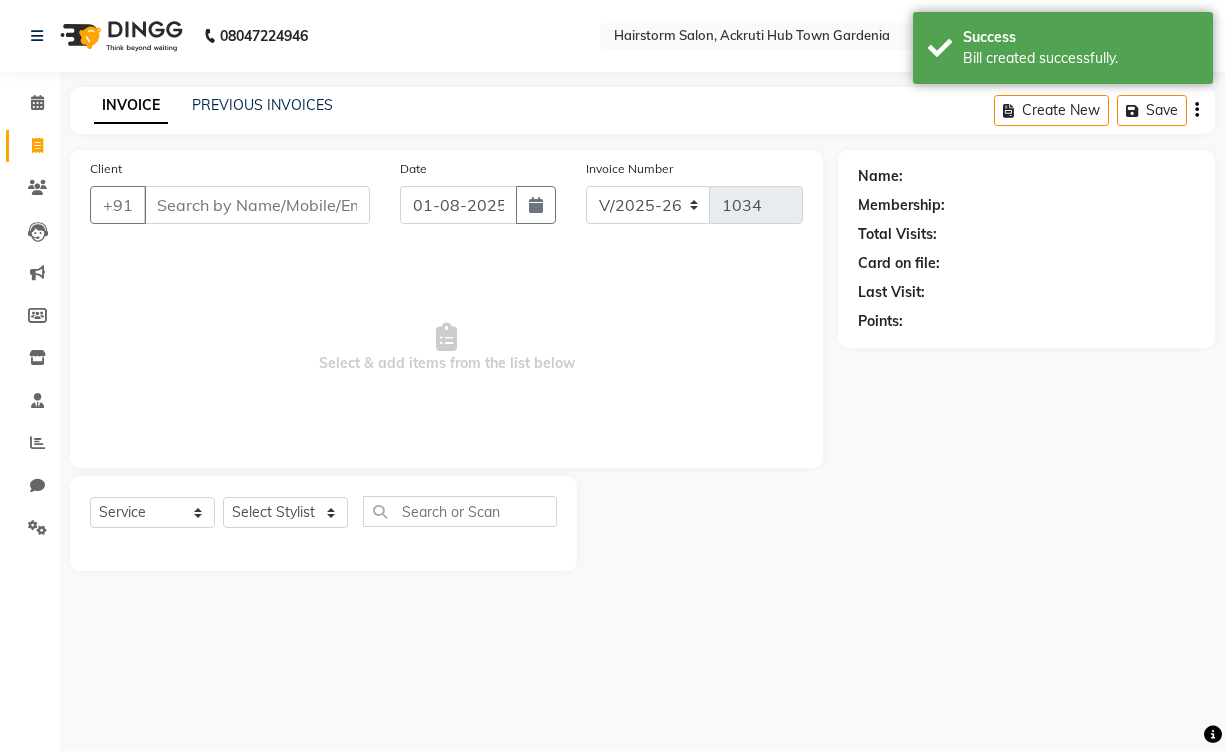 select on "product" 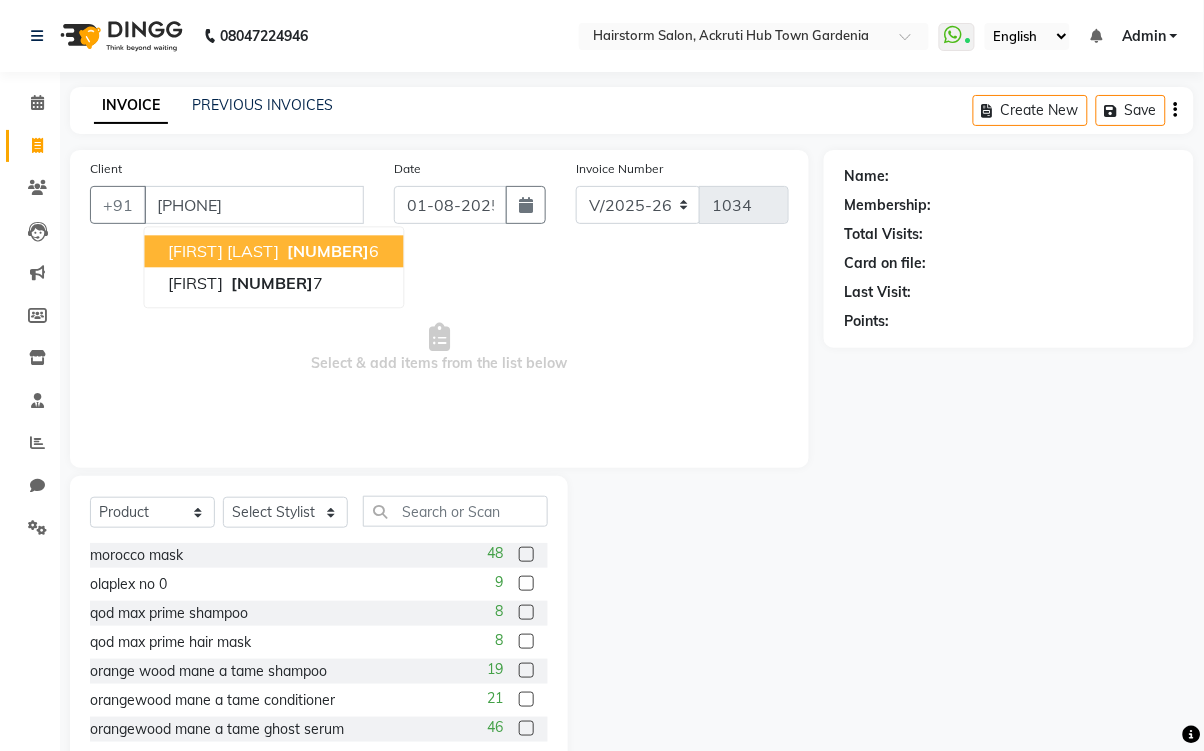 type on "[PHONE]" 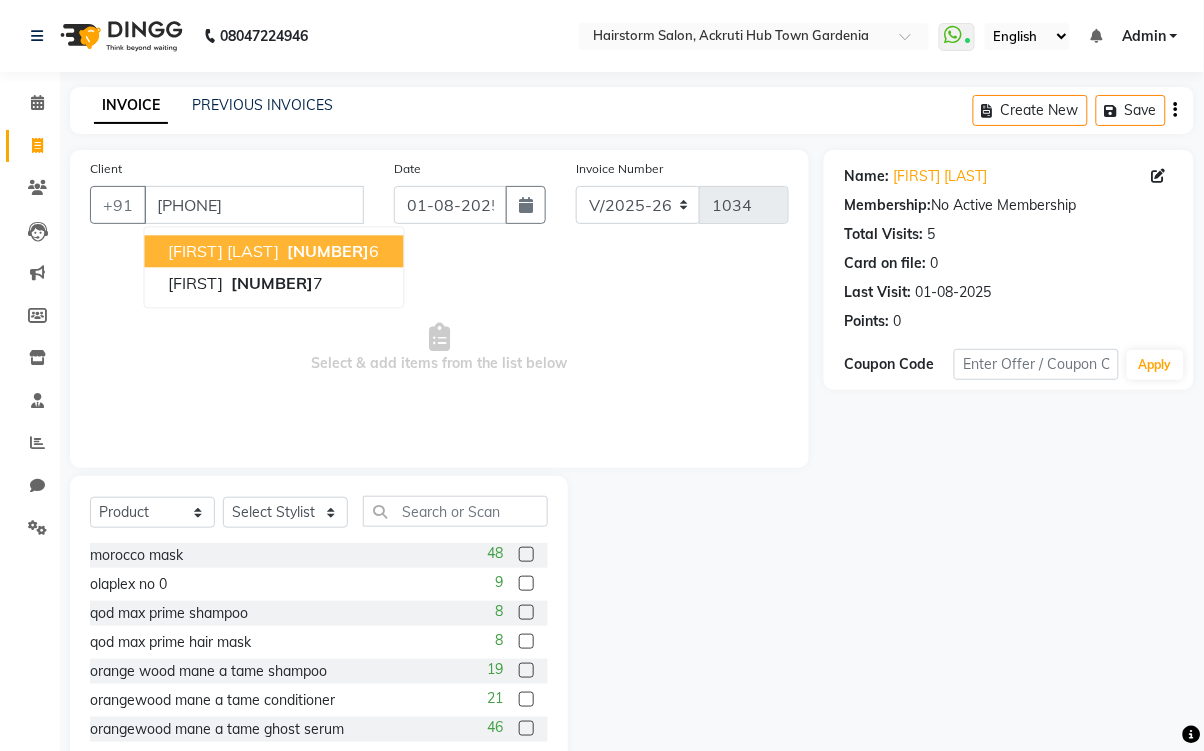 click on "[FIRST] [LAST]" at bounding box center (224, 251) 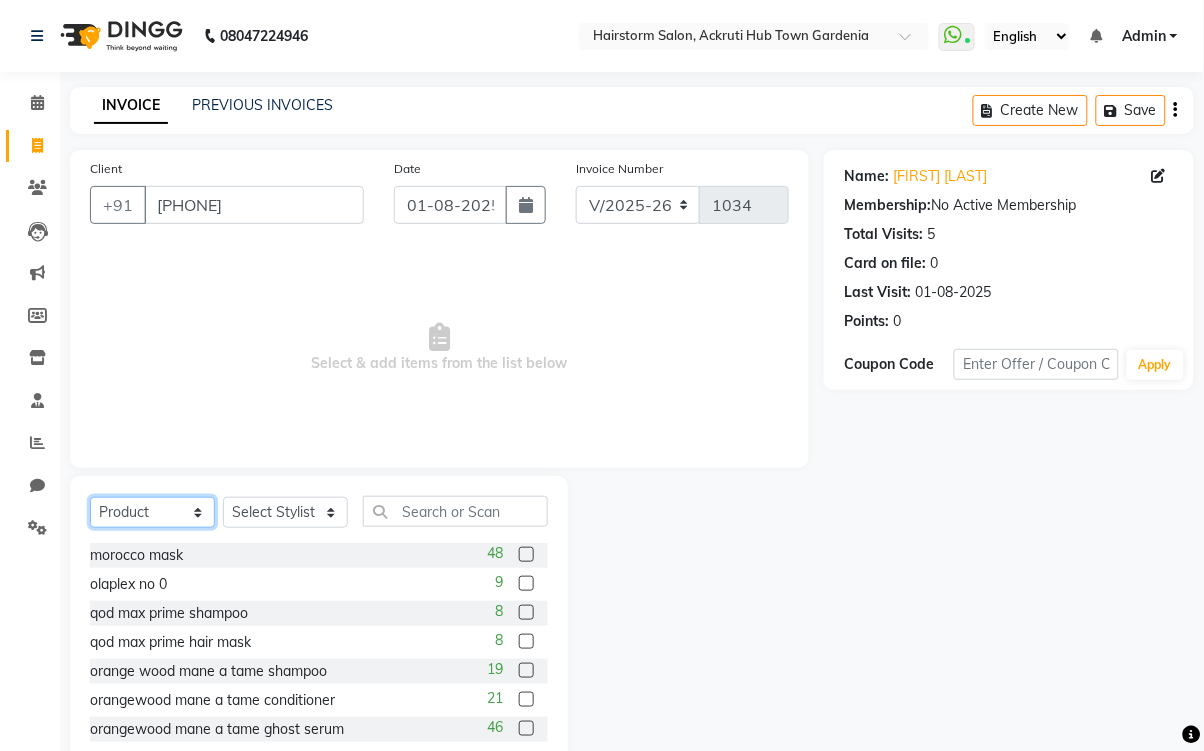 click on "Select  Service  Product  Membership  Package Voucher Prepaid Gift Card" 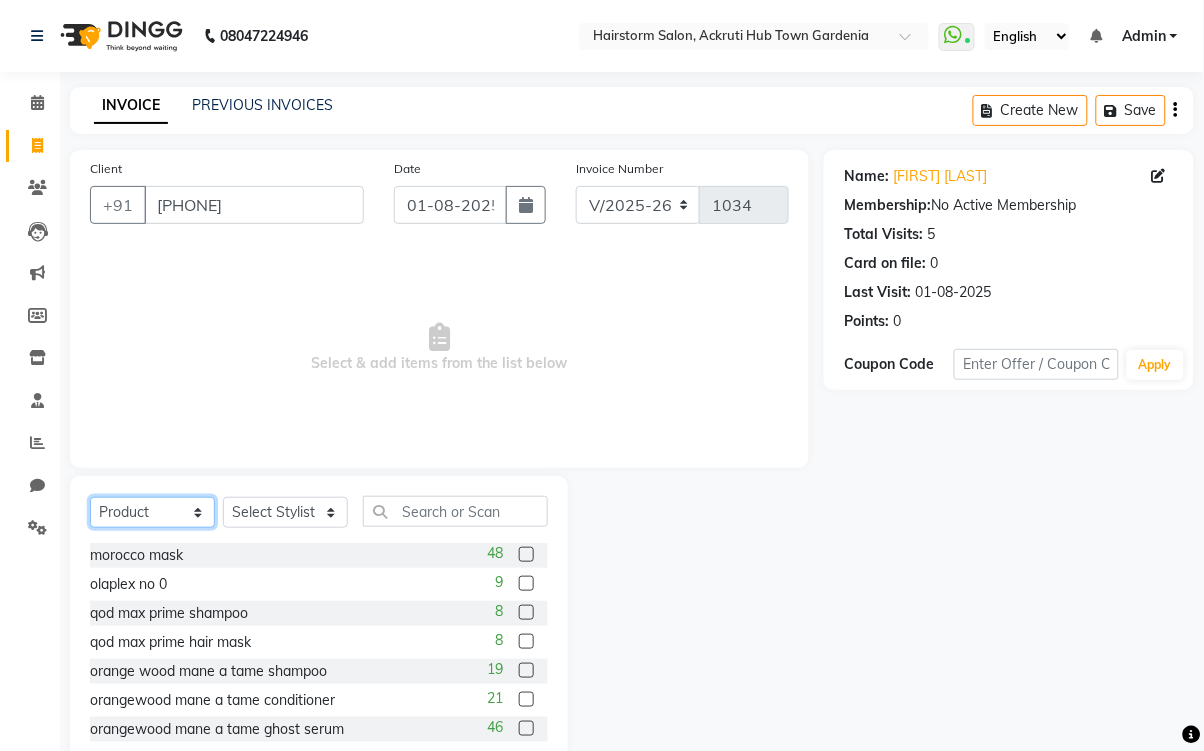 select on "service" 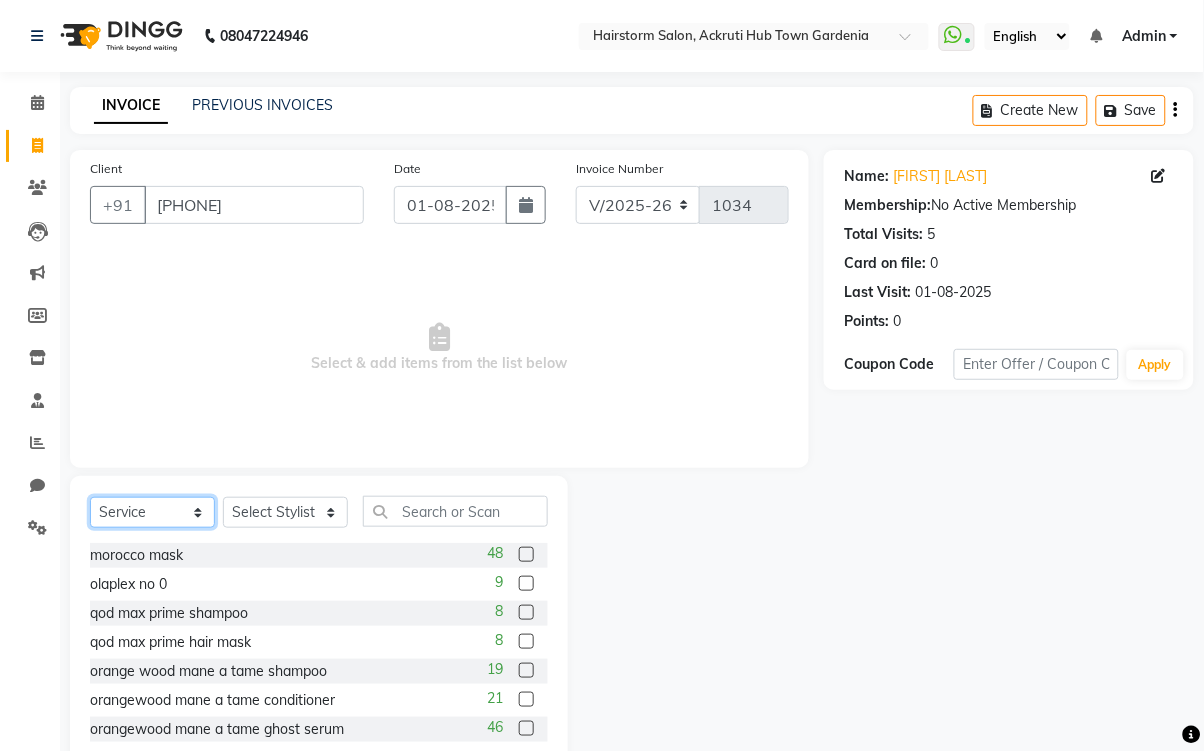 click on "Select  Service  Product  Membership  Package Voucher Prepaid Gift Card" 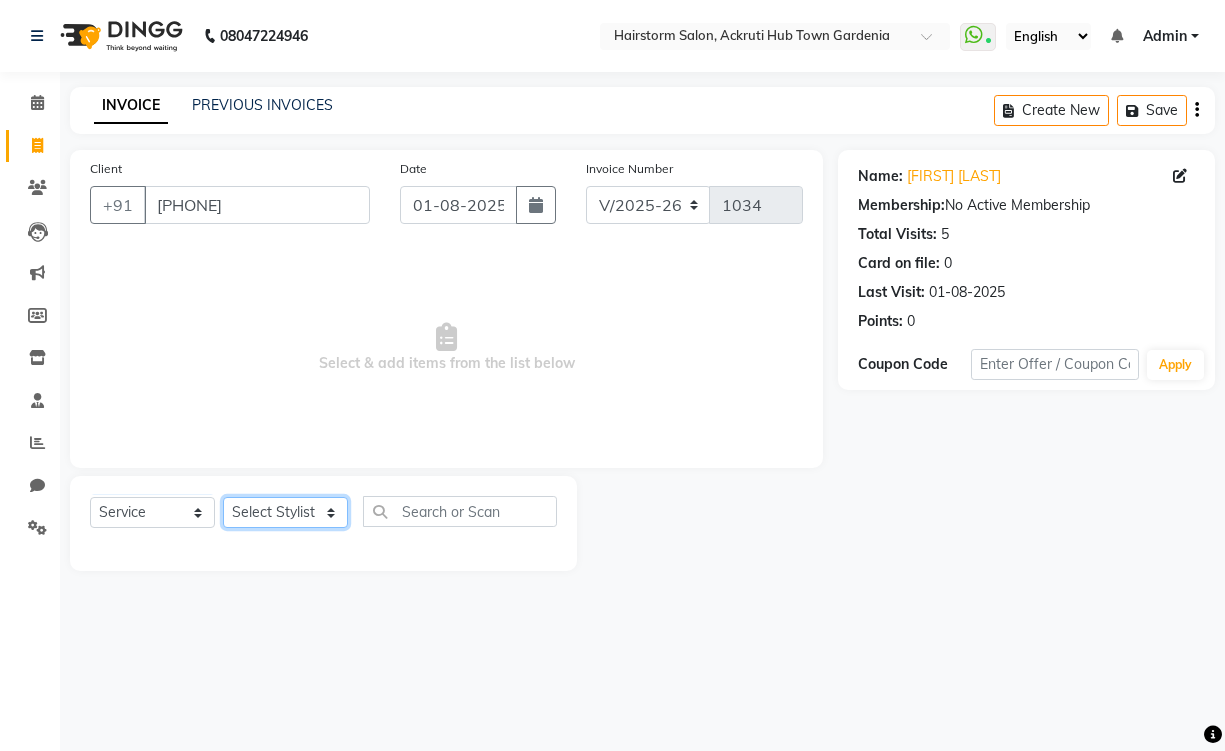 click on "Select Stylist [FIRST] [LAST] [FIRST] [LAST] [FIRST] [LAST] [FIRST] [LAST] [FIRST] [LAST] [FIRST] [LAST] [FIRST] [LAST] [FIRST] [LAST] [FIRST] [LAST] [FIRST] [LAST]" 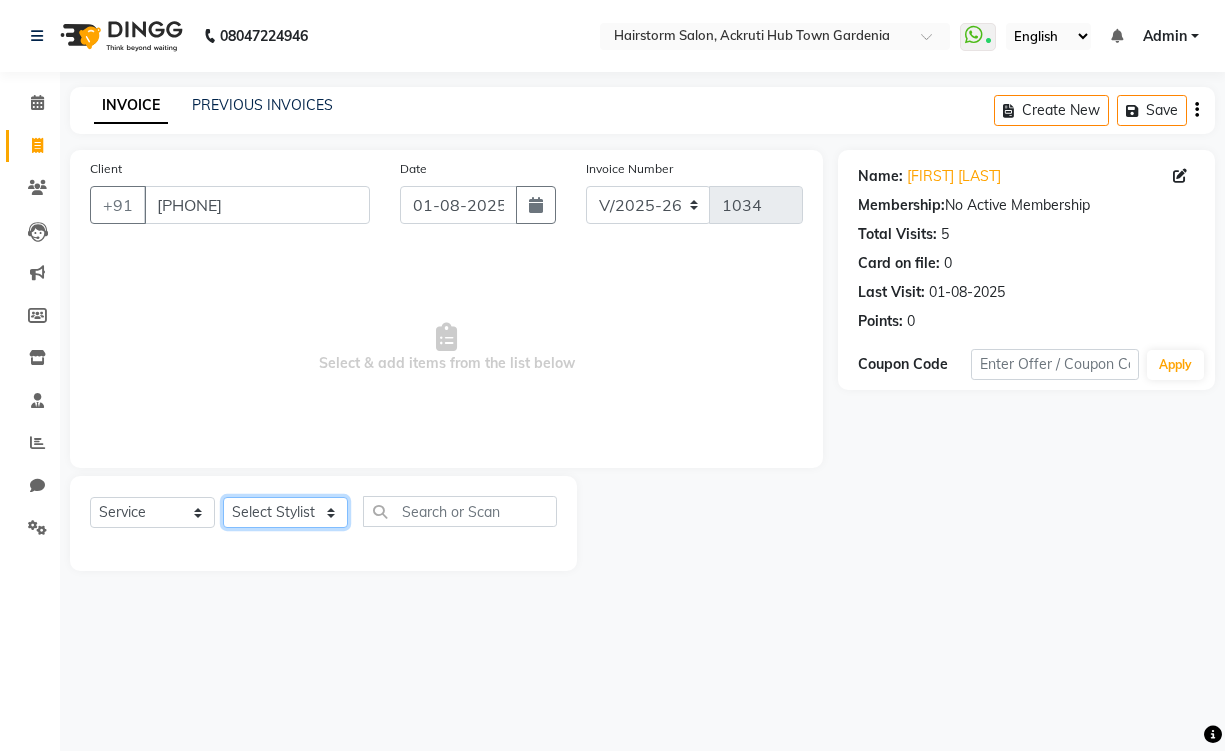 select on "59938" 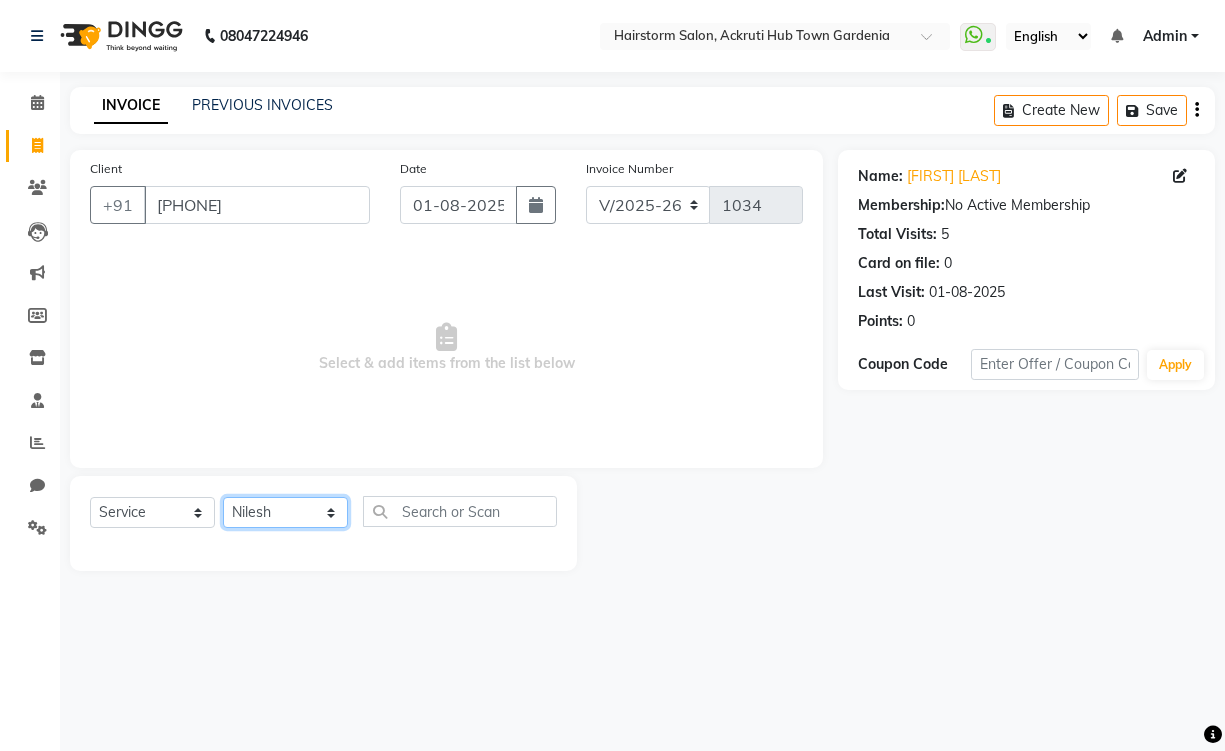 click on "Select Stylist [FIRST] [LAST] [FIRST] [LAST] [FIRST] [LAST] [FIRST] [LAST] [FIRST] [LAST] [FIRST] [LAST] [FIRST] [LAST] [FIRST] [LAST] [FIRST] [LAST] [FIRST] [LAST]" 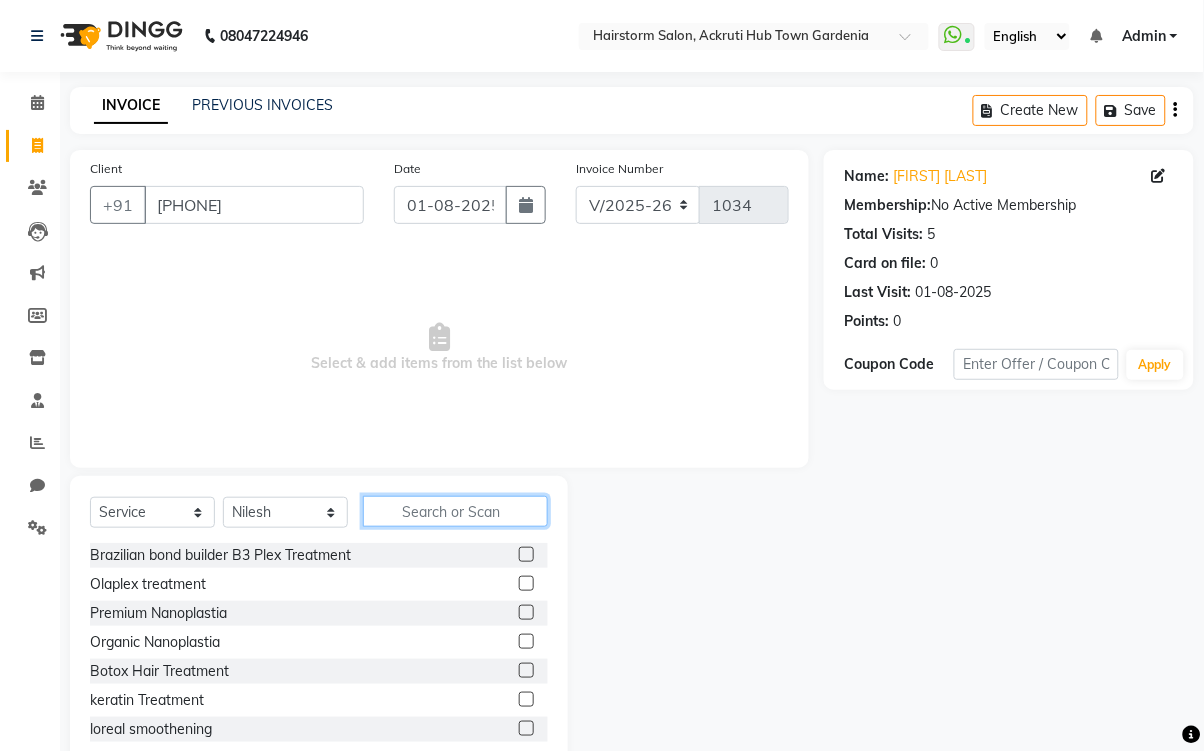 click 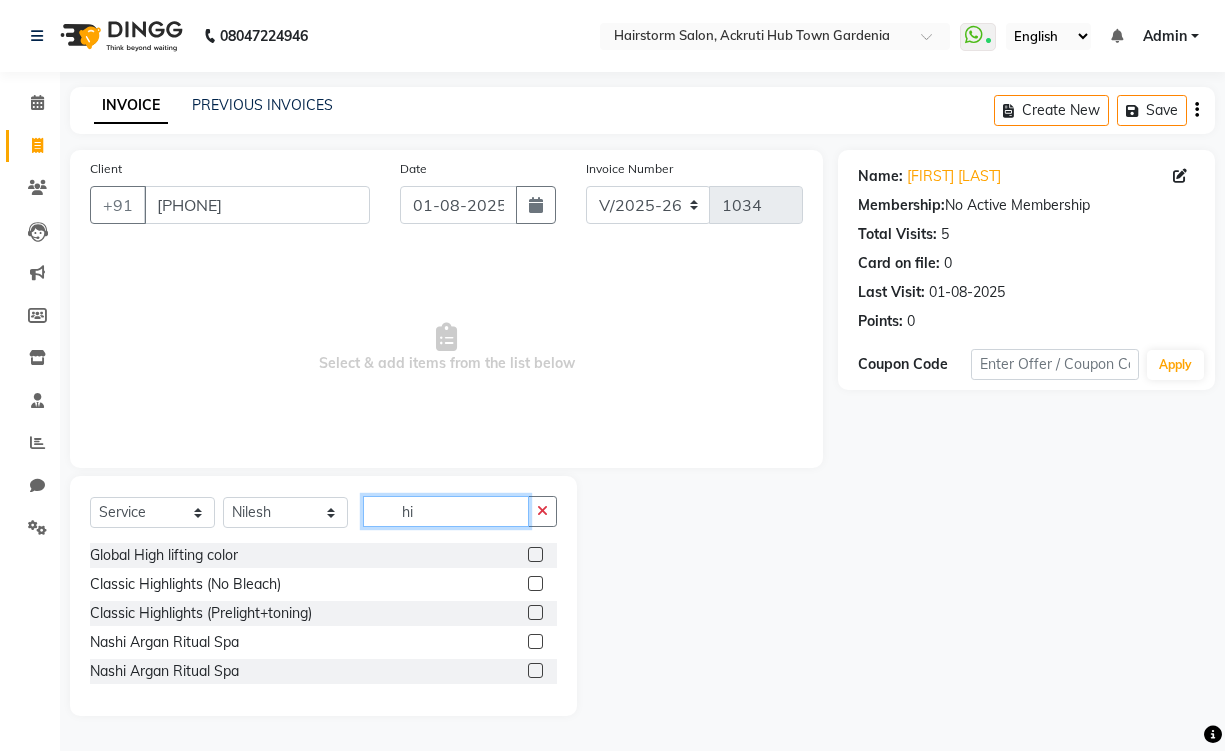 type on "hi" 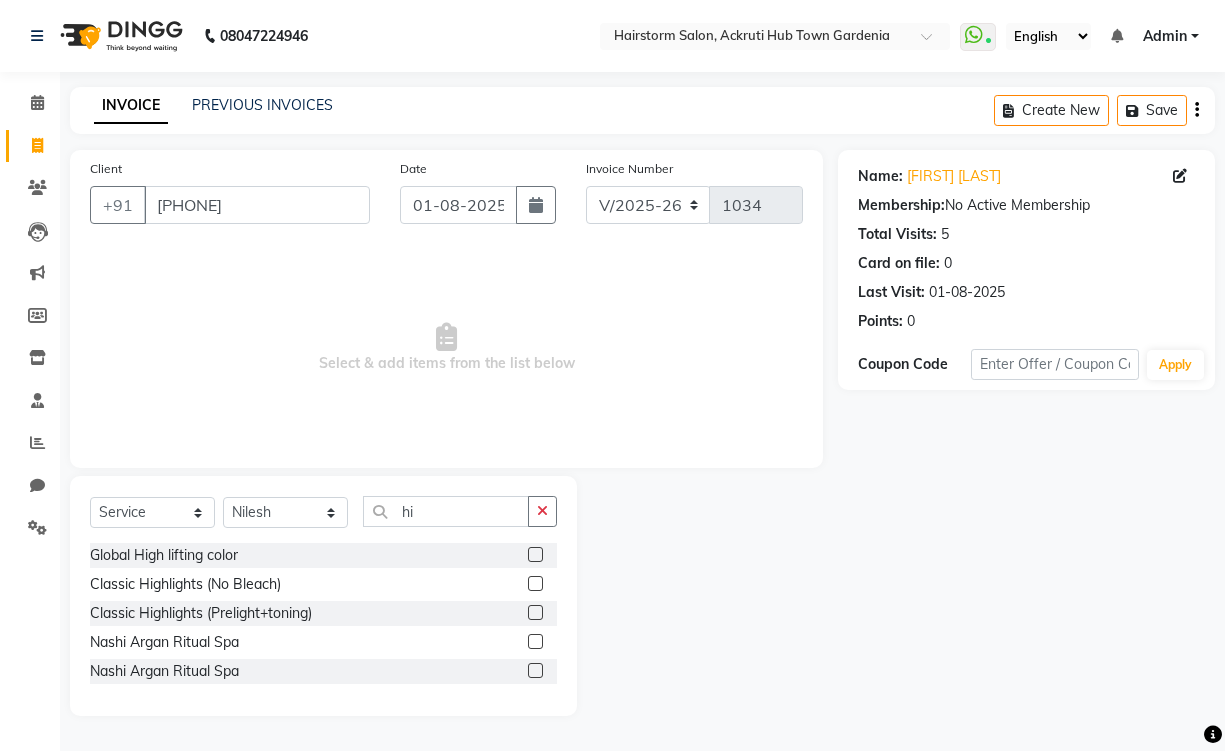 click 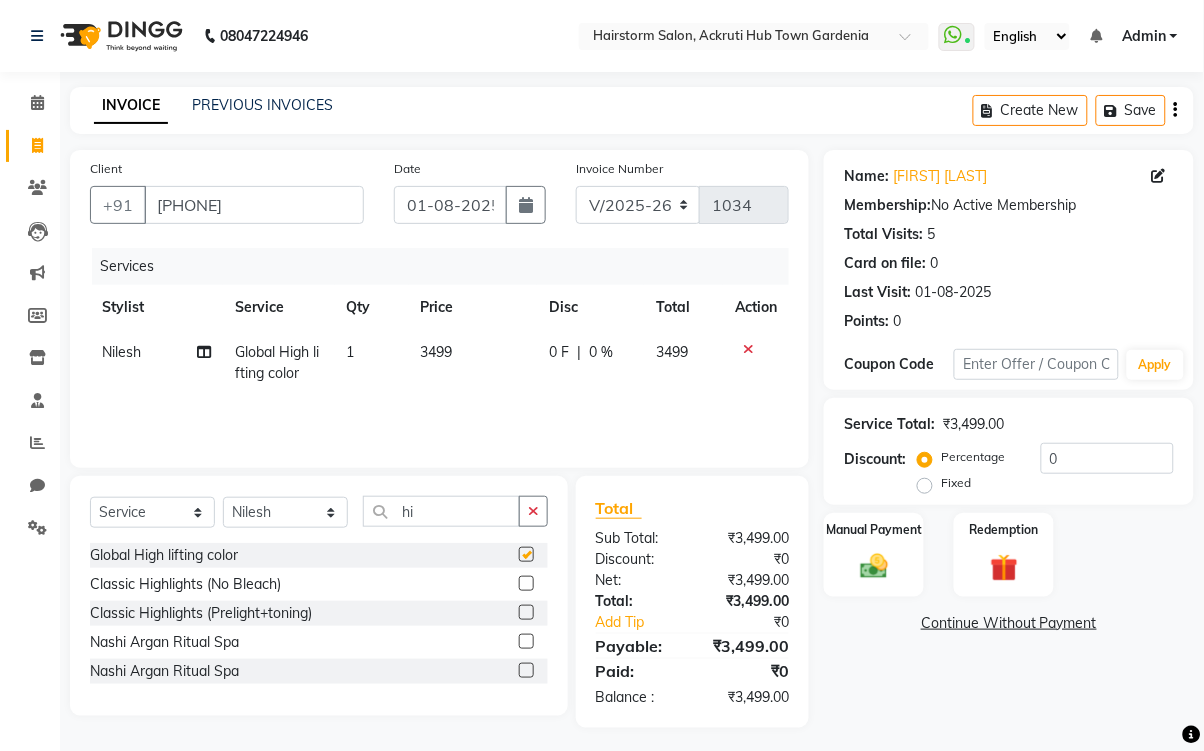 checkbox on "false" 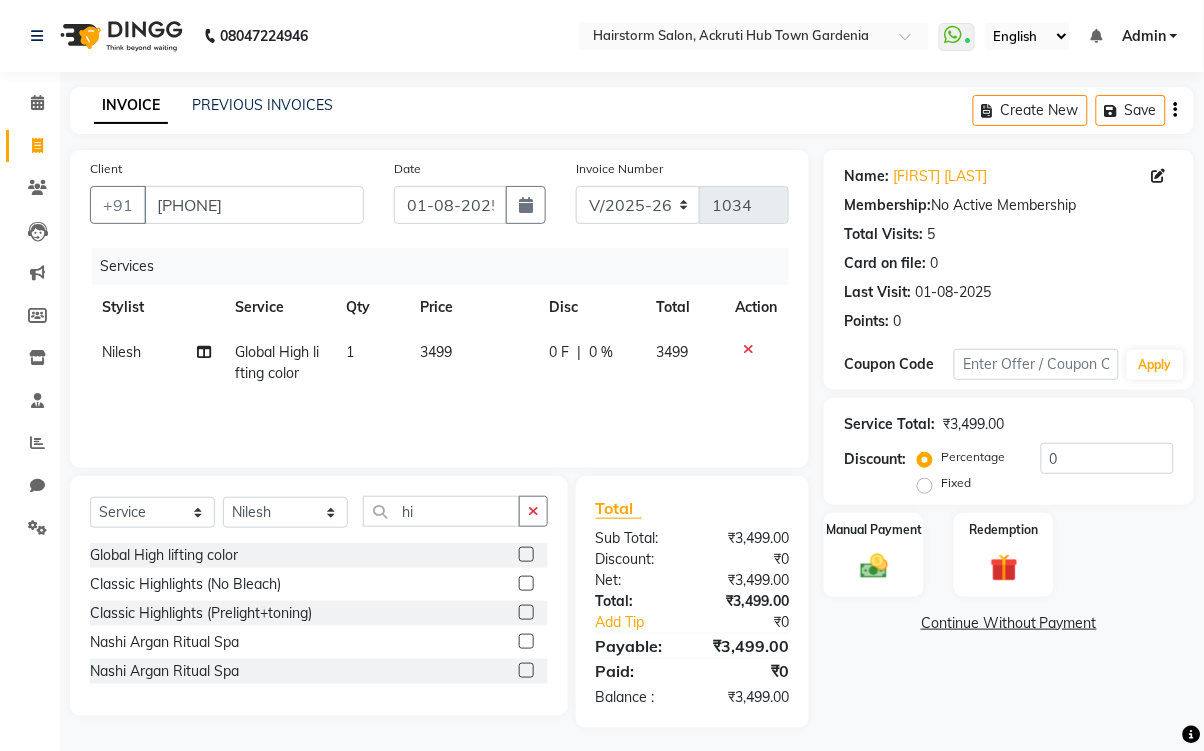 click on "3499" 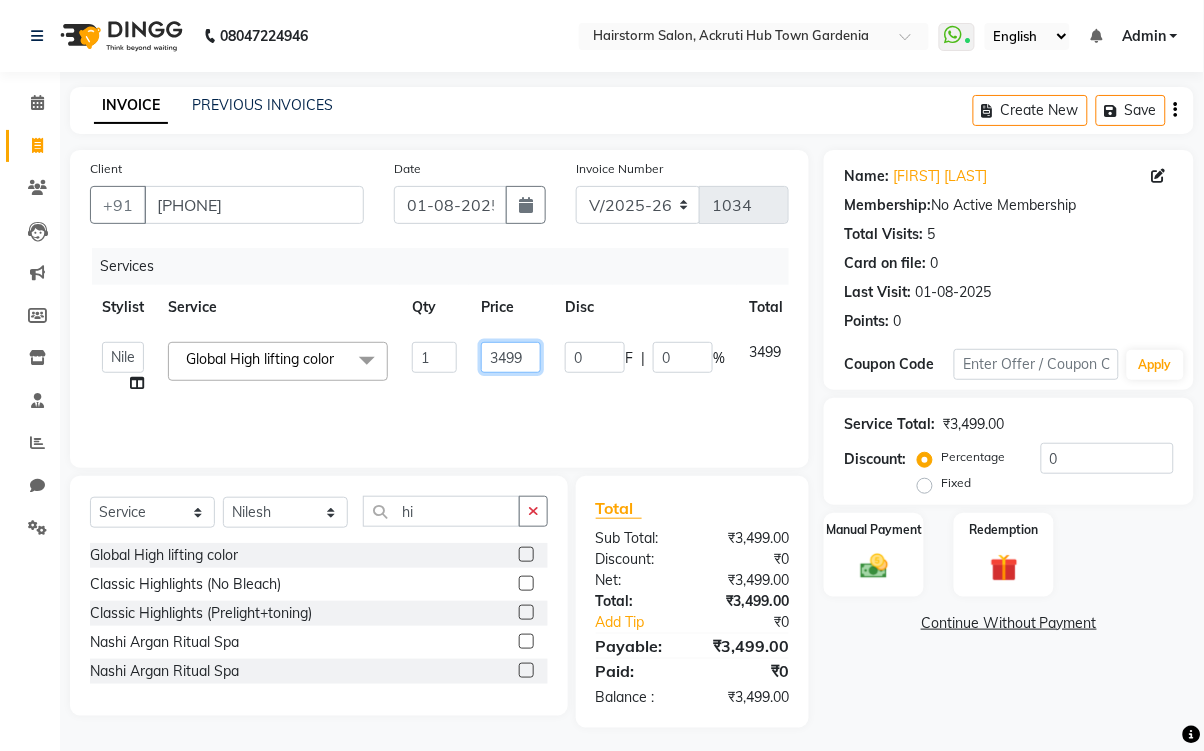 click on "3499" 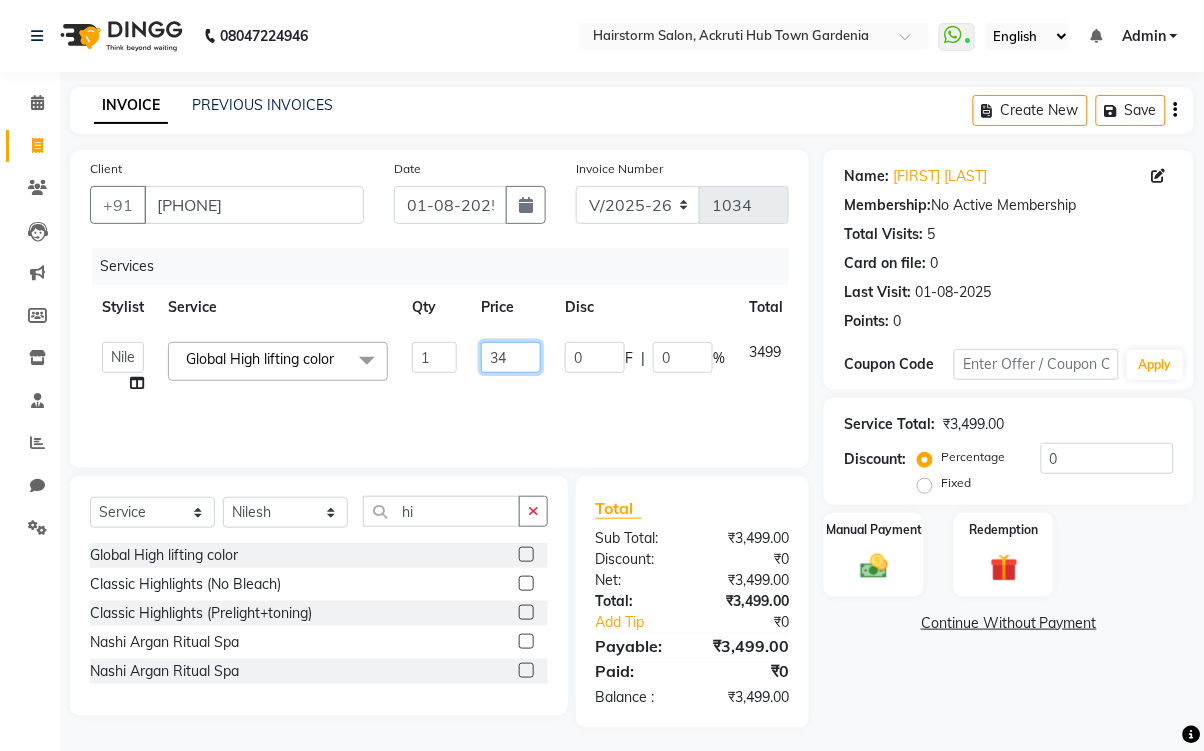 type on "3" 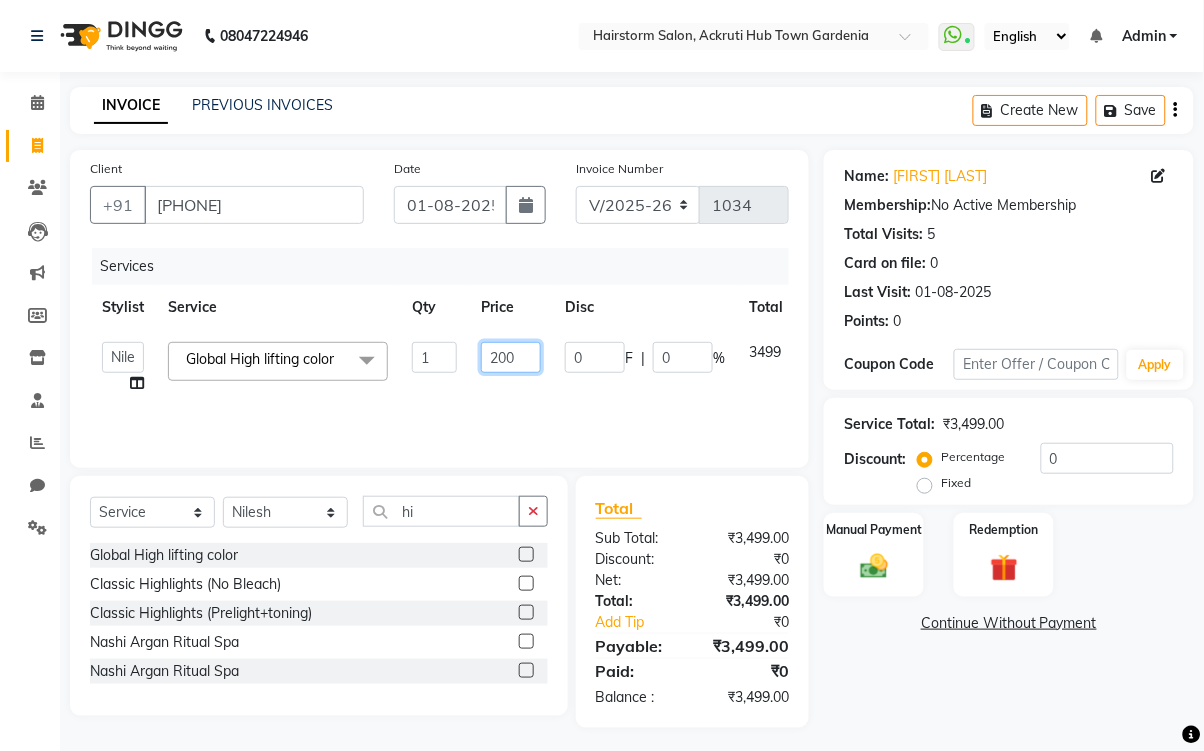 type on "2000" 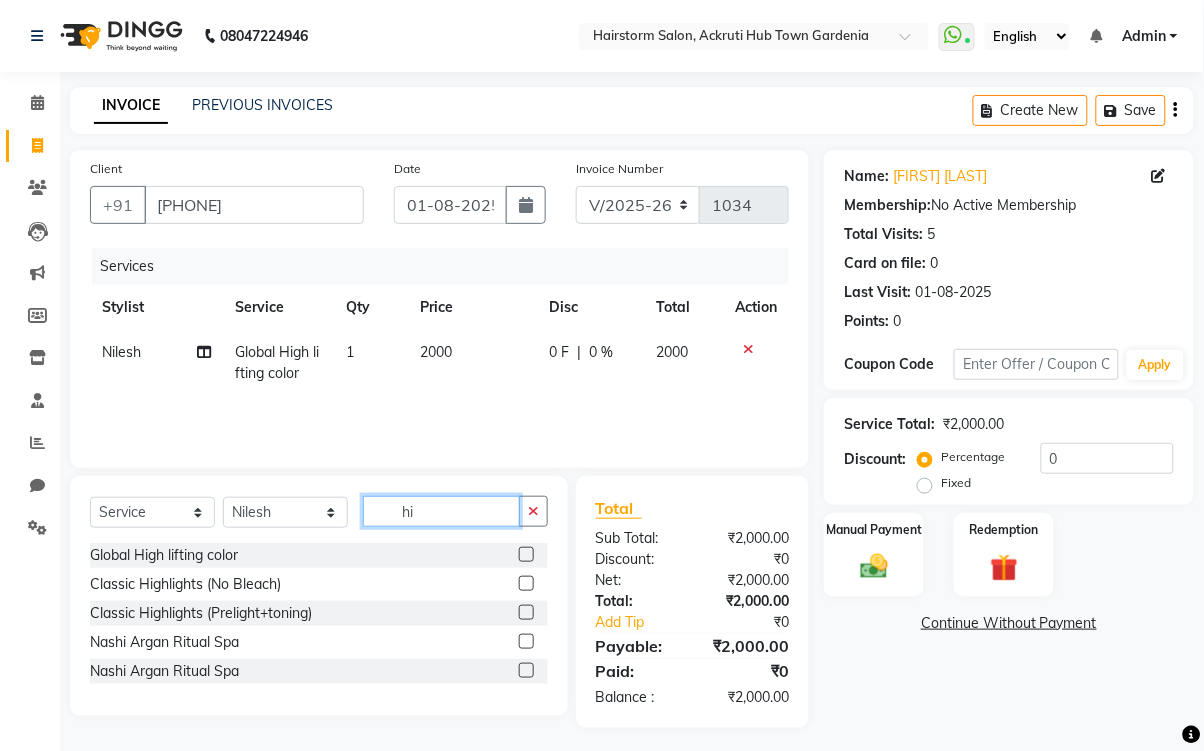 click on "hi" 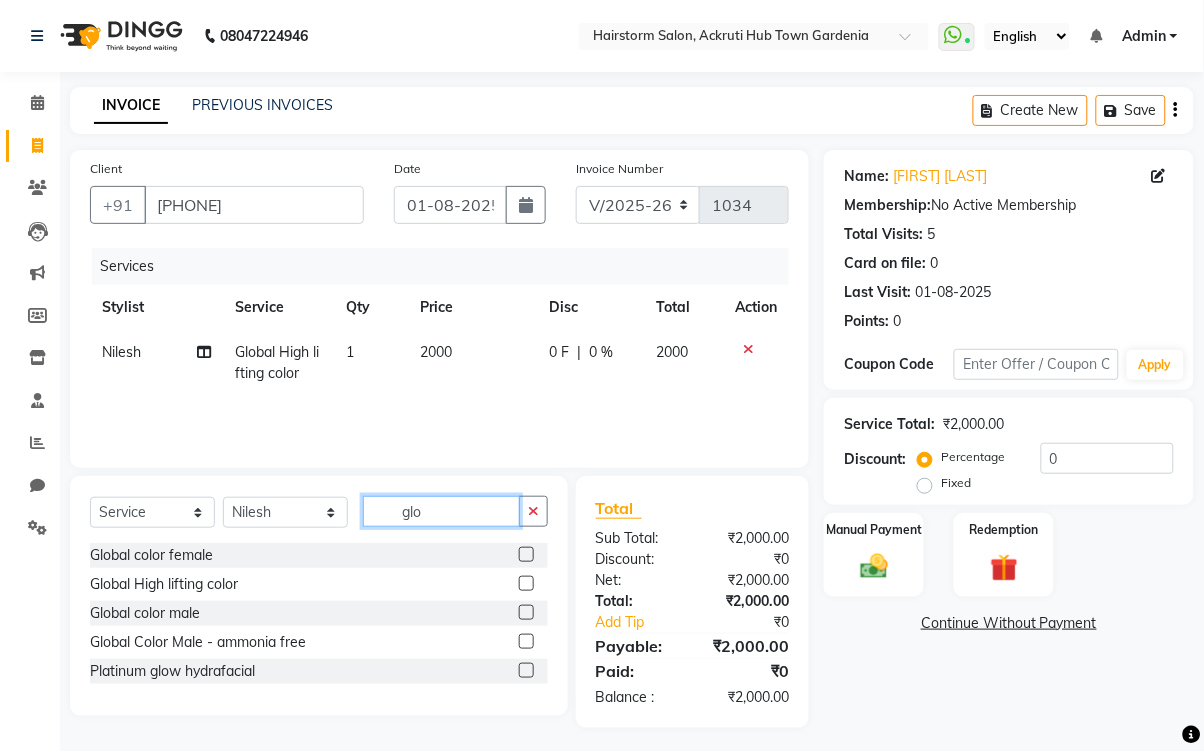 type on "glo" 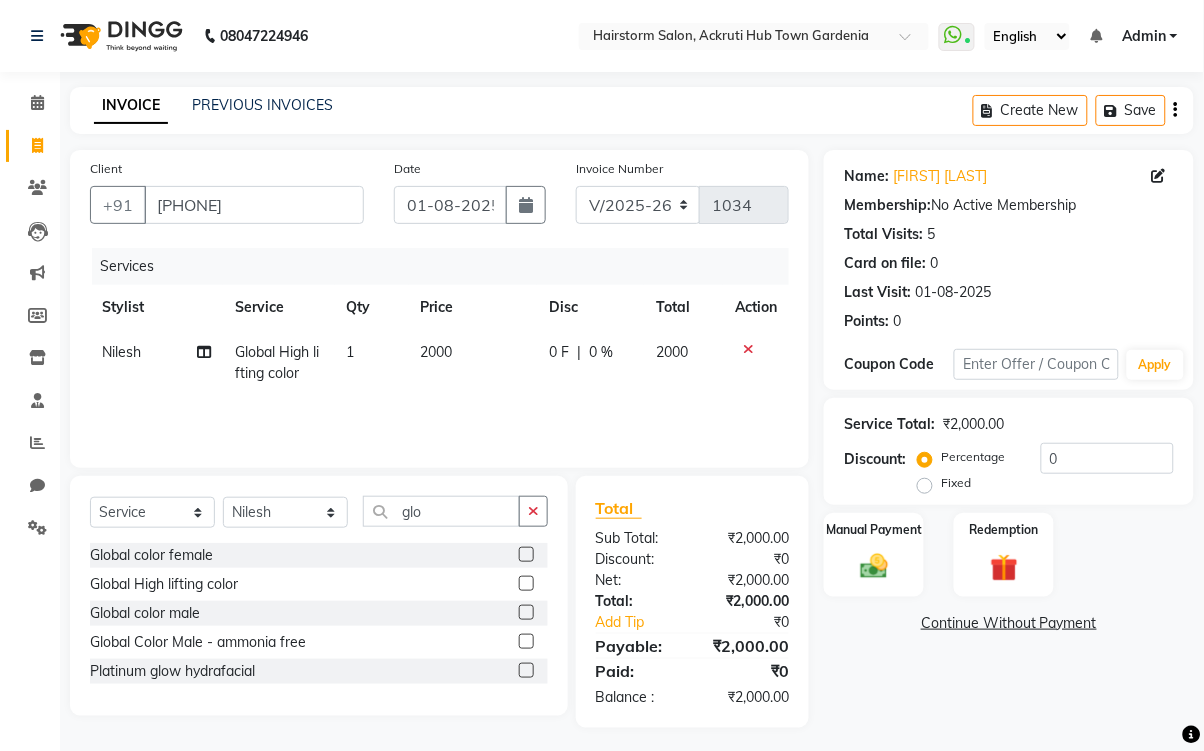 click 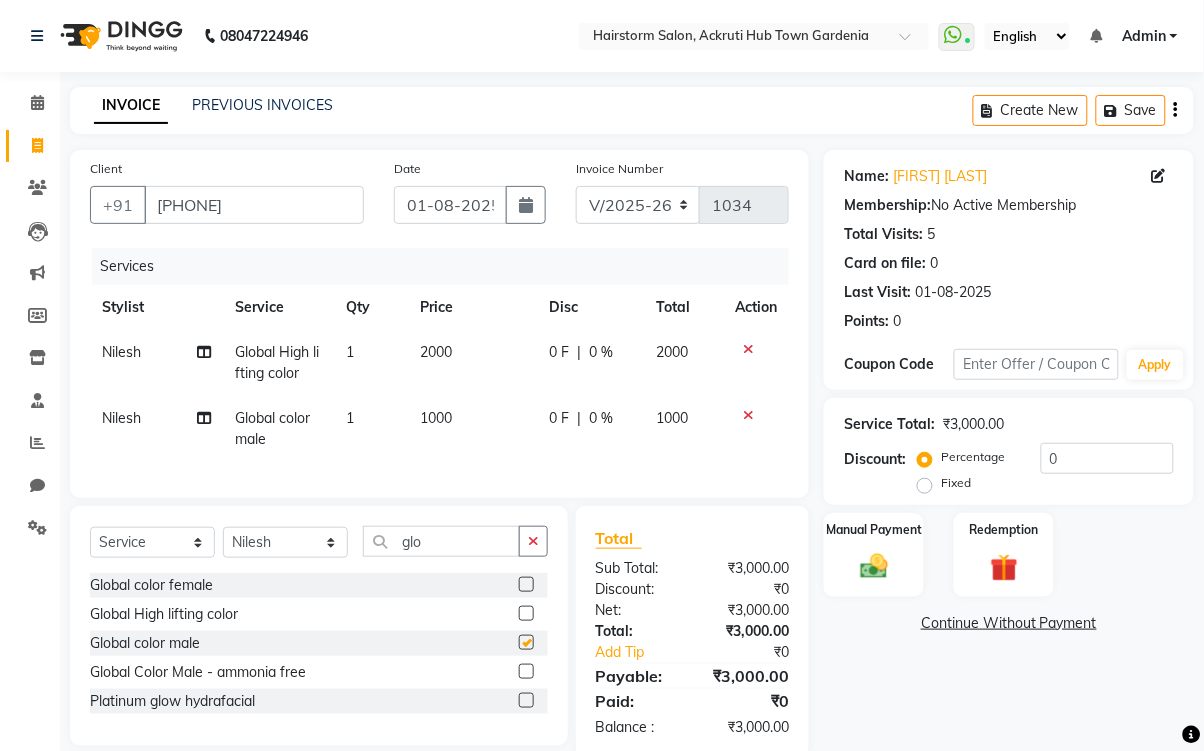 checkbox on "false" 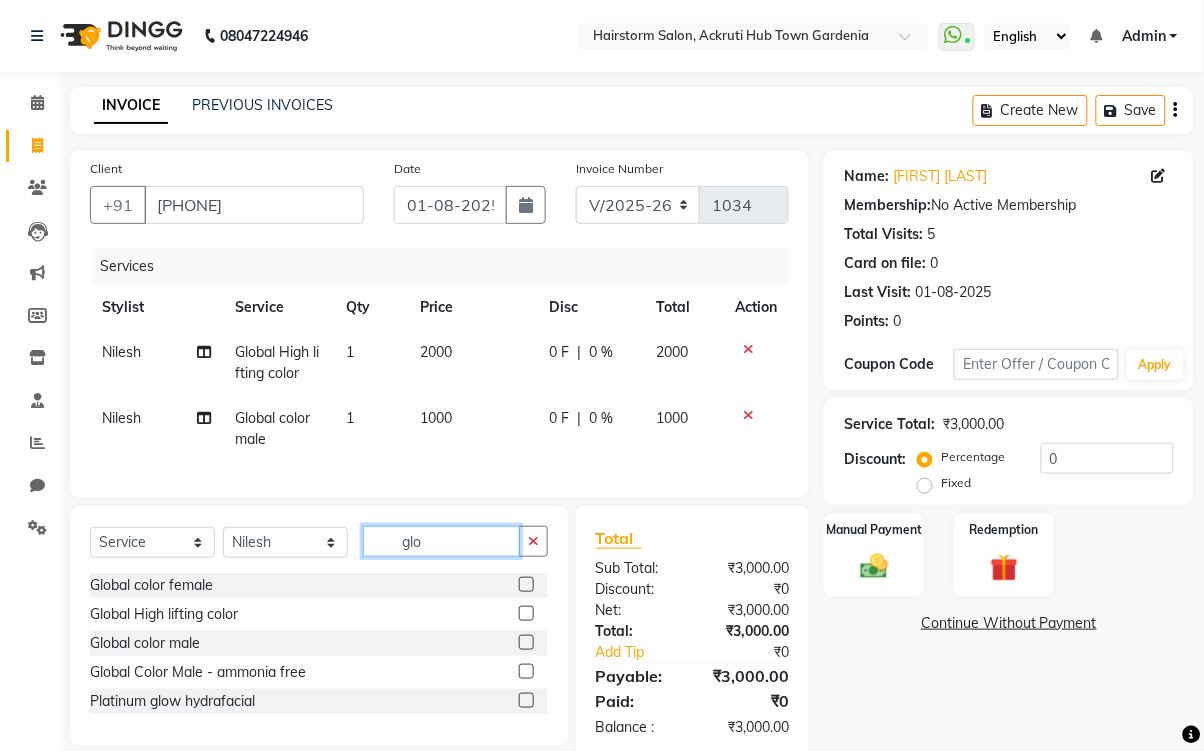 click on "glo" 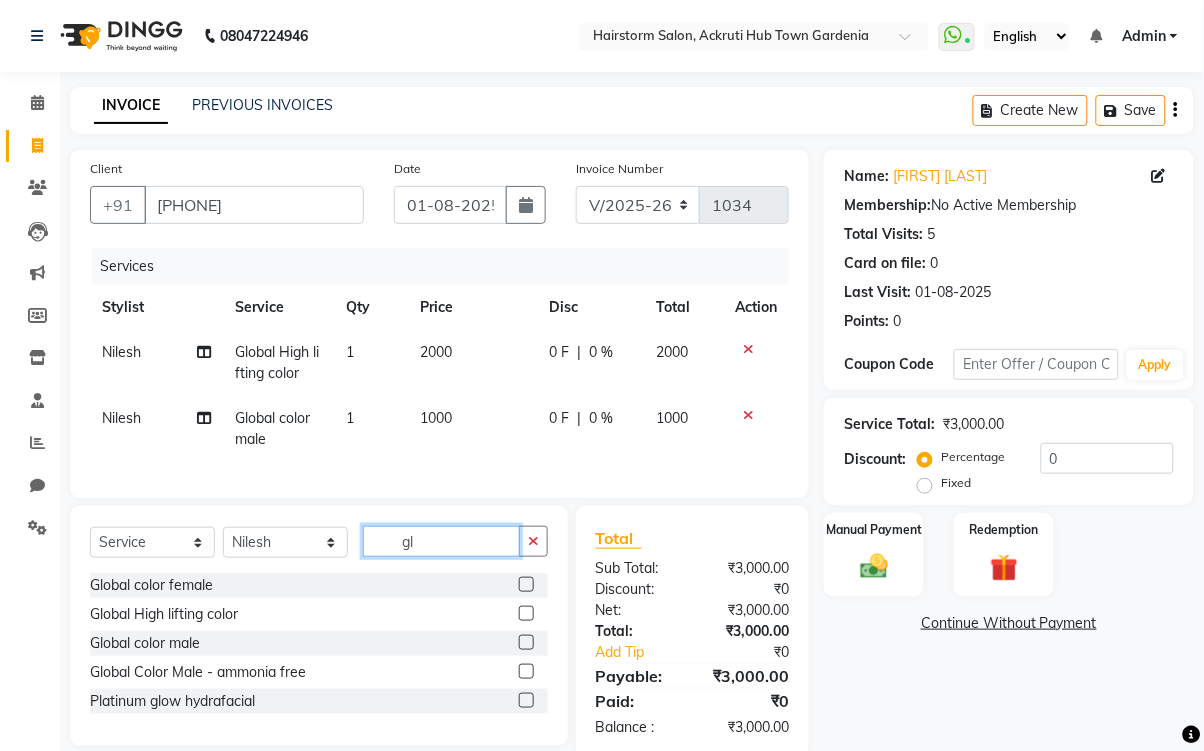 type on "g" 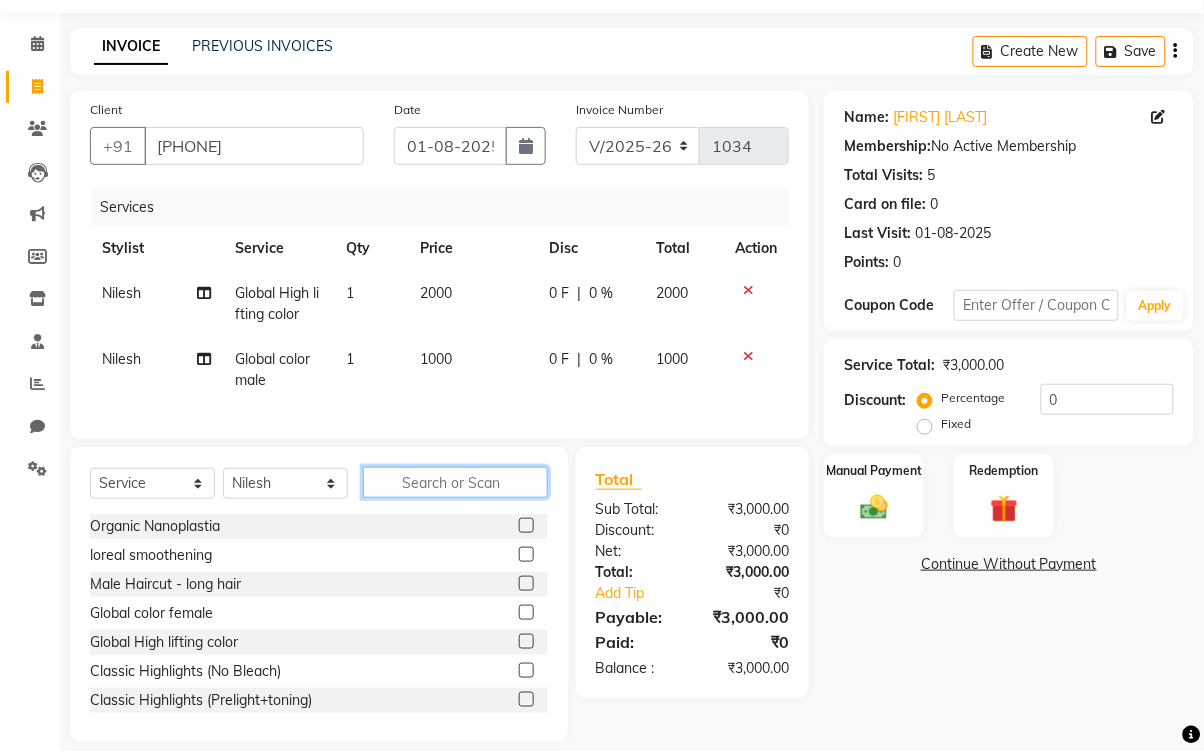 scroll, scrollTop: 101, scrollLeft: 0, axis: vertical 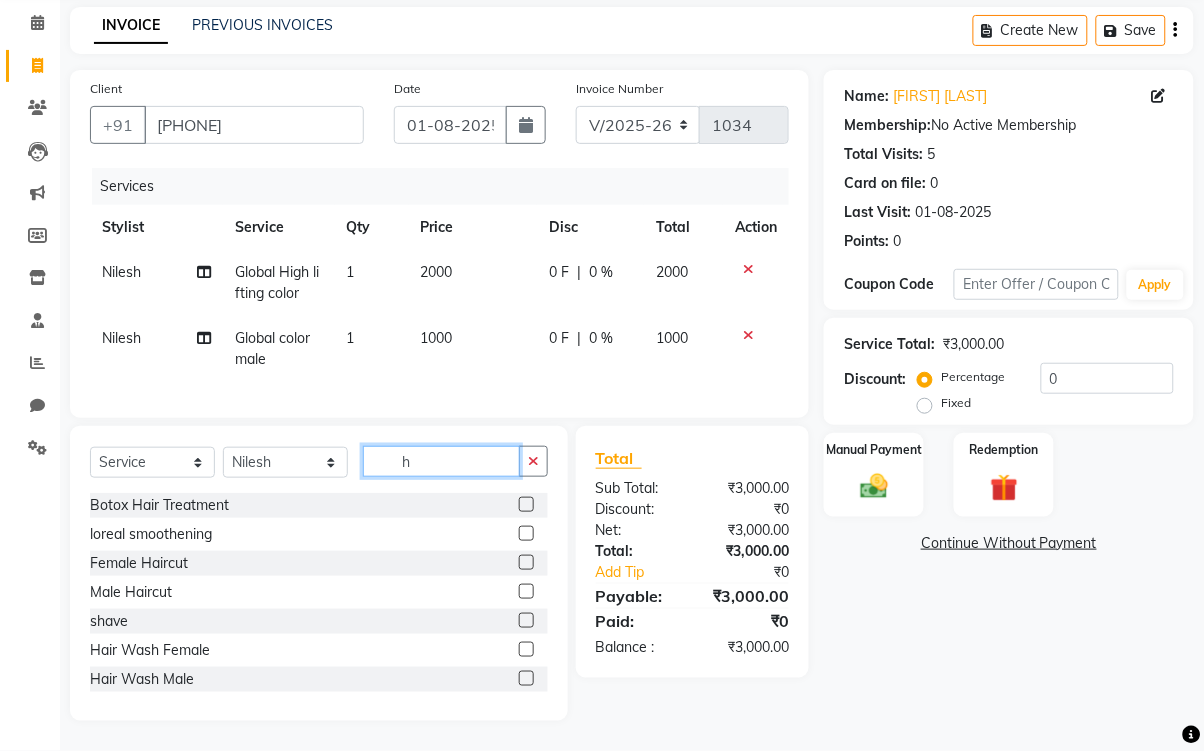 type on "h" 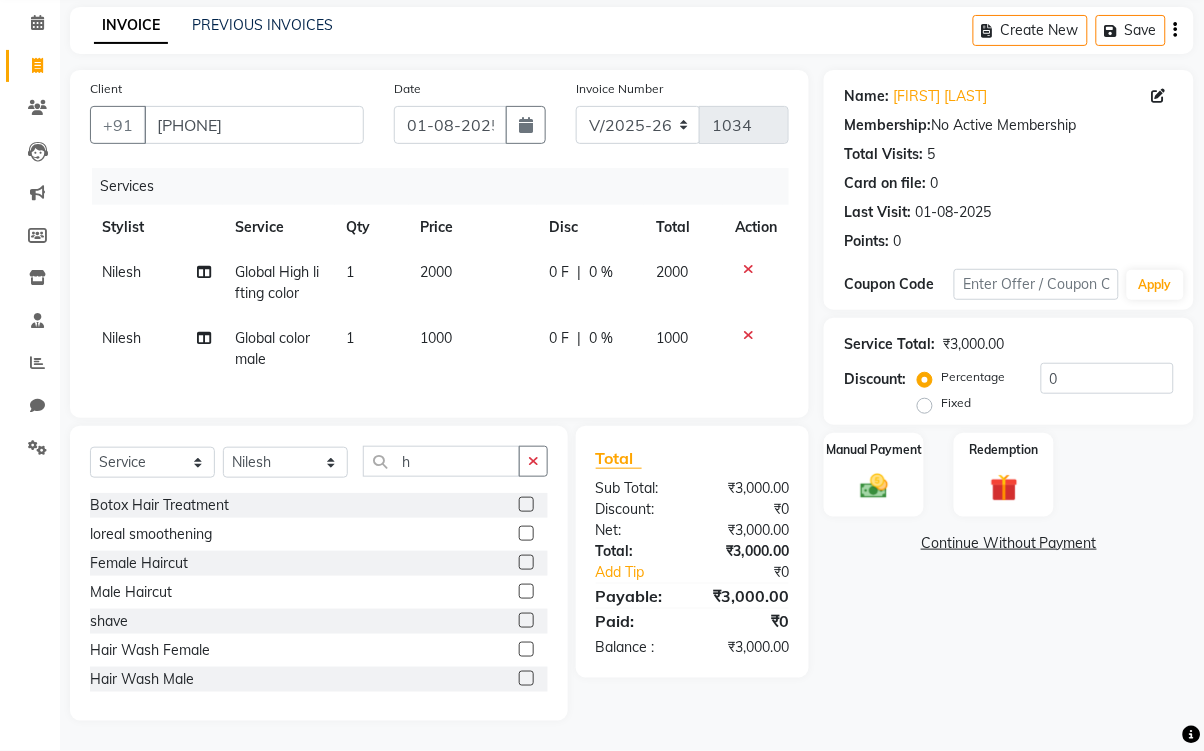 click 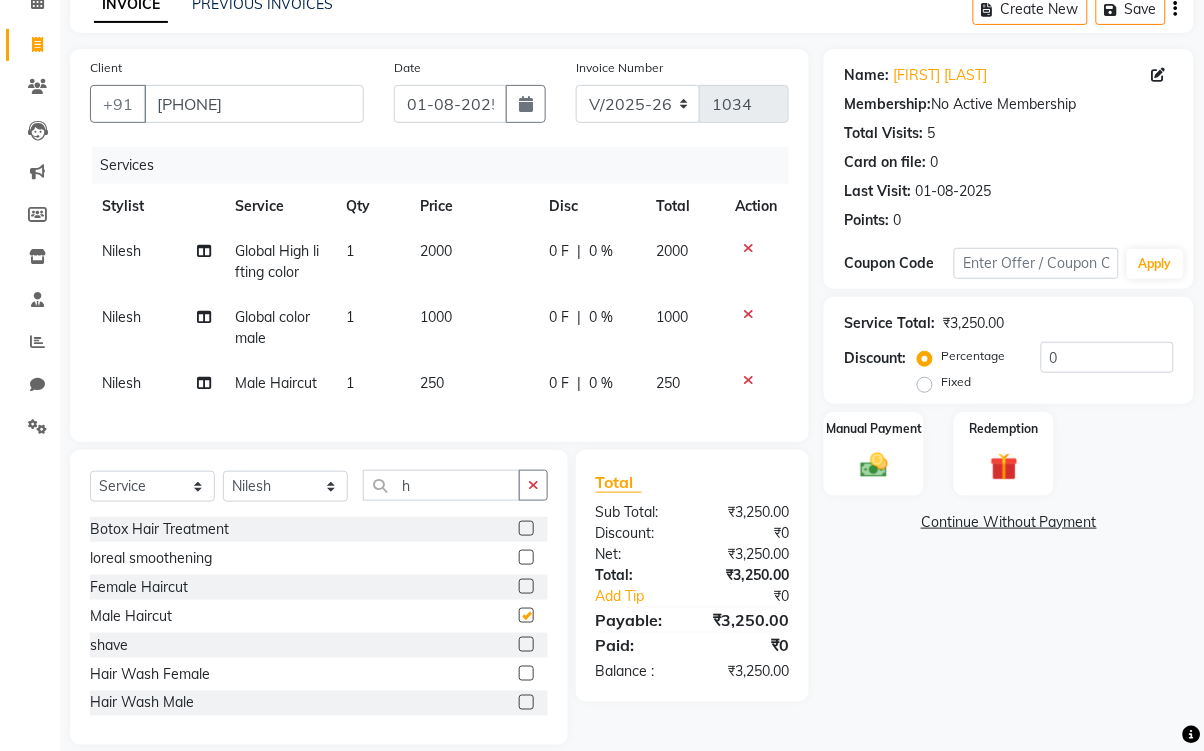 checkbox on "false" 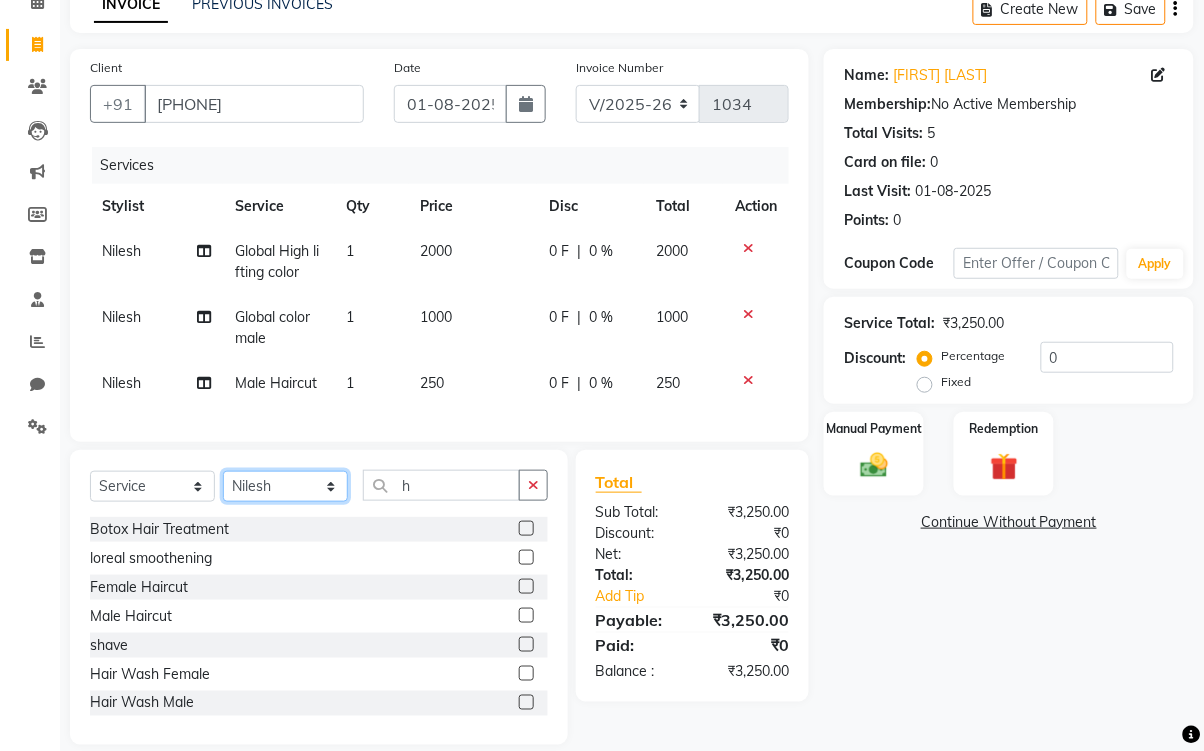 click on "Select Stylist [FIRST] [LAST] [FIRST] [LAST] [FIRST] [LAST] [FIRST] [LAST] [FIRST] [LAST] [FIRST] [LAST] [FIRST] [LAST] [FIRST] [LAST] [FIRST] [LAST] [FIRST] [LAST]" 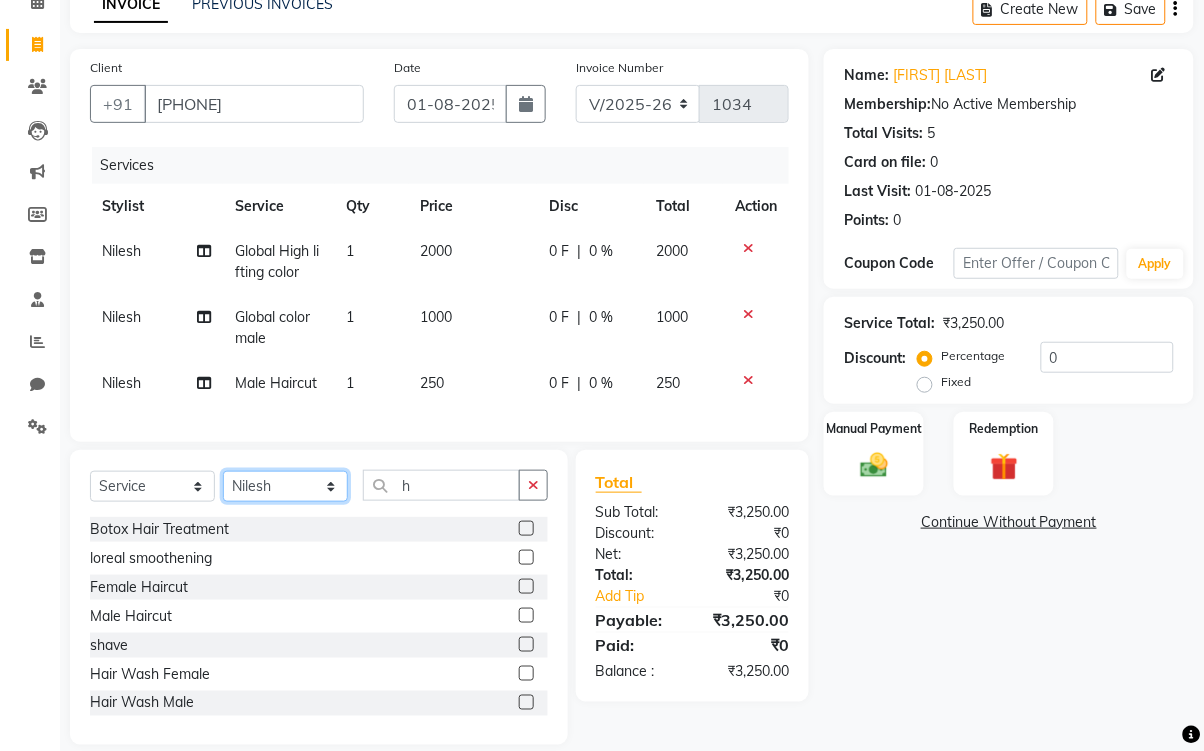 select on "59937" 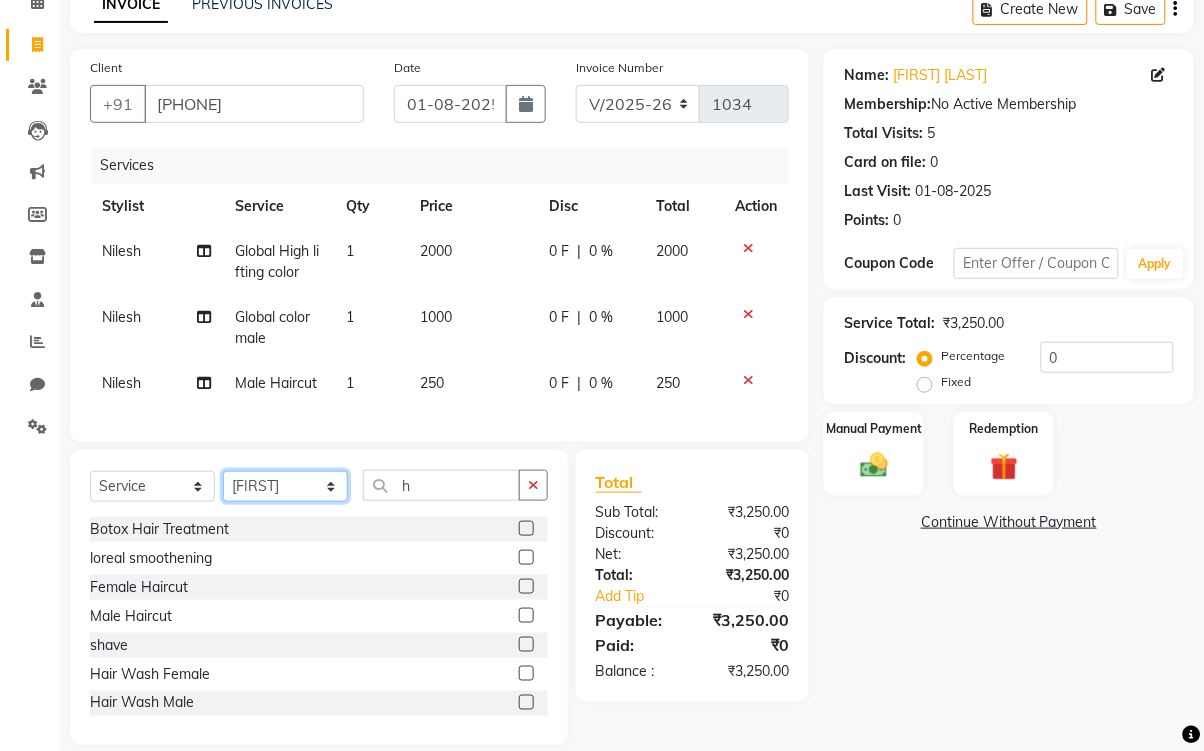 click on "Select Stylist [FIRST] [LAST] [FIRST] [LAST] [FIRST] [LAST] [FIRST] [LAST] [FIRST] [LAST] [FIRST] [LAST] [FIRST] [LAST] [FIRST] [LAST] [FIRST] [LAST] [FIRST] [LAST]" 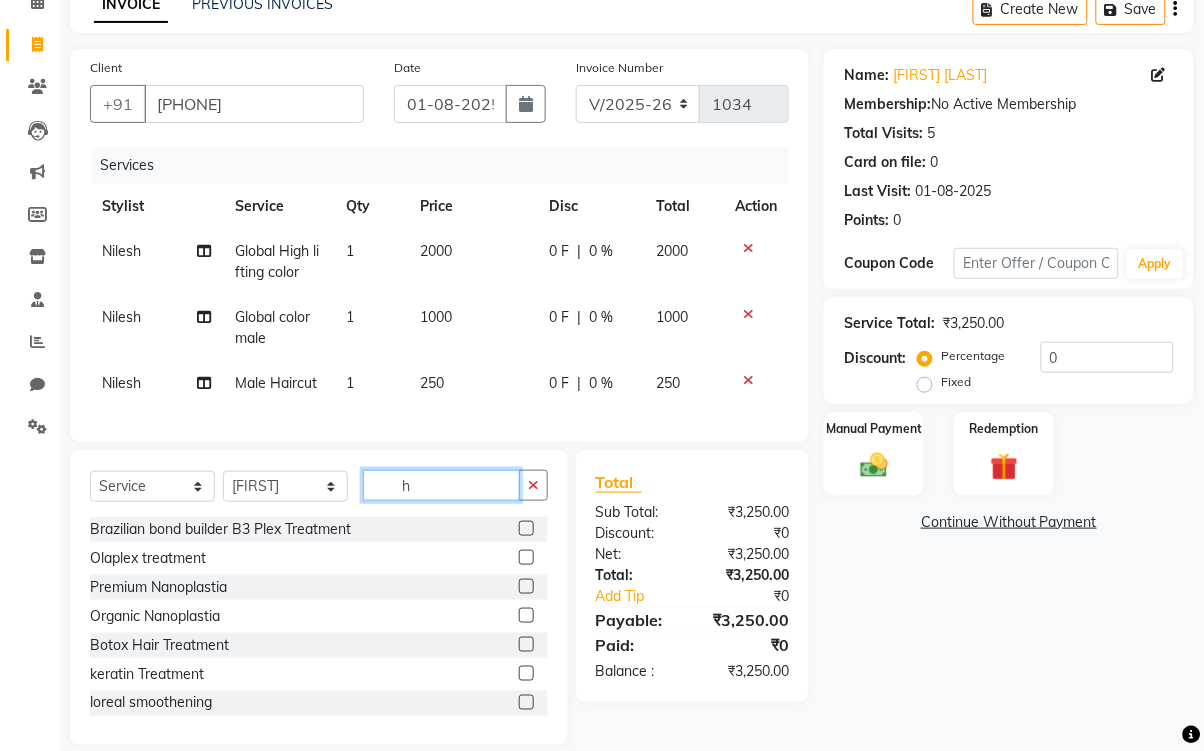 click on "h" 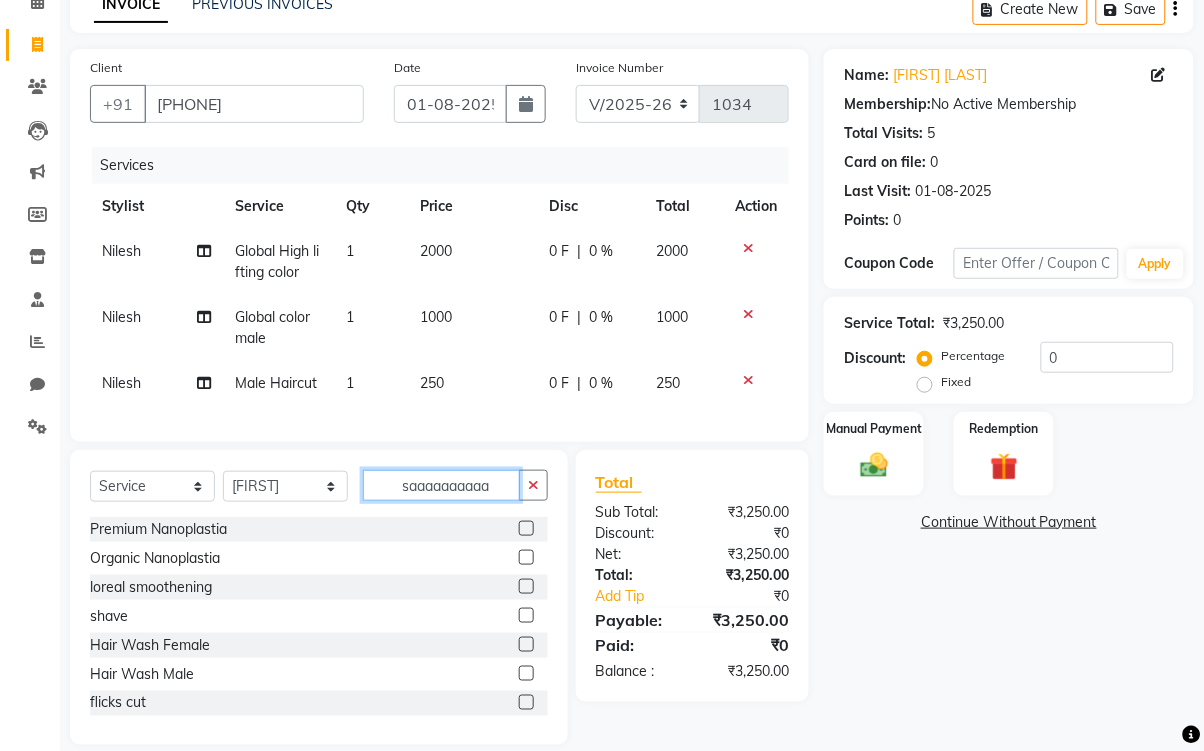 type on "saaaaaaaaaa" 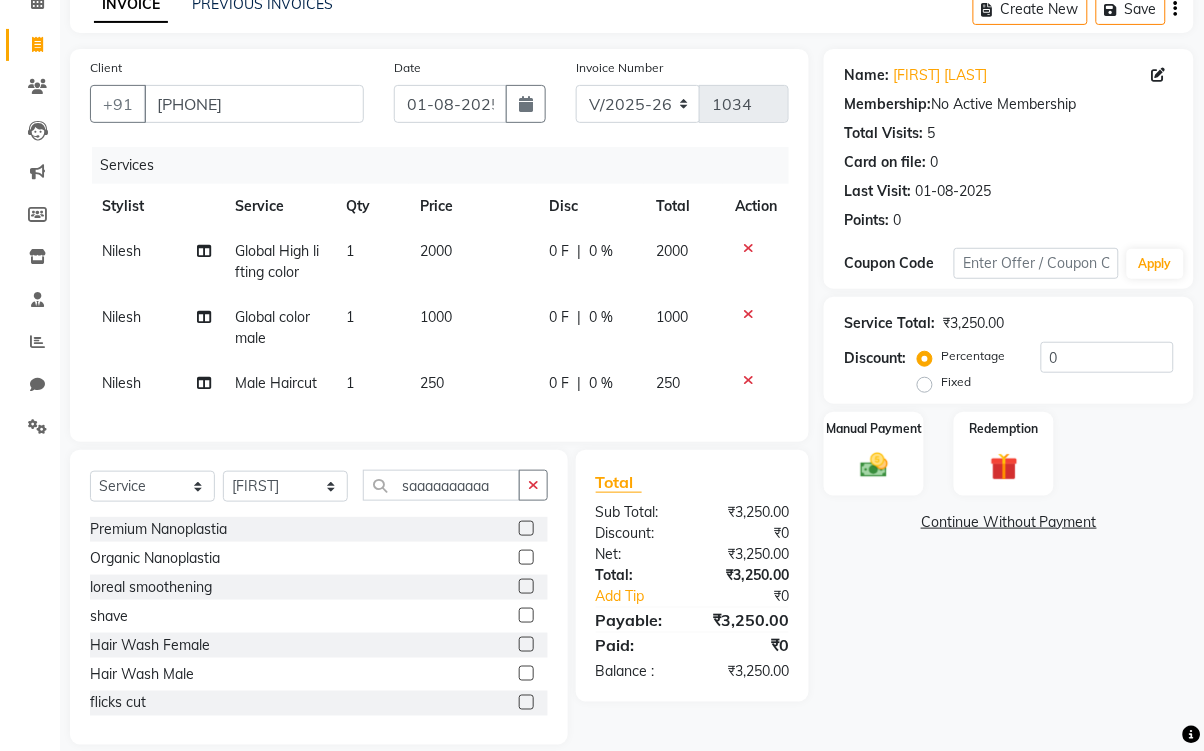 click 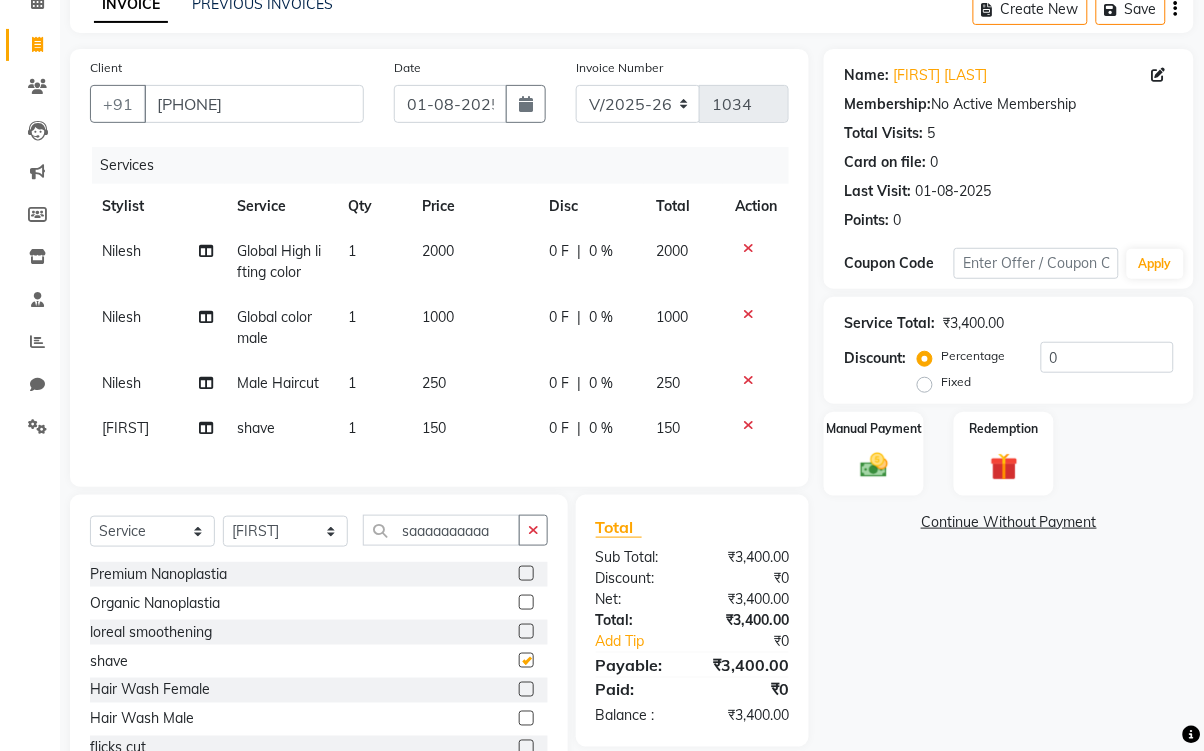checkbox on "false" 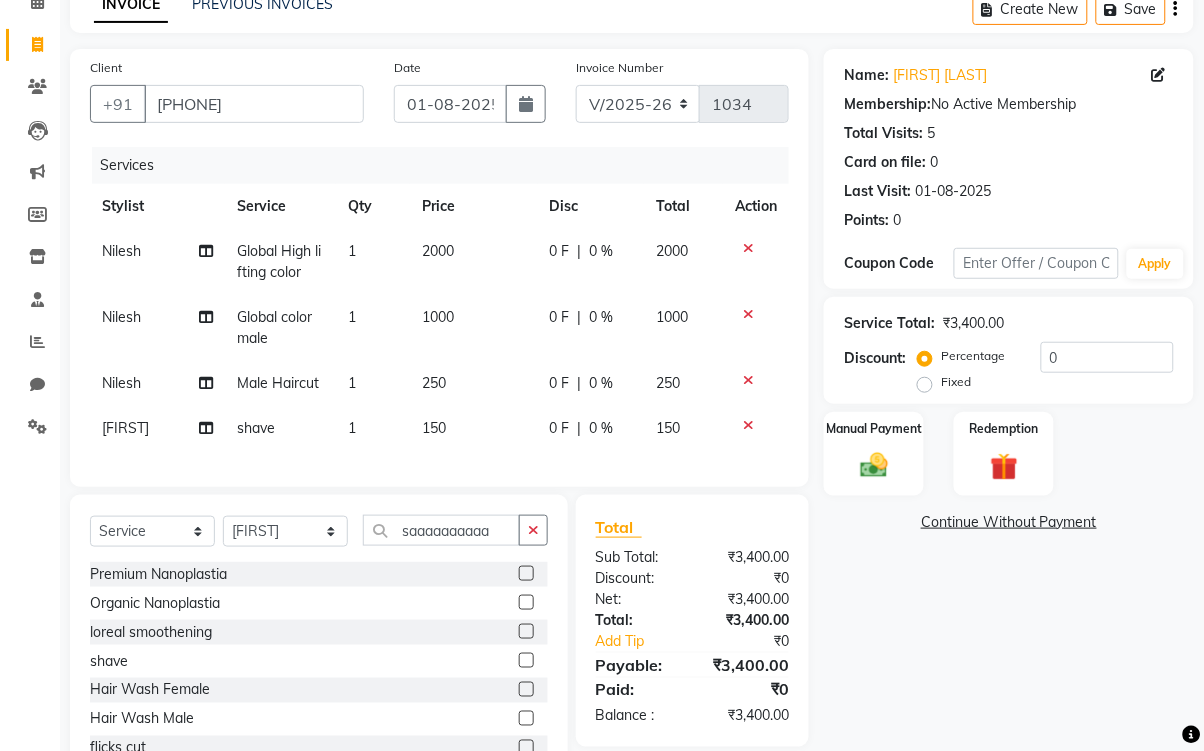scroll, scrollTop: 191, scrollLeft: 0, axis: vertical 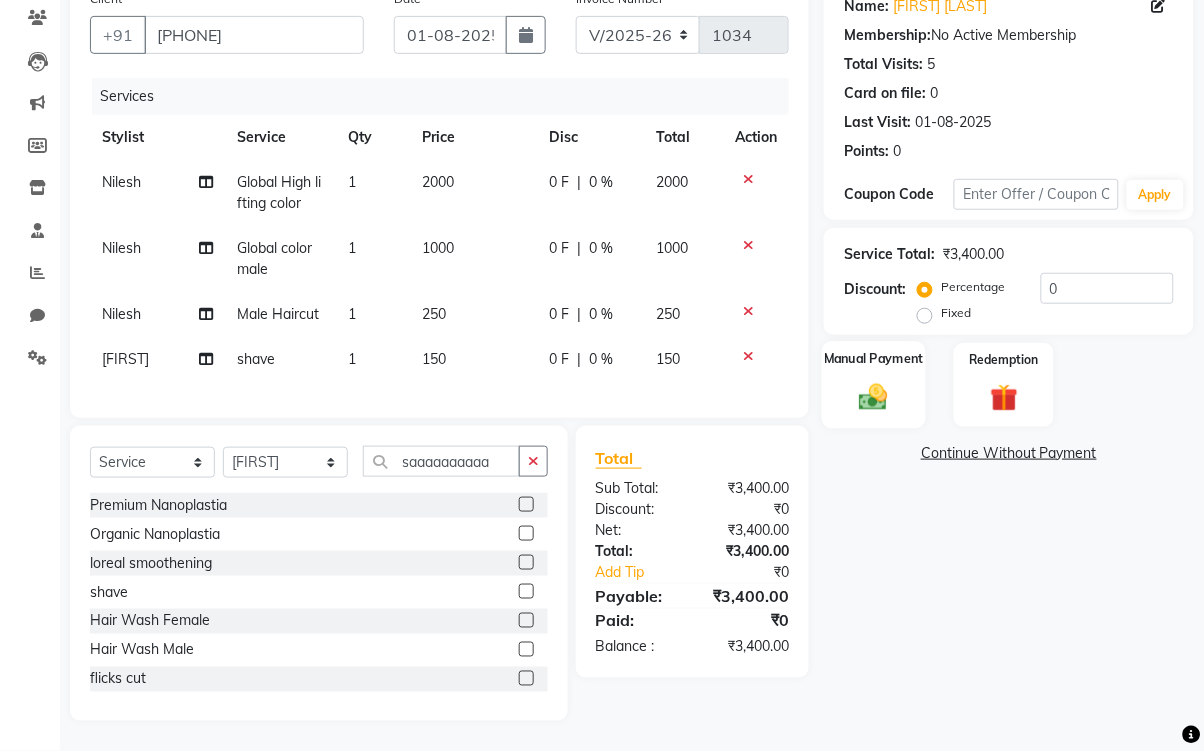 click 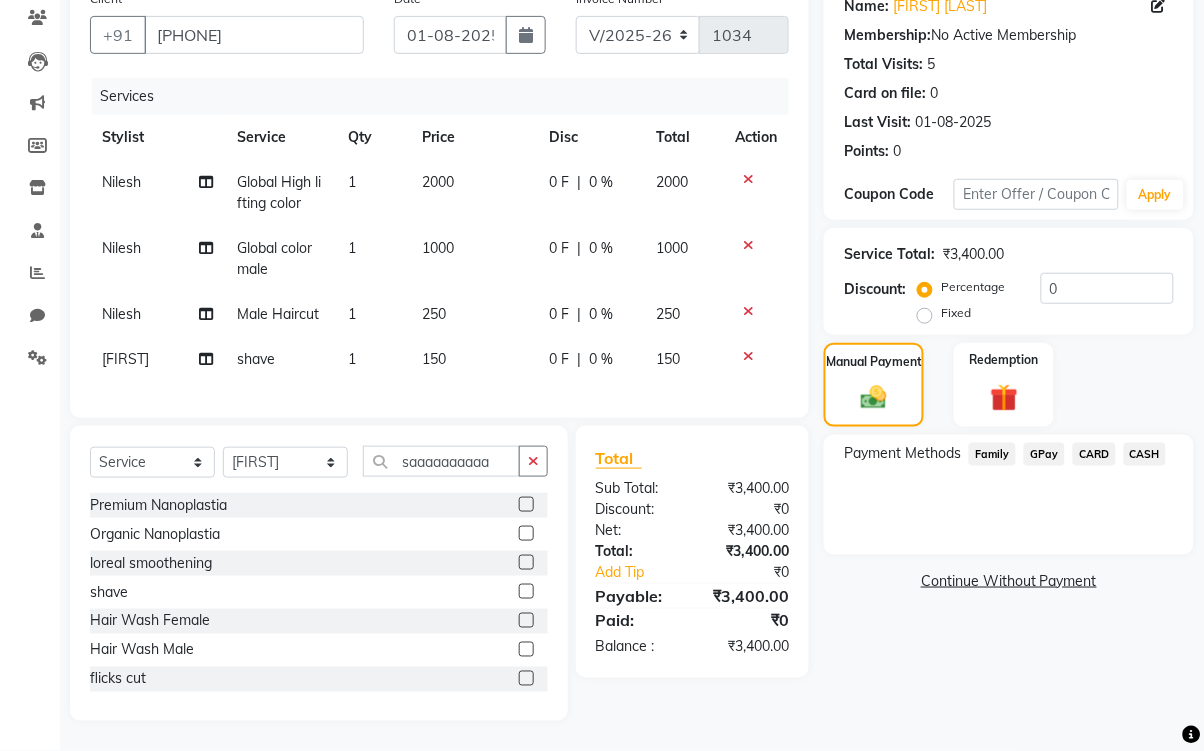 click 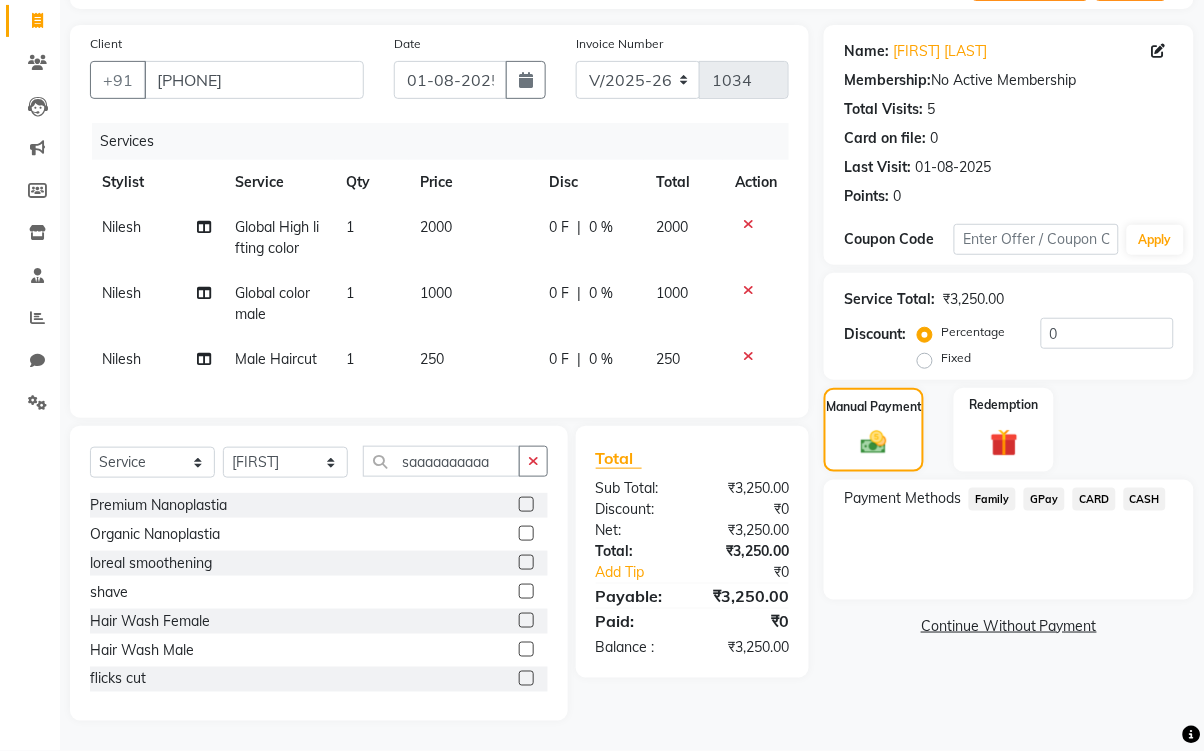 click 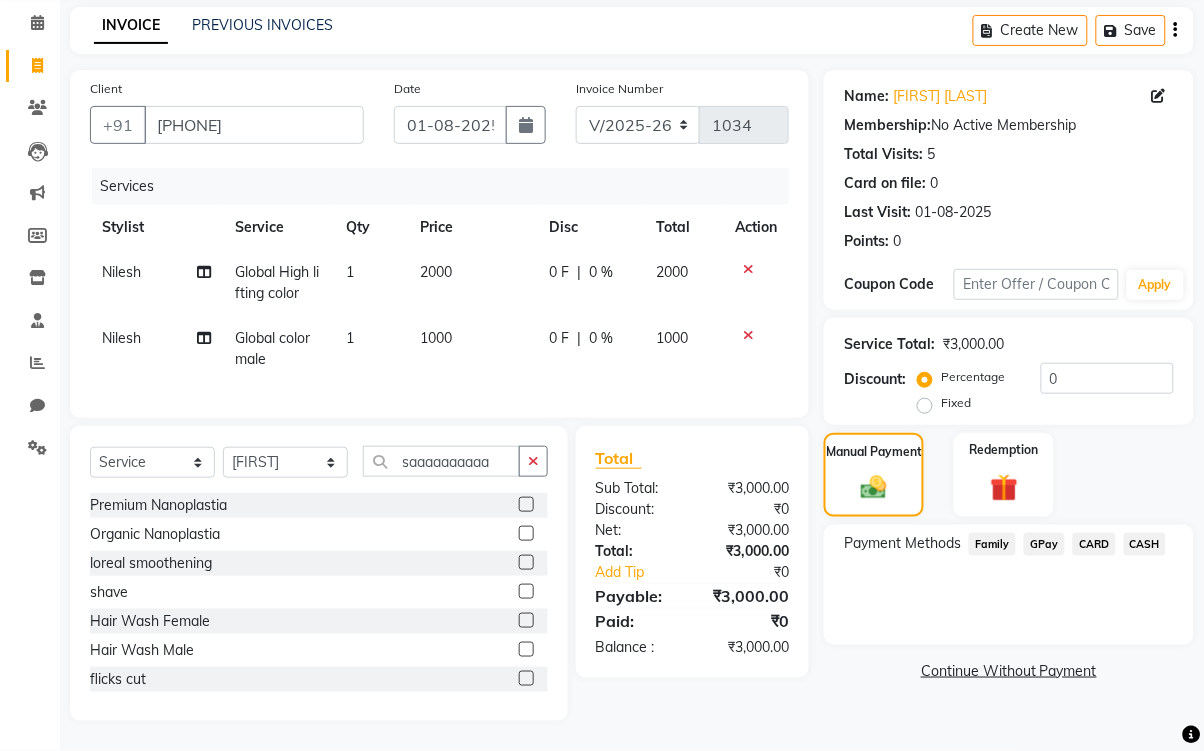 scroll, scrollTop: 101, scrollLeft: 0, axis: vertical 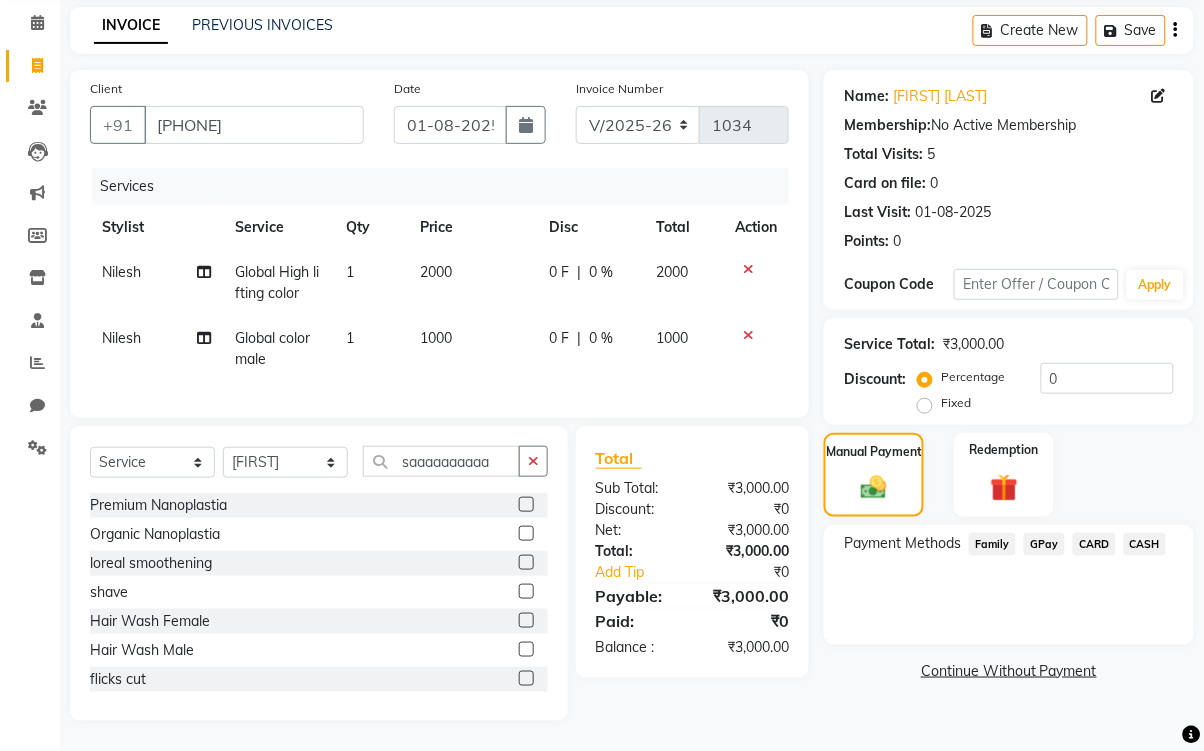 click on "Family" 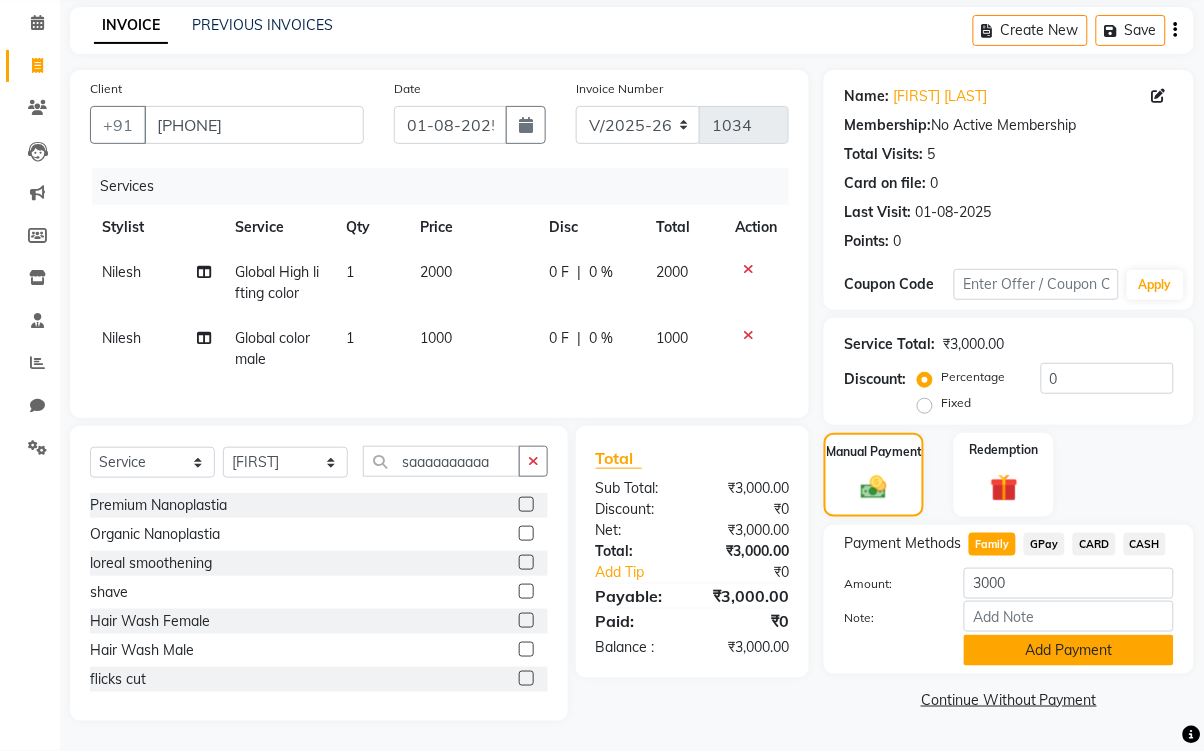 click on "Add Payment" 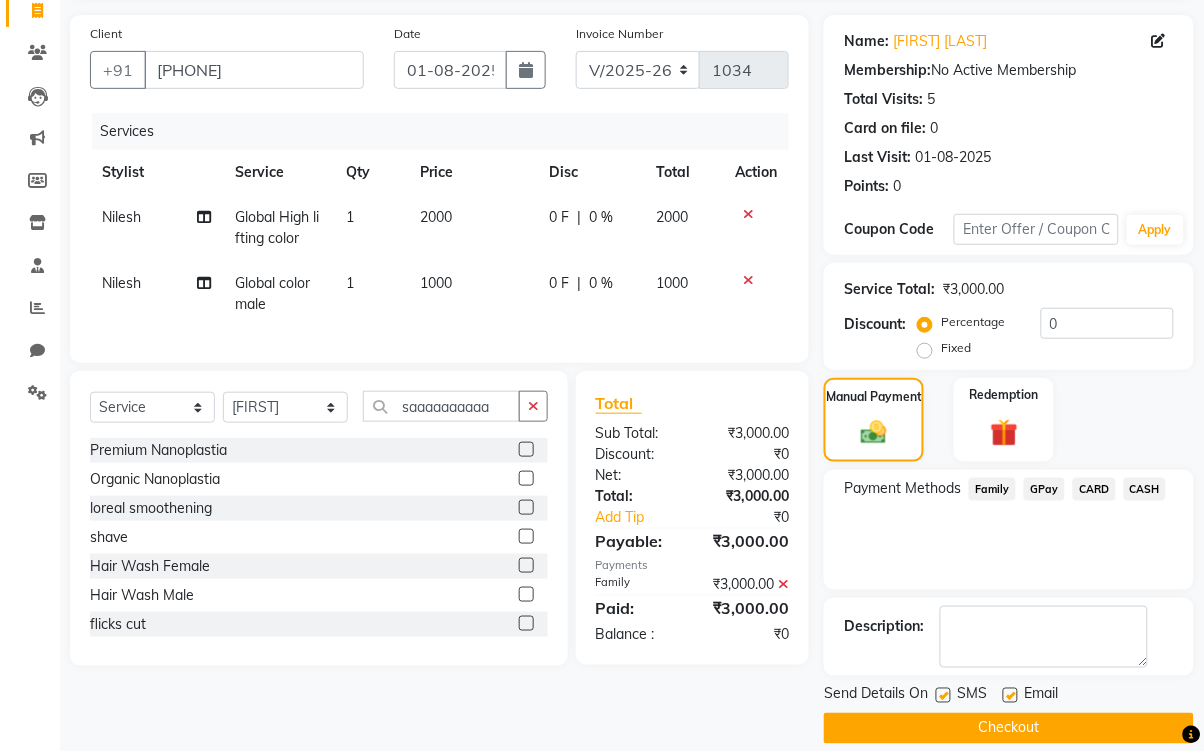 scroll, scrollTop: 159, scrollLeft: 0, axis: vertical 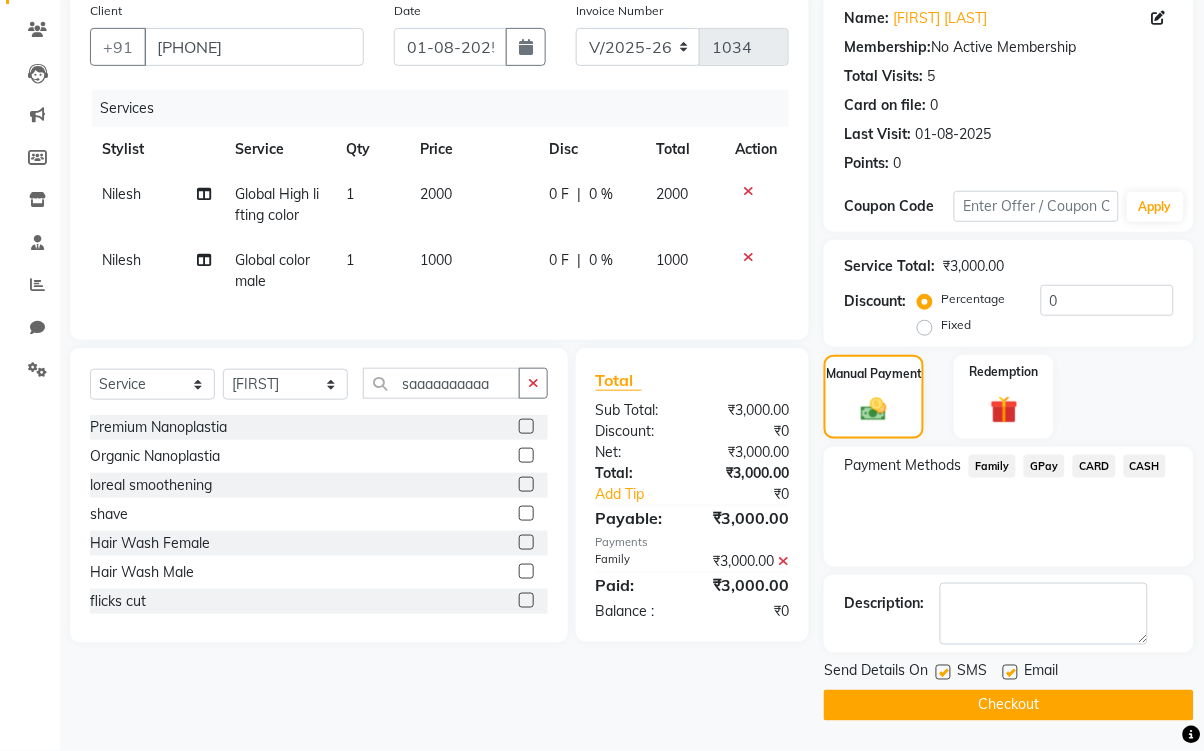 click on "Checkout" 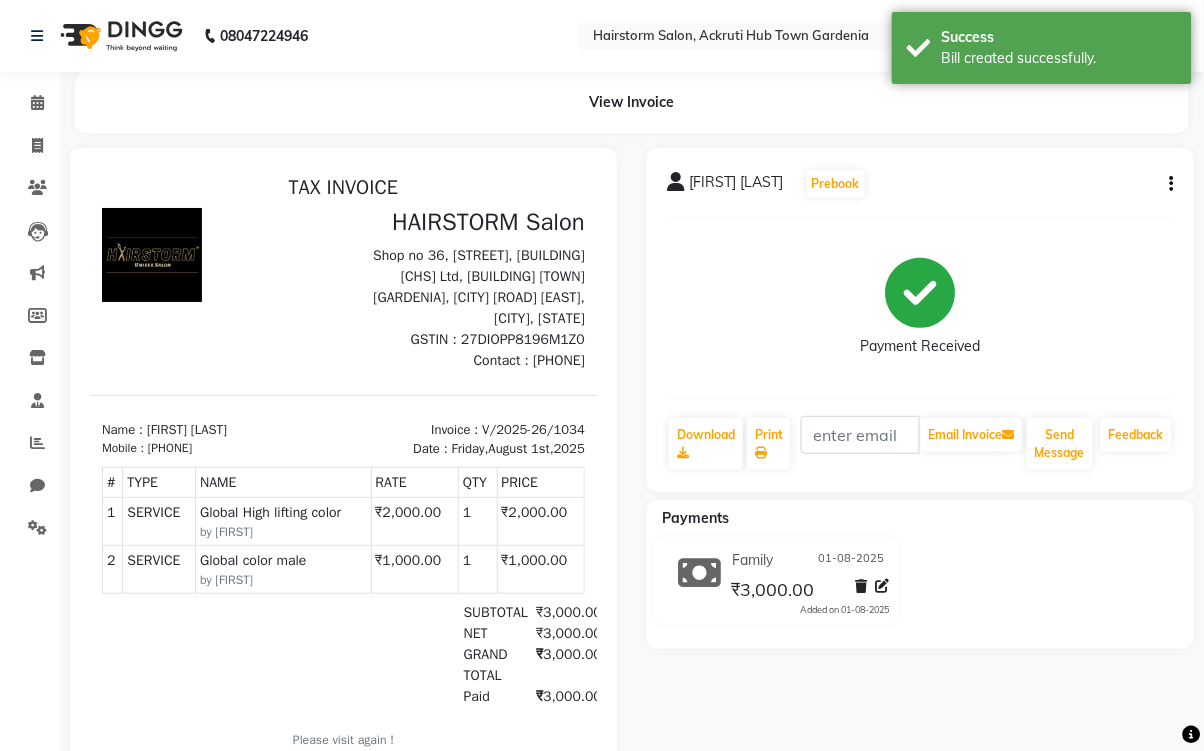 scroll, scrollTop: 0, scrollLeft: 0, axis: both 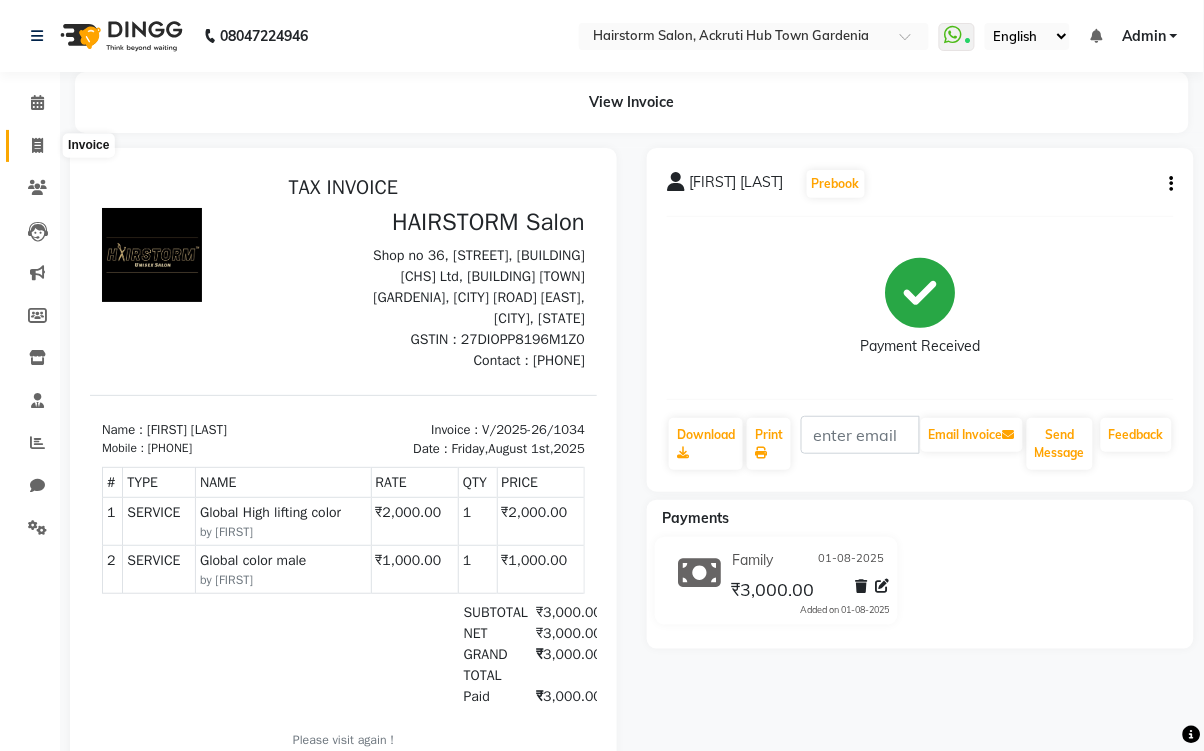 click 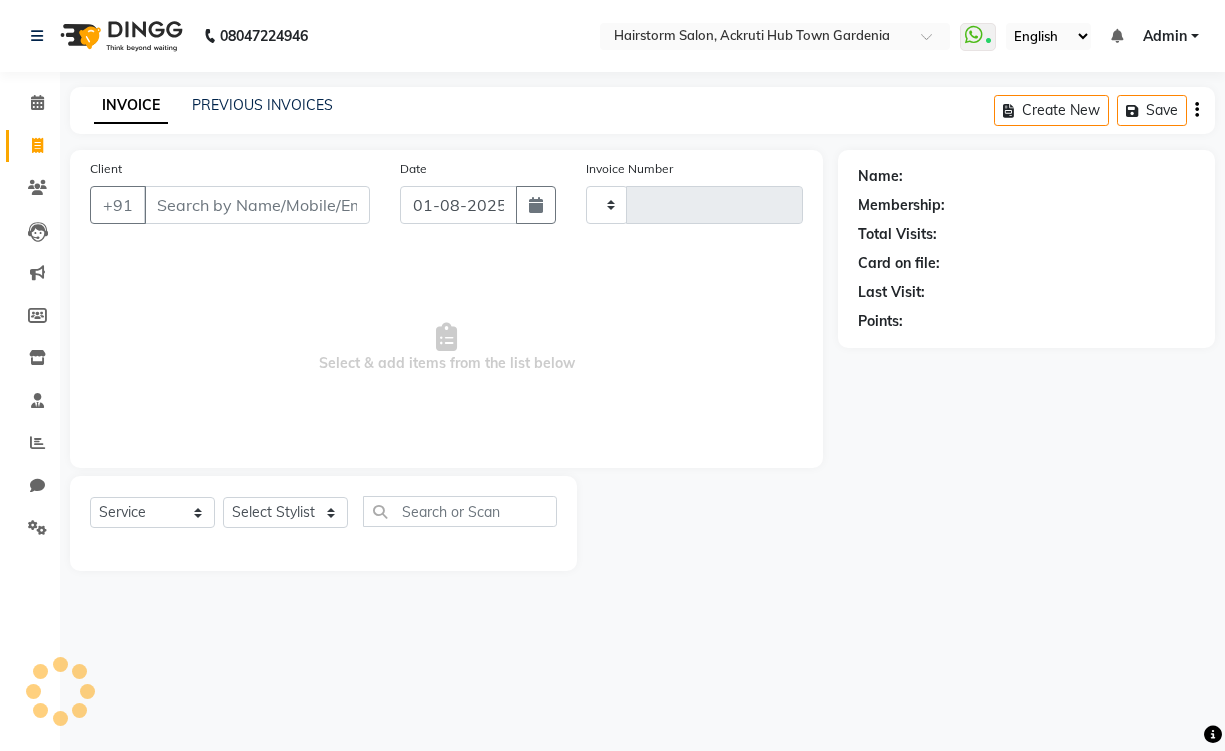type on "1035" 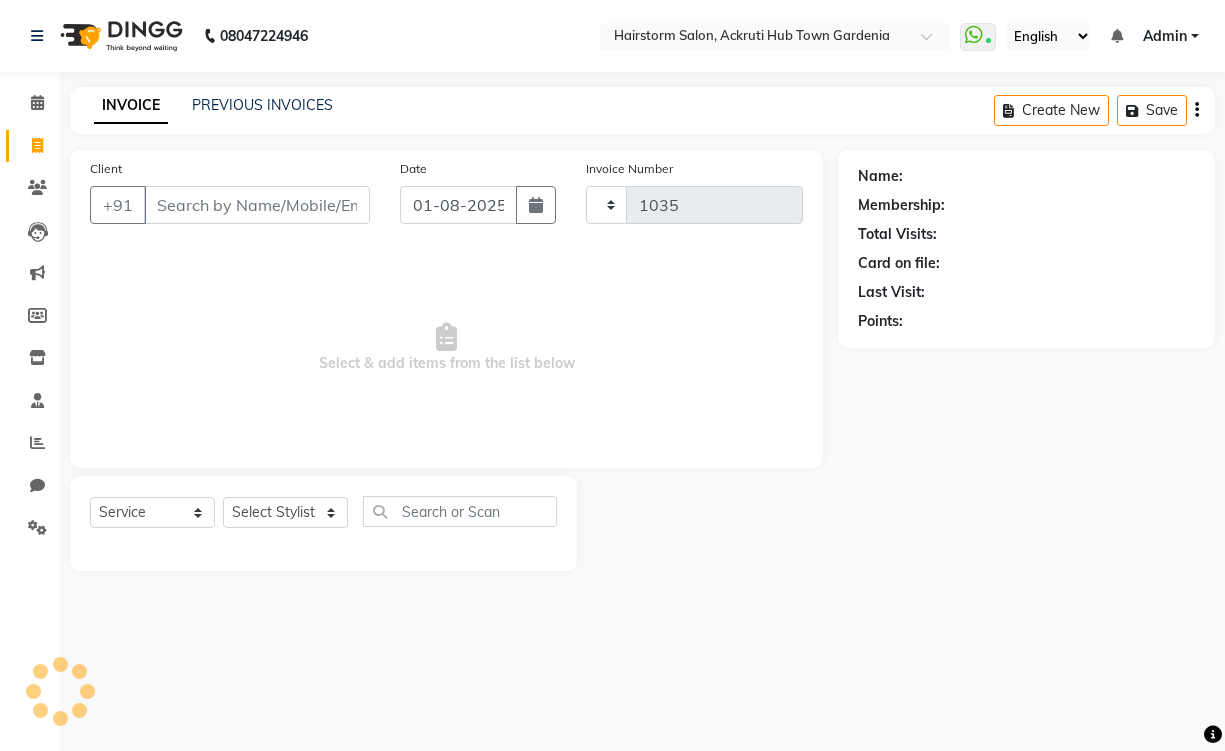 select on "279" 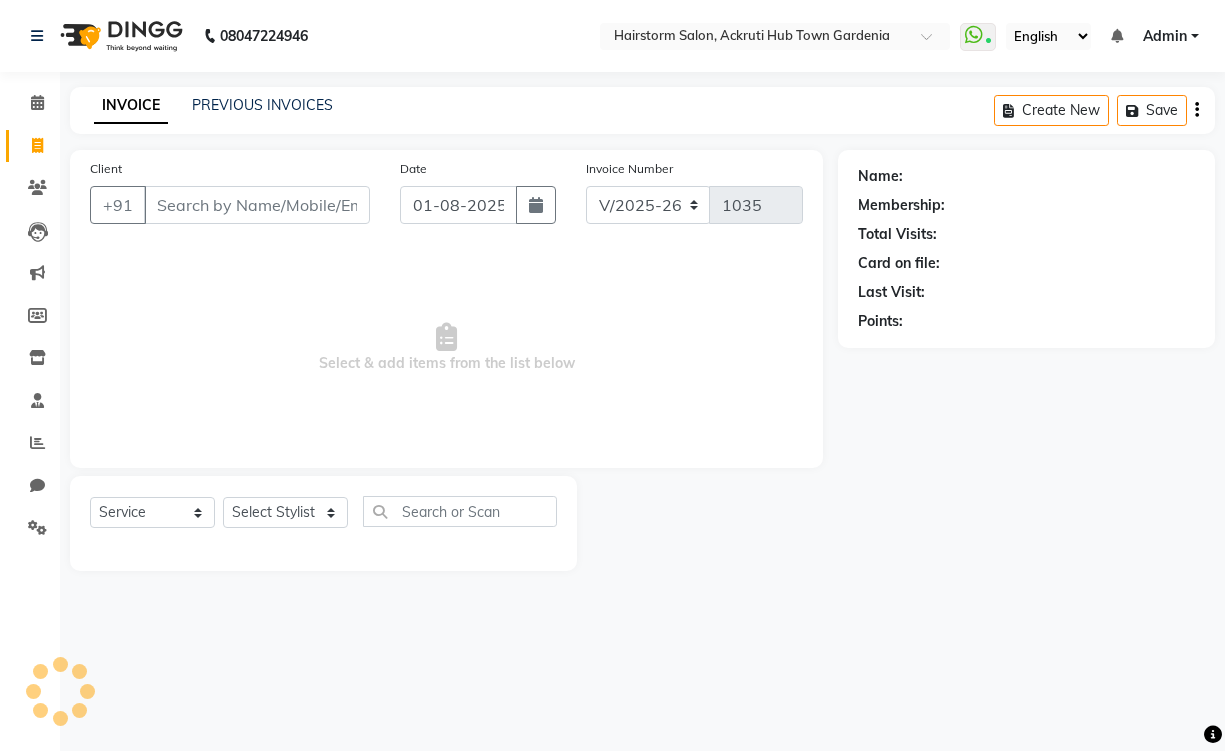 select on "product" 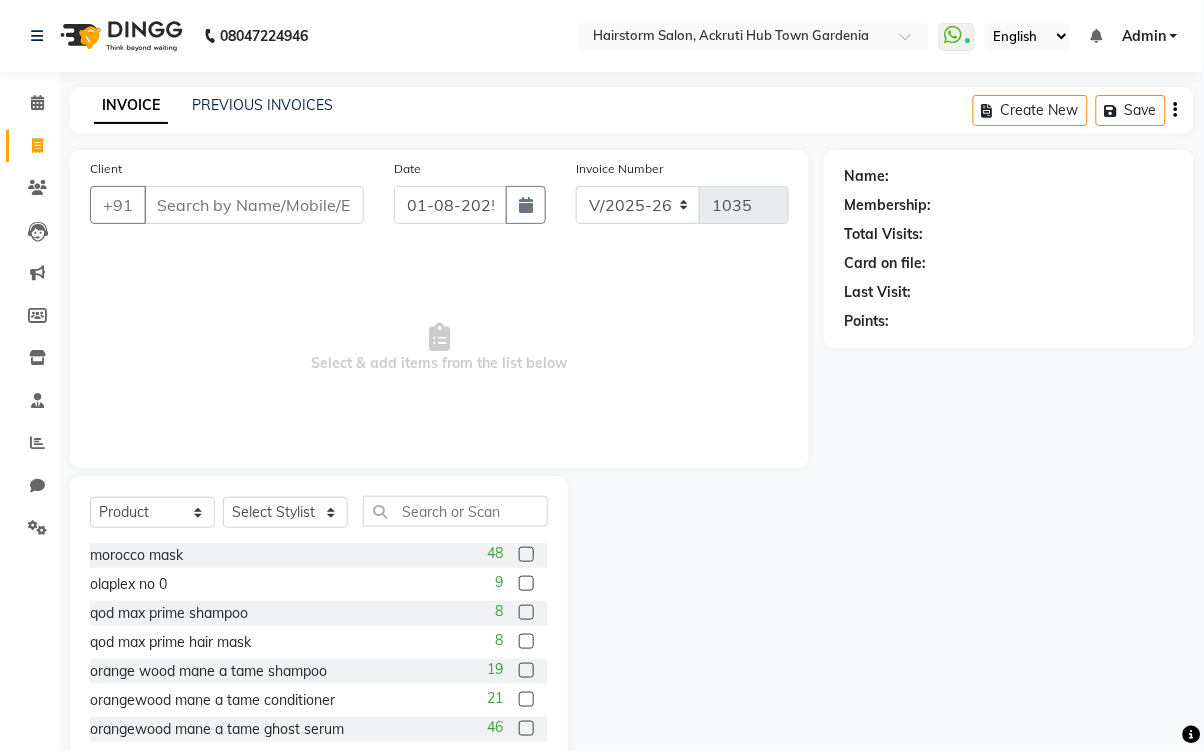 click on "Client" at bounding box center (254, 205) 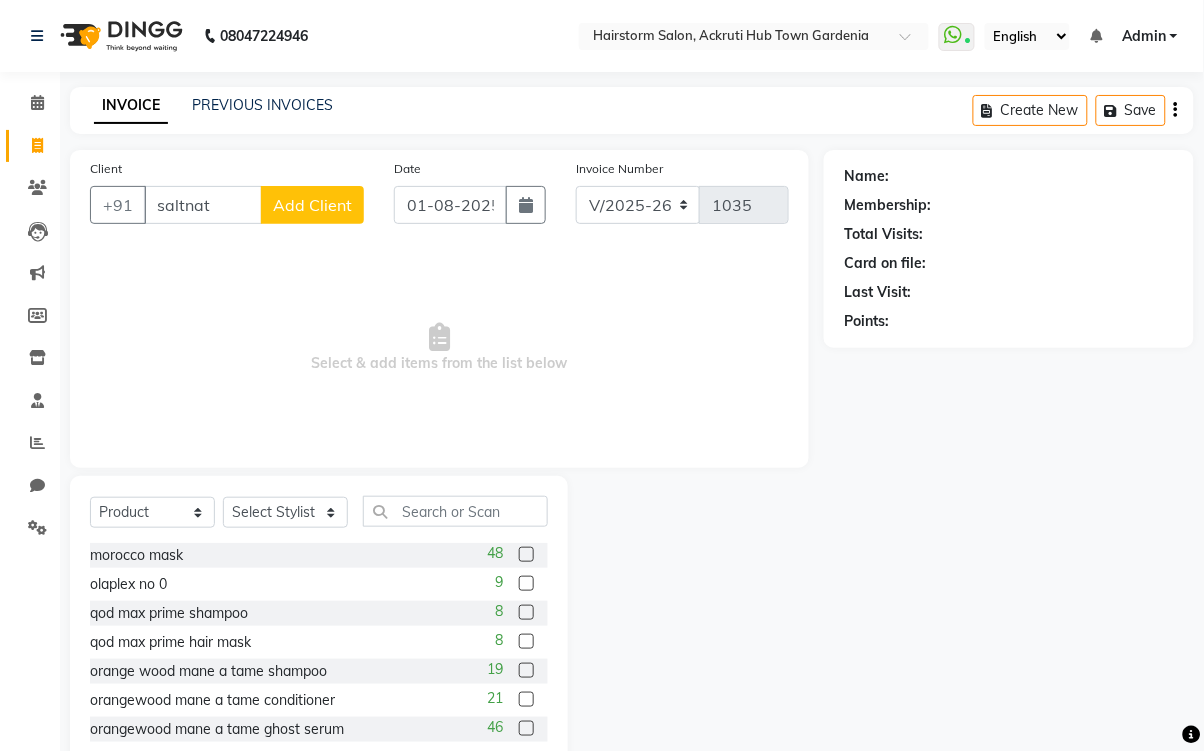 click on "saltnat" at bounding box center [203, 205] 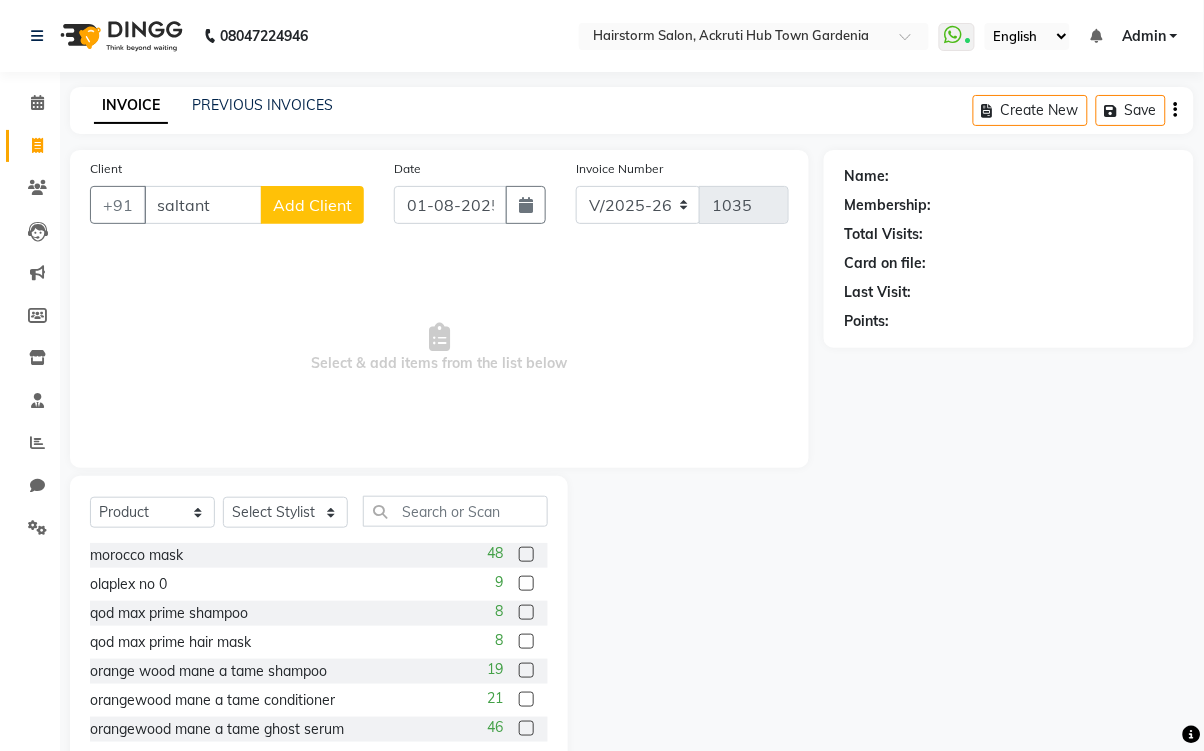 click on "saltant" at bounding box center [203, 205] 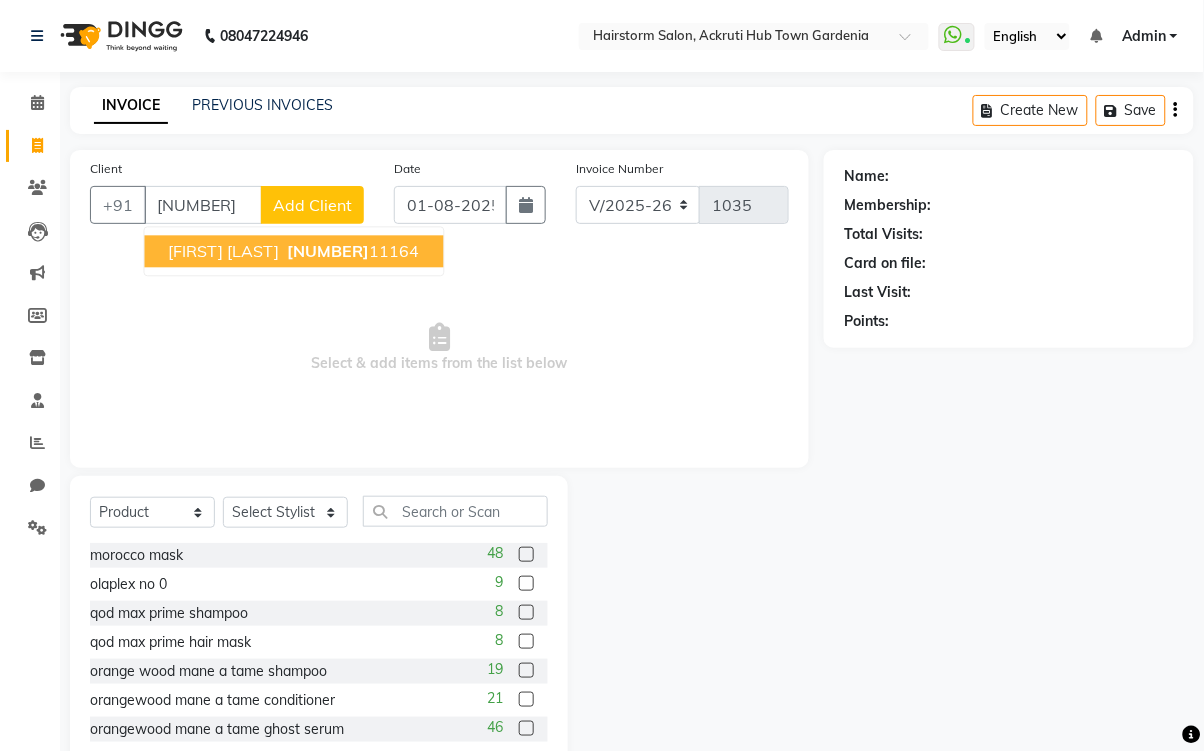 click on "[NUMBER]" at bounding box center [329, 251] 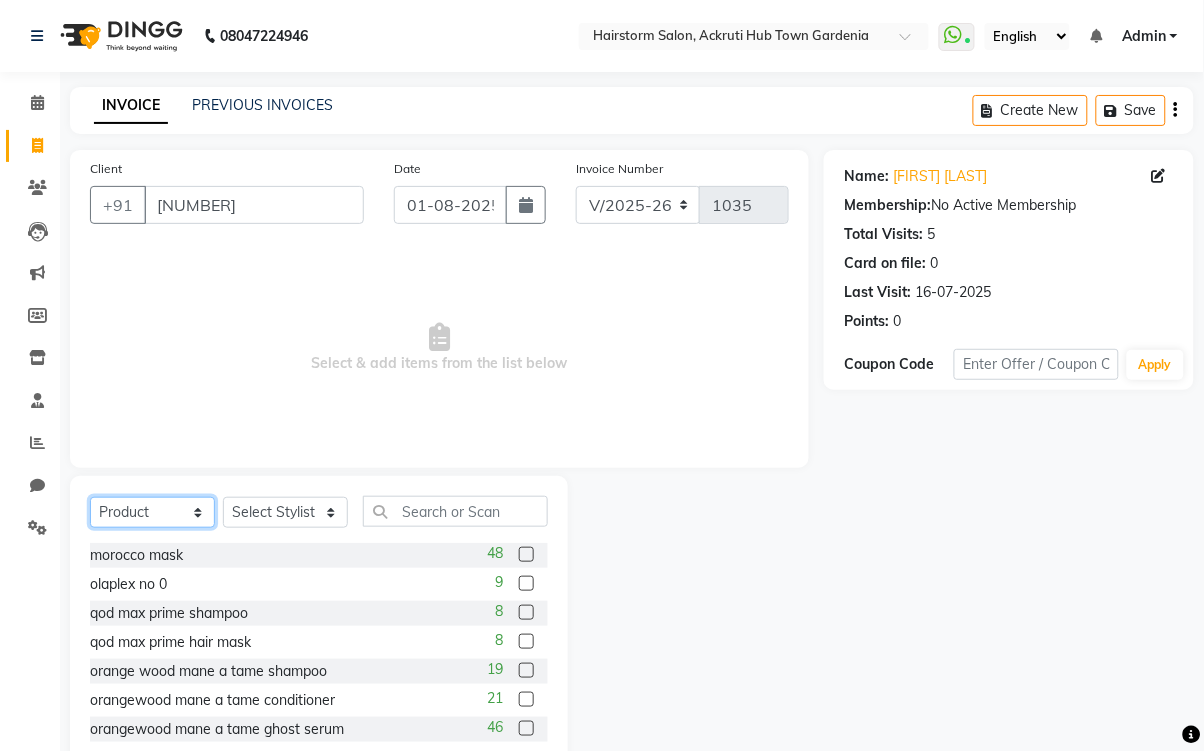 click on "Select  Service  Product  Membership  Package Voucher Prepaid Gift Card" 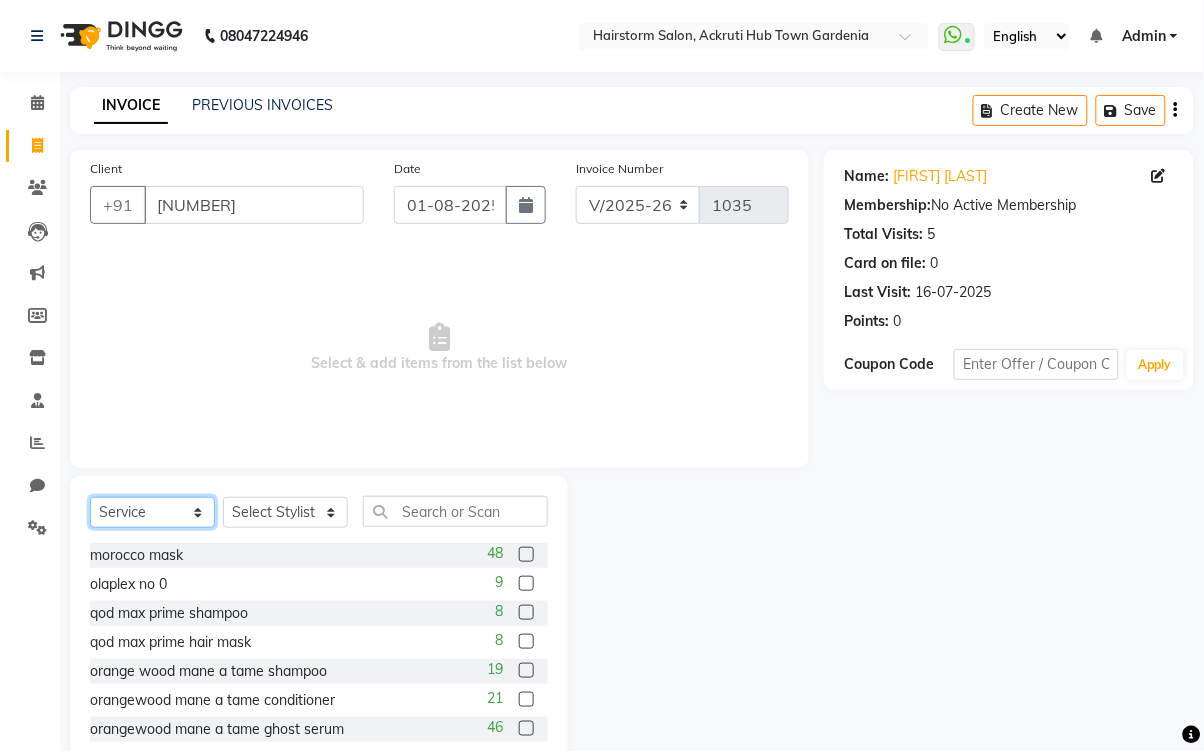 click on "Select  Service  Product  Membership  Package Voucher Prepaid Gift Card" 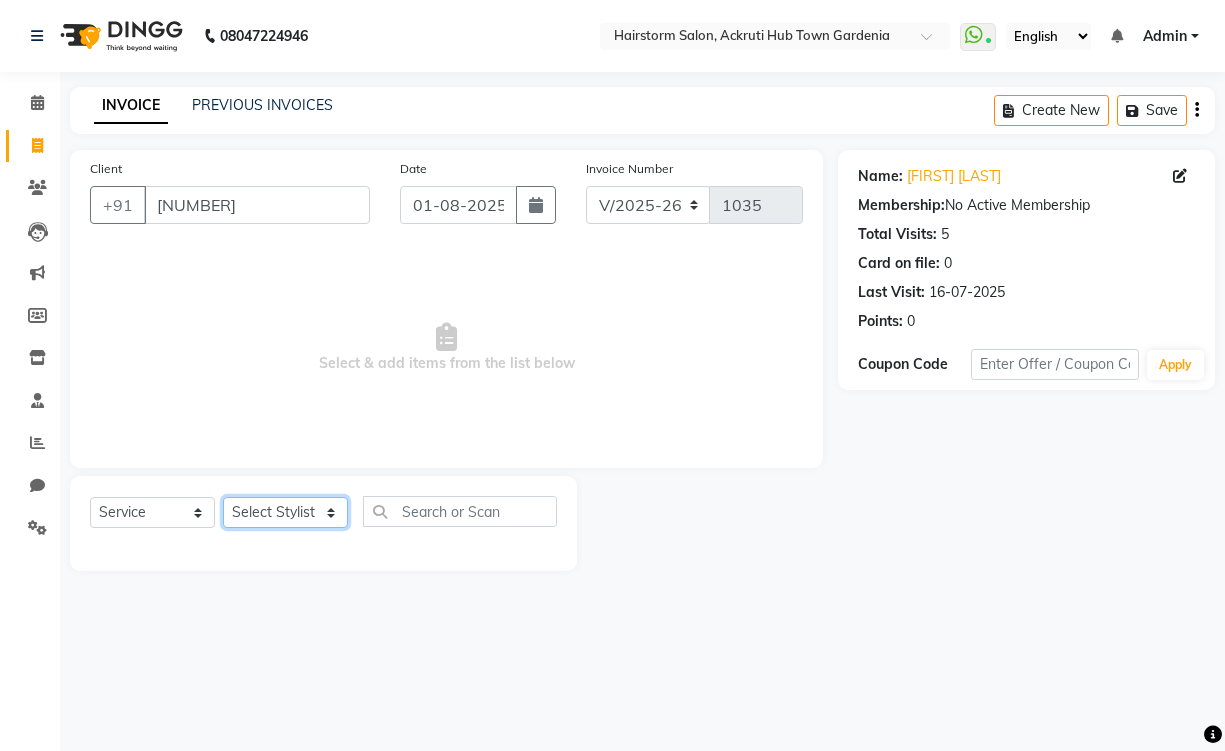 click on "Select Stylist [FIRST] [LAST] [FIRST] [LAST] [FIRST] [LAST] [FIRST] [LAST] [FIRST] [LAST] [FIRST] [LAST] [FIRST] [LAST] [FIRST] [LAST] [FIRST] [LAST] [FIRST] [LAST]" 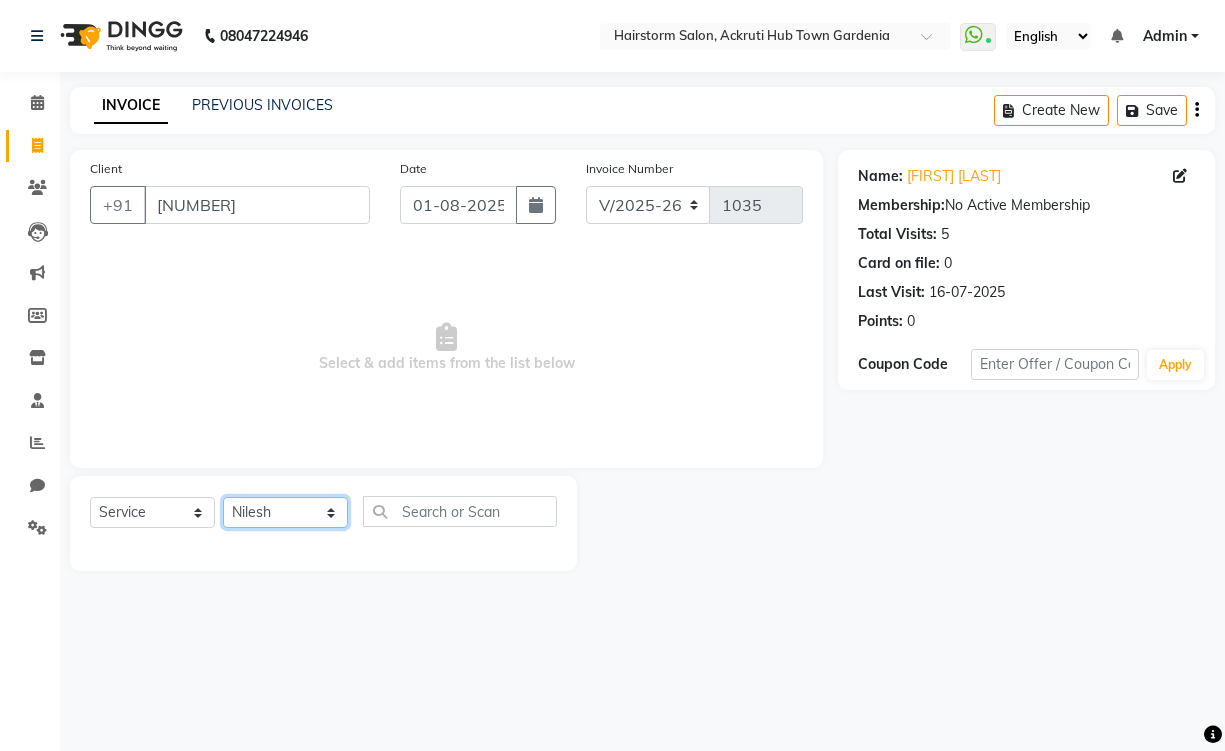 click on "Select Stylist [FIRST] [LAST] [FIRST] [LAST] [FIRST] [LAST] [FIRST] [LAST] [FIRST] [LAST] [FIRST] [LAST] [FIRST] [LAST] [FIRST] [LAST] [FIRST] [LAST] [FIRST] [LAST]" 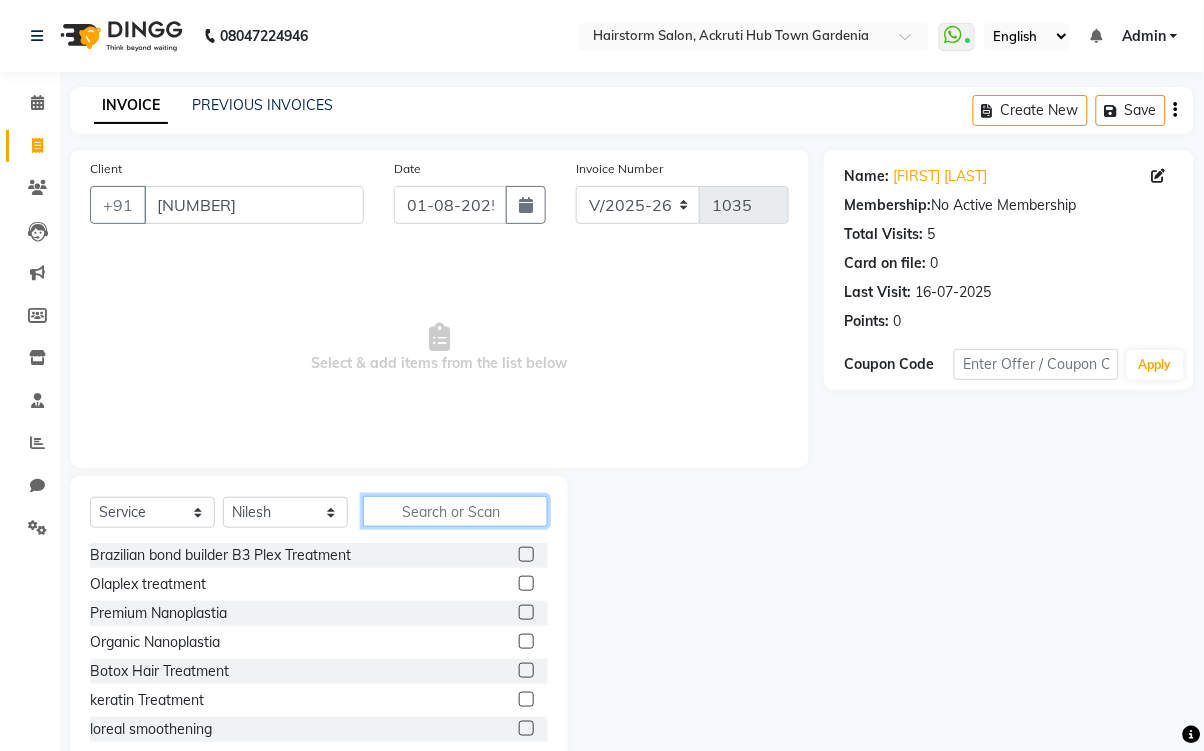 click 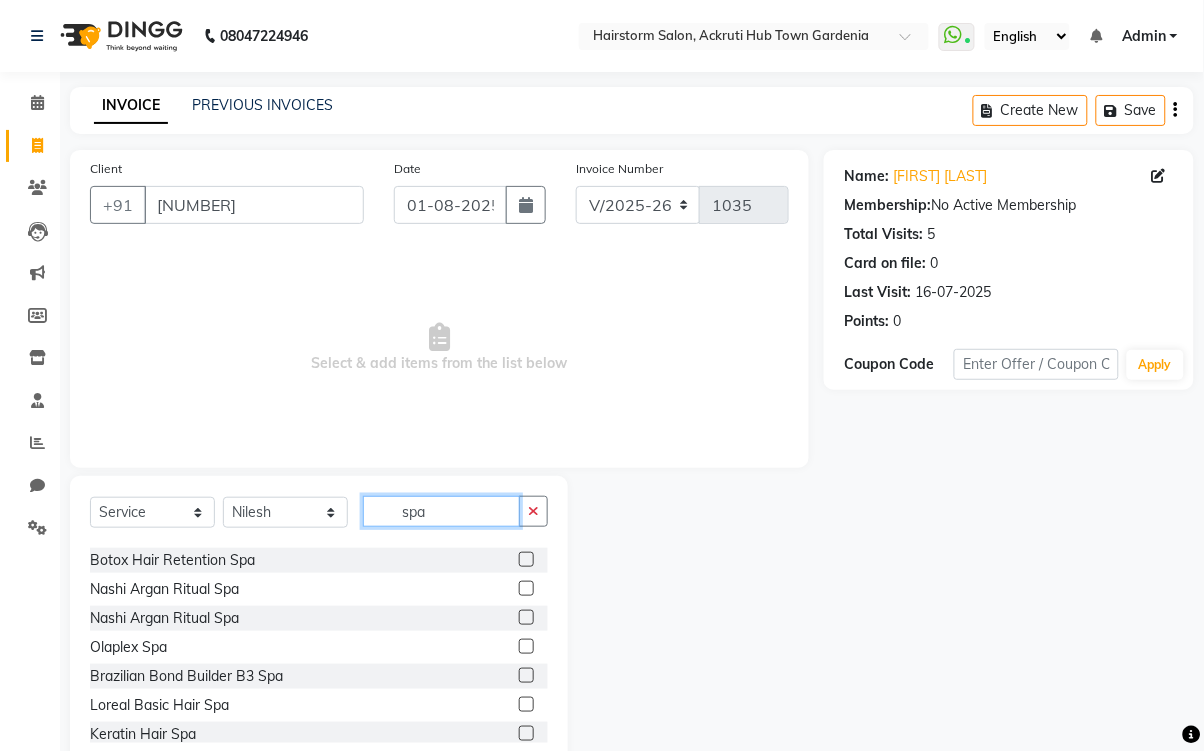 scroll, scrollTop: 90, scrollLeft: 0, axis: vertical 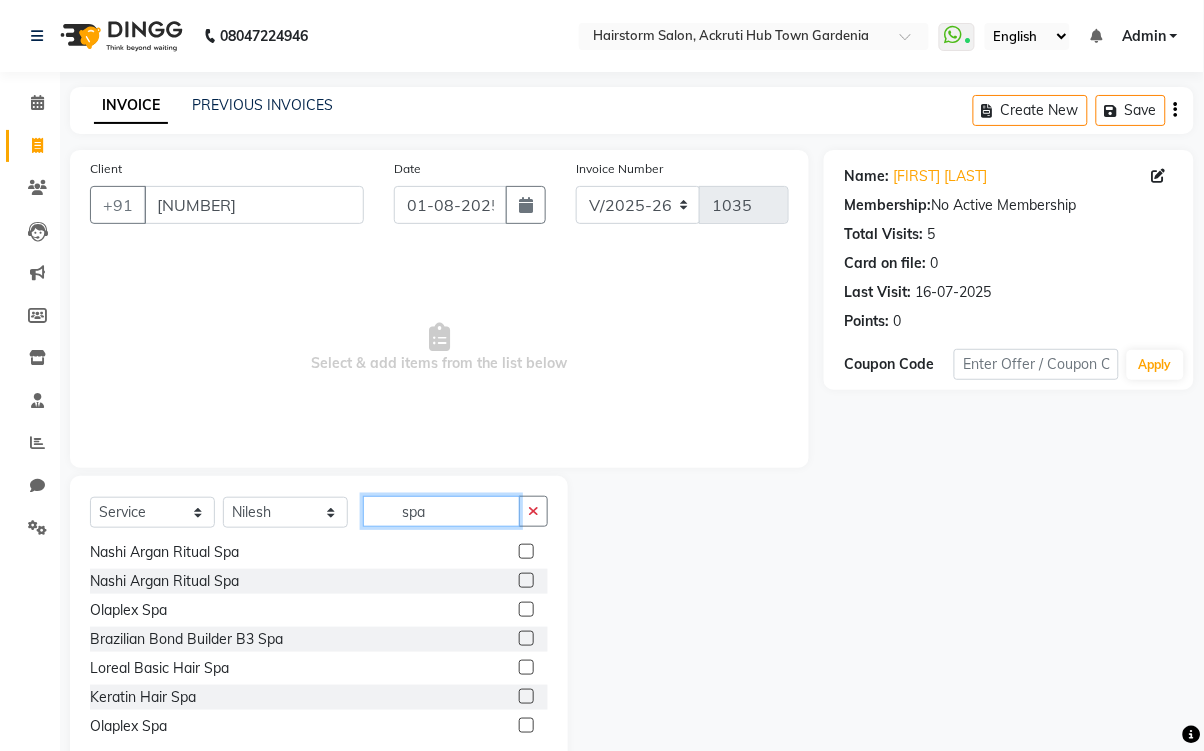 type on "spa" 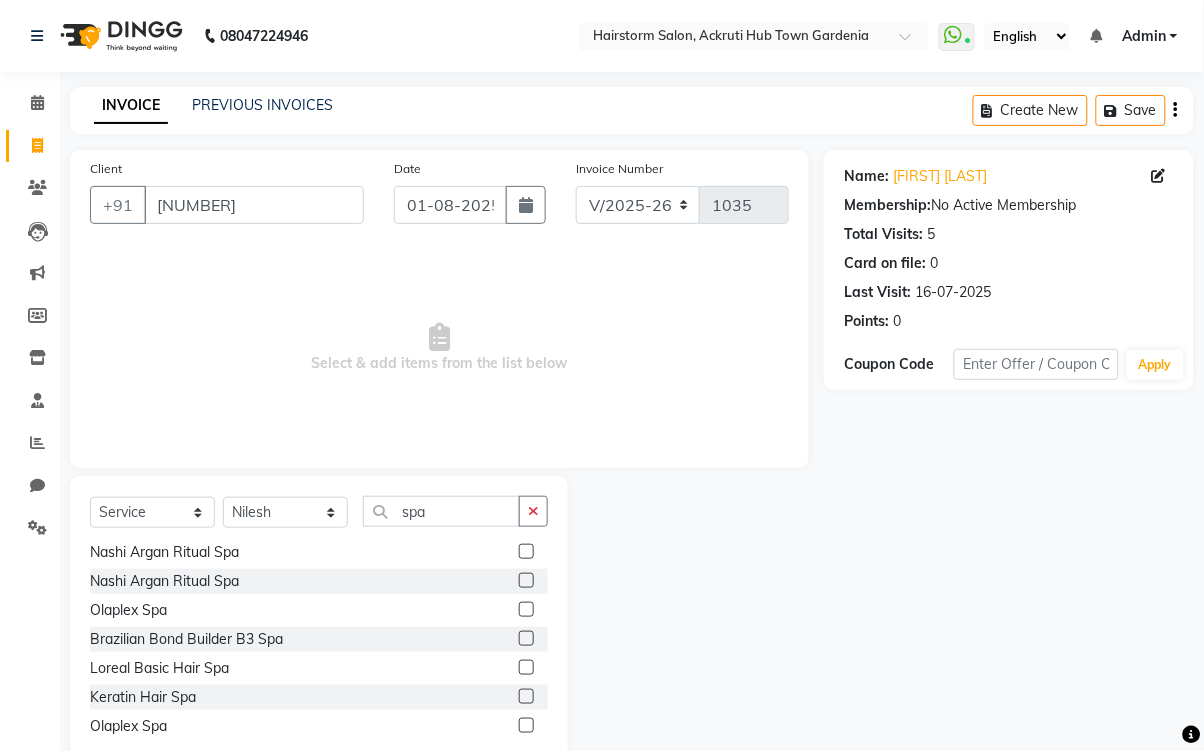 click 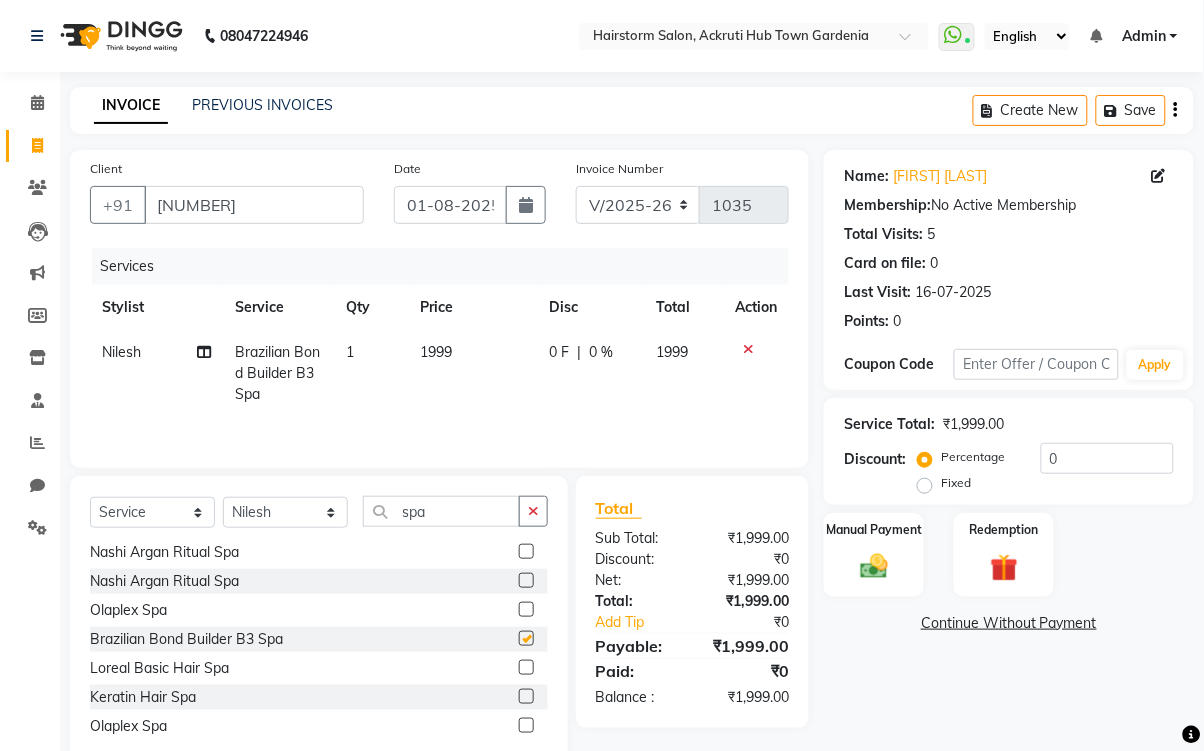 checkbox on "false" 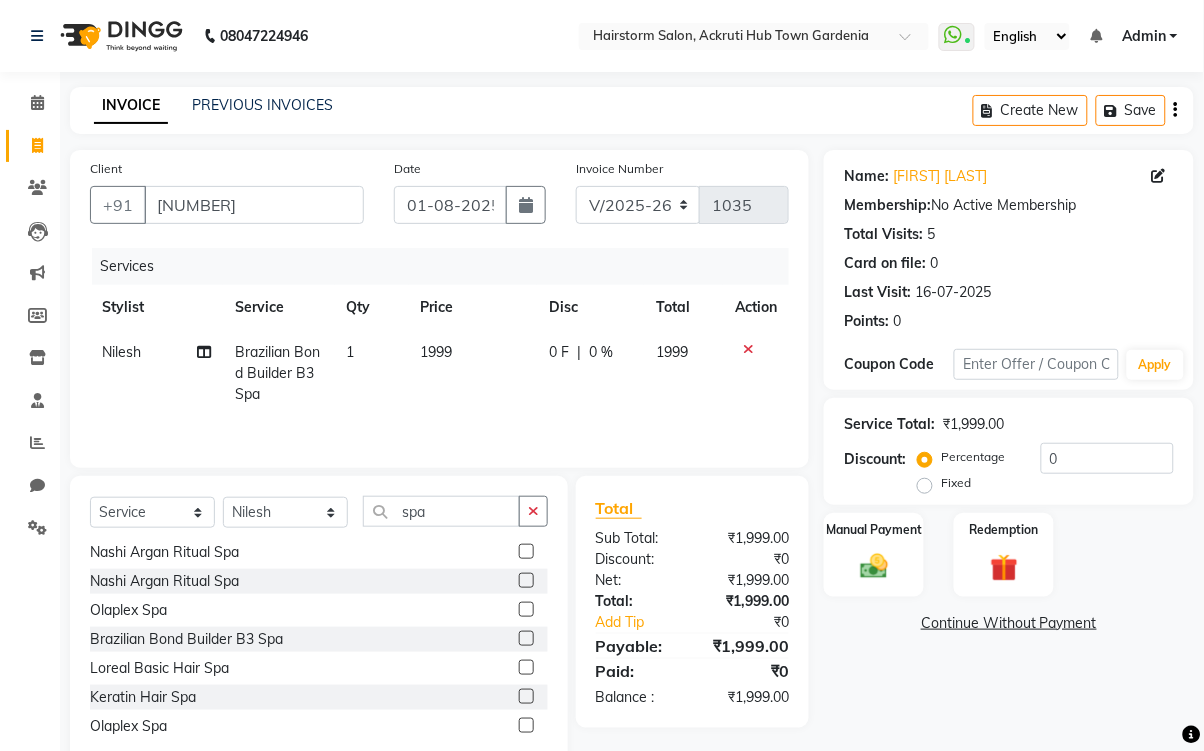 click on "1999" 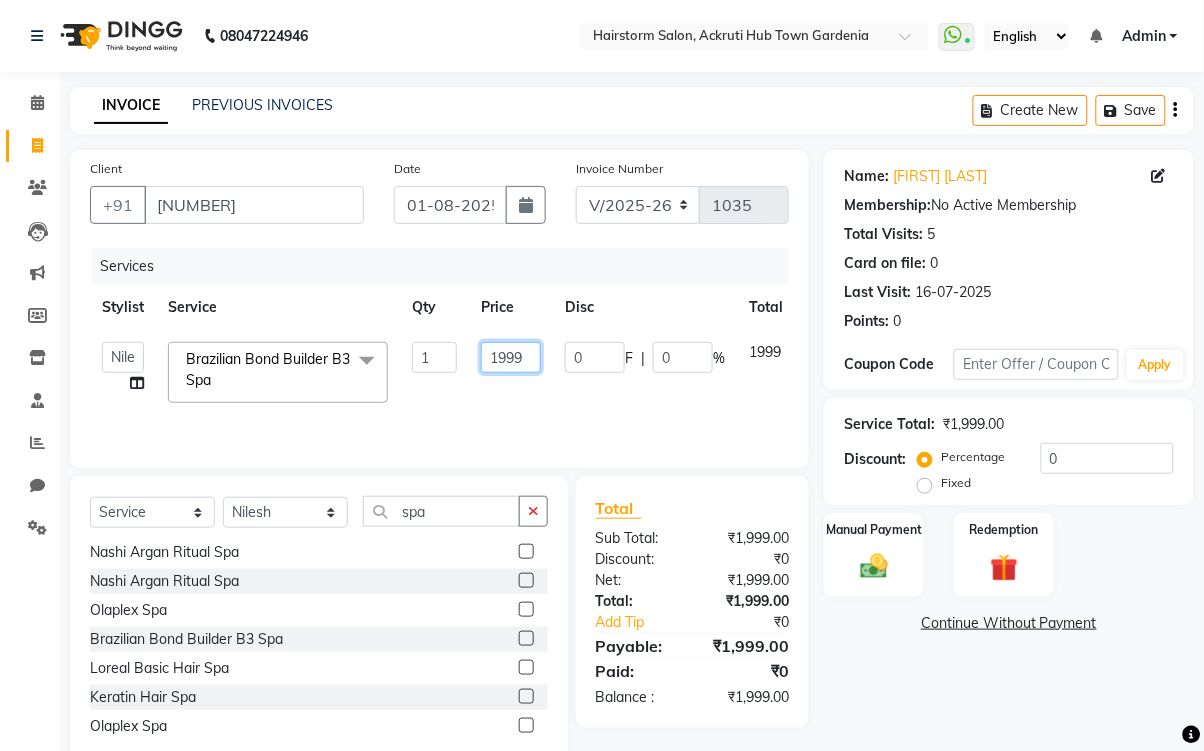 click on "1999" 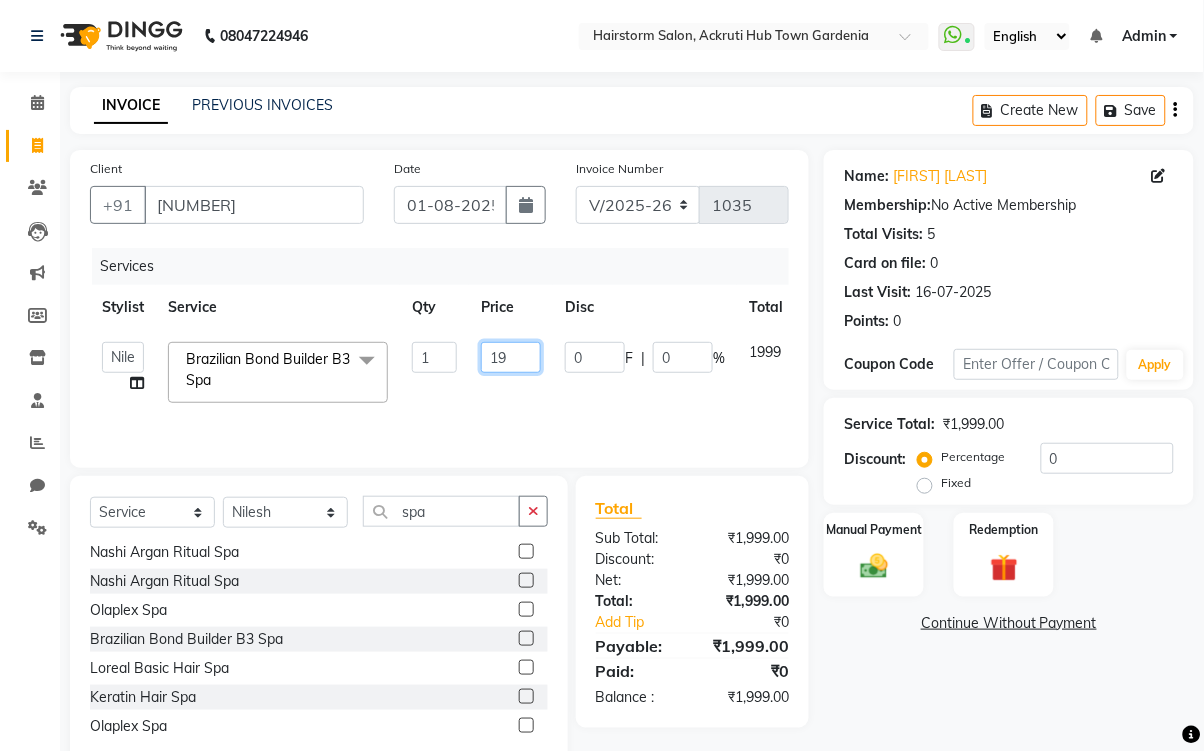 type on "1" 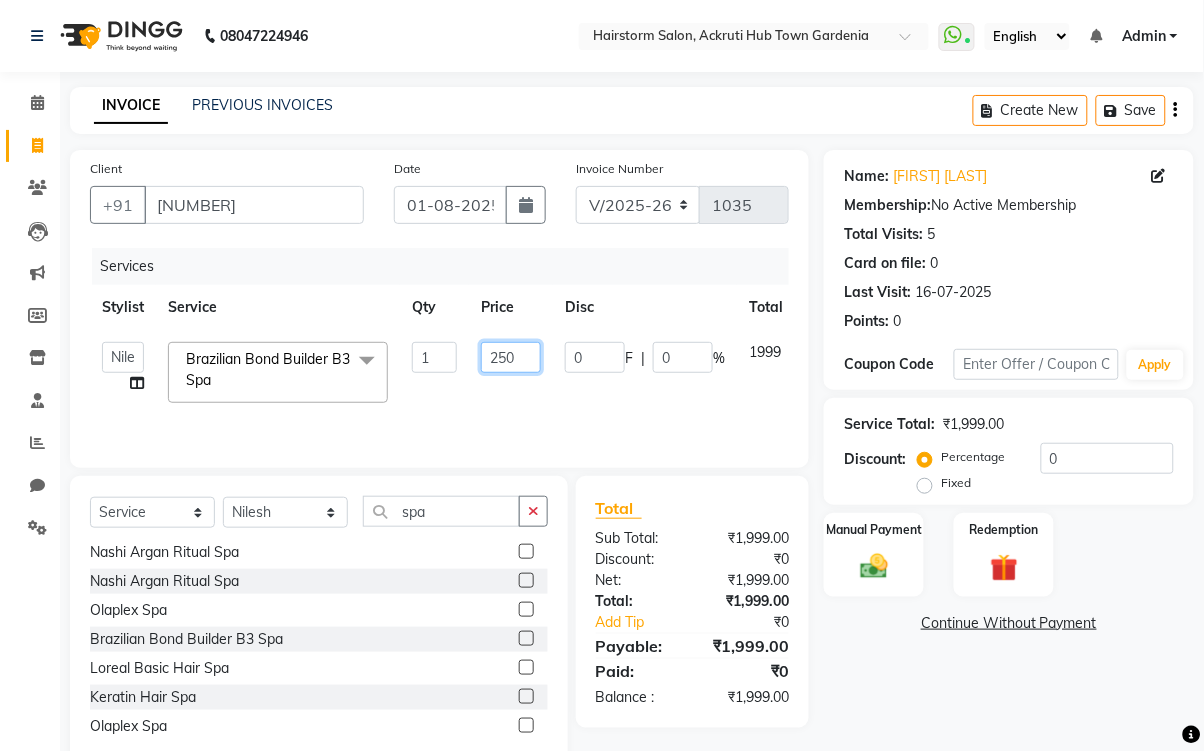 type on "2500" 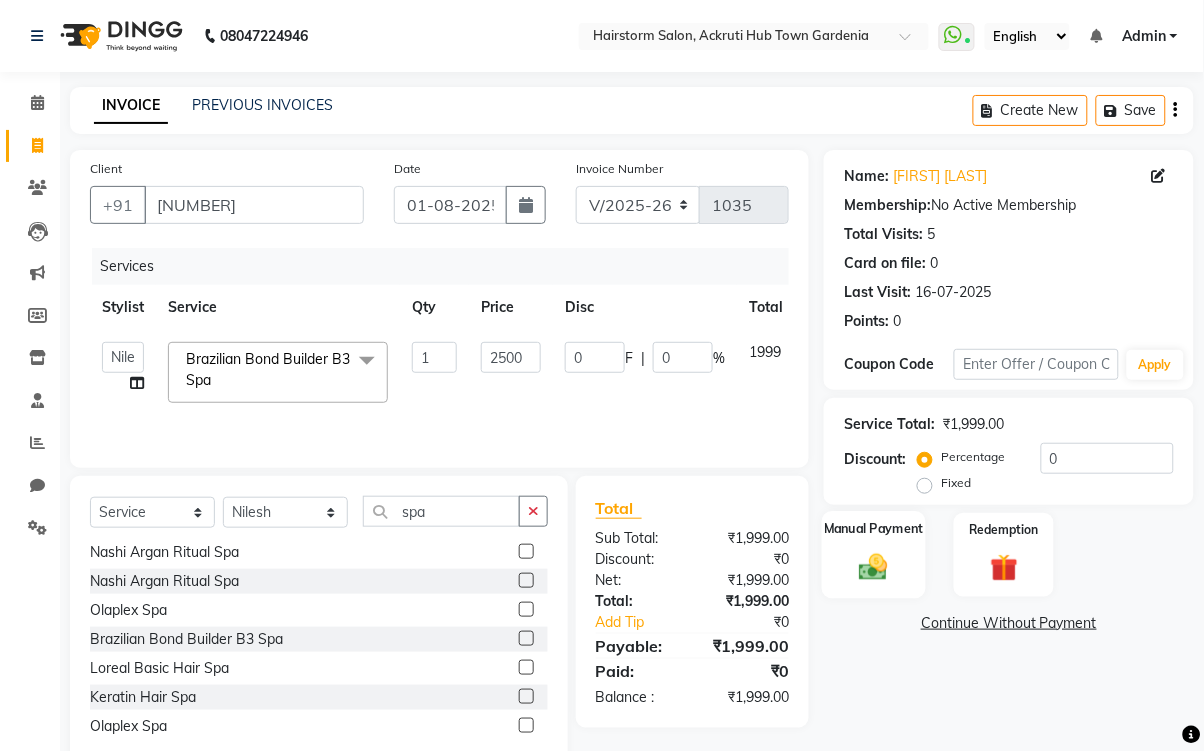 click 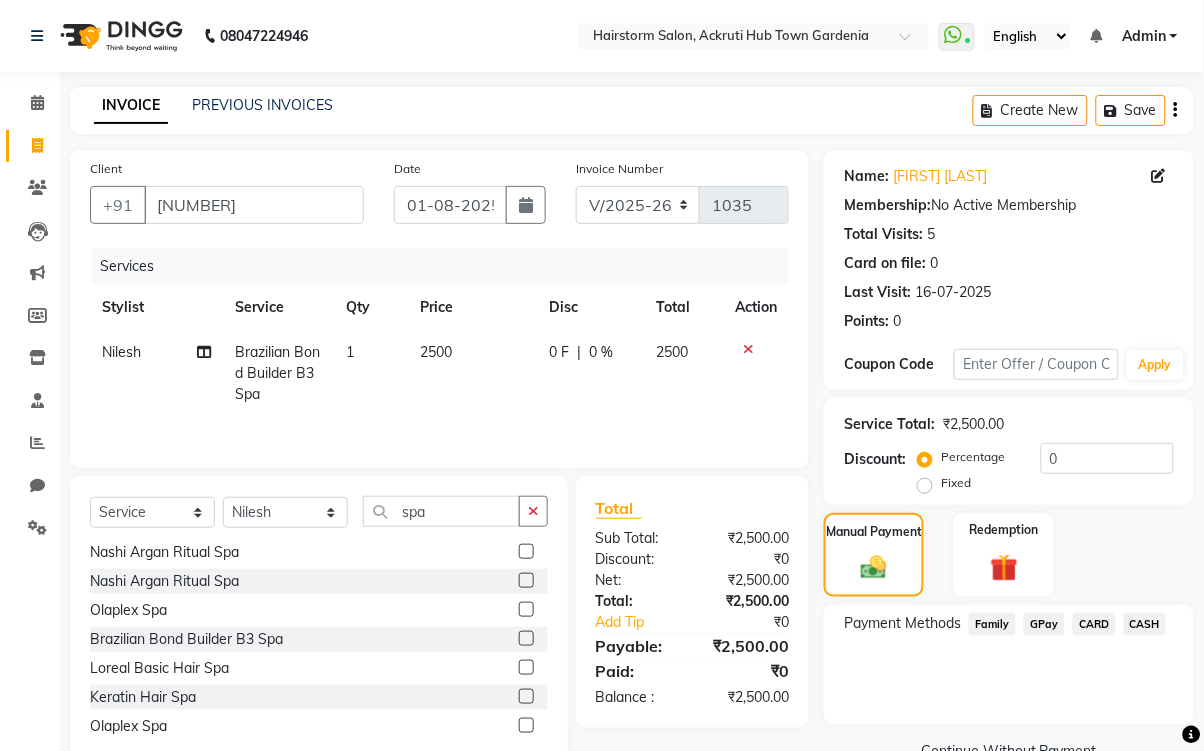 click on "CASH" 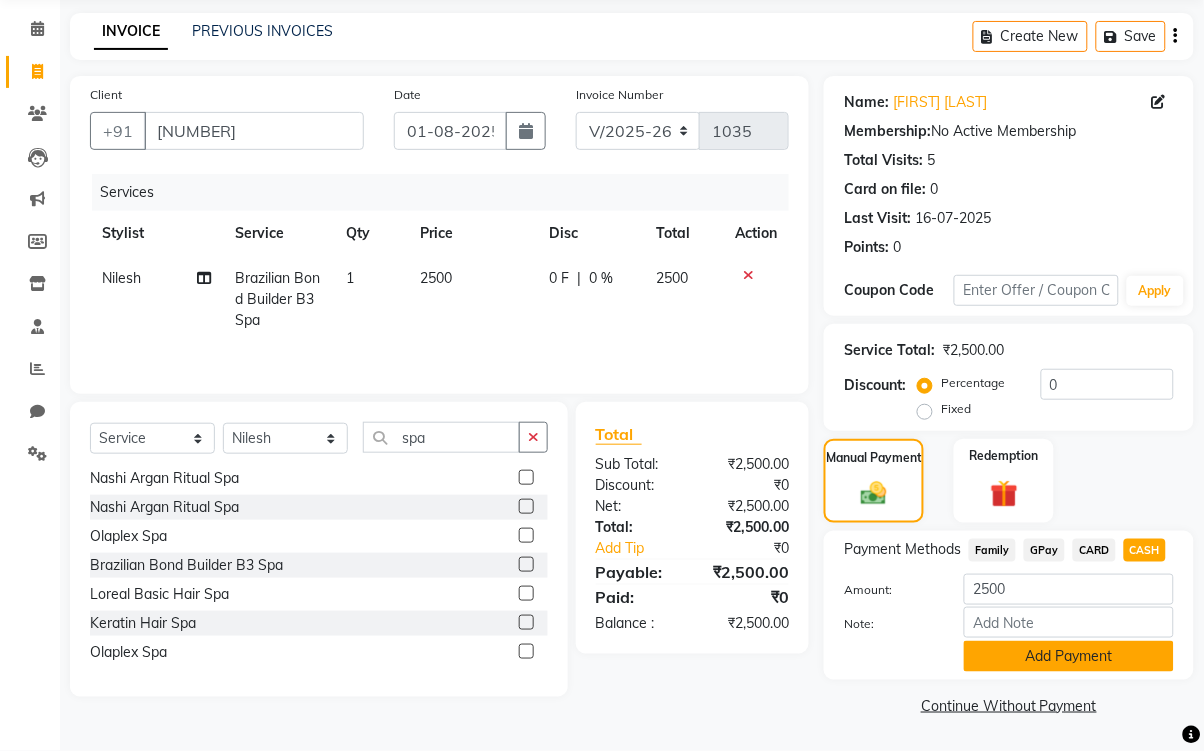 click on "Add Payment" 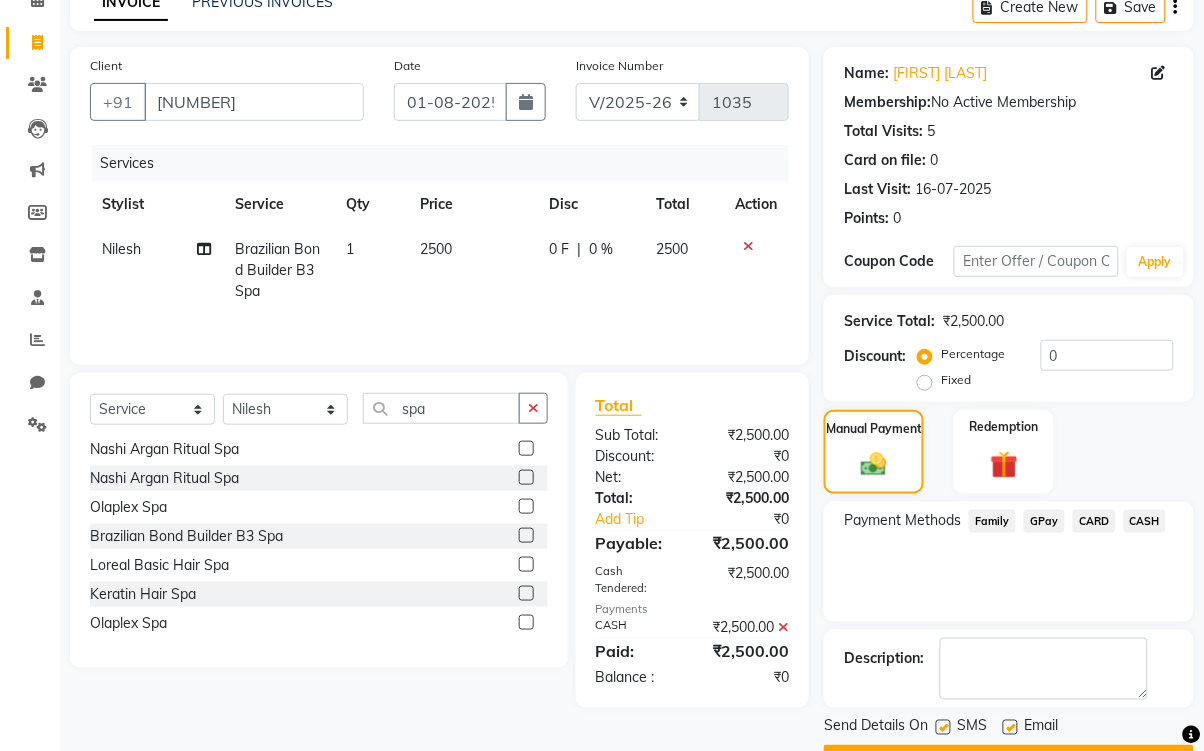 scroll, scrollTop: 159, scrollLeft: 0, axis: vertical 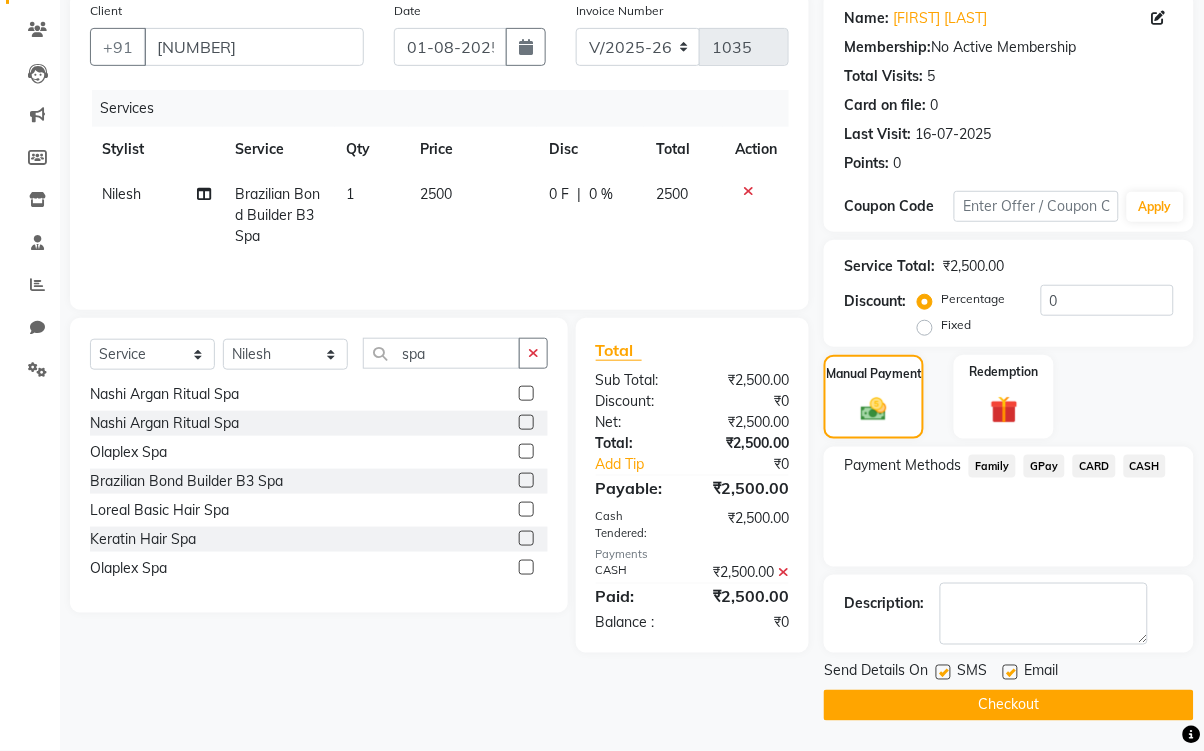 click on "Checkout" 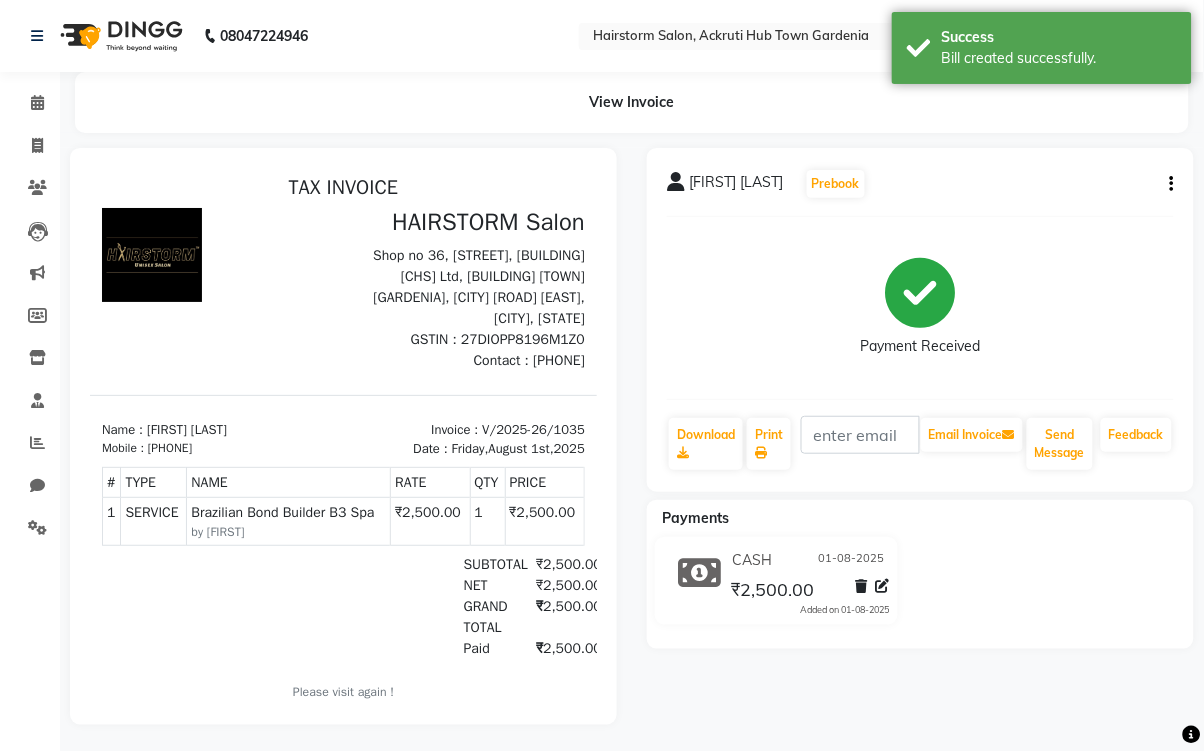 scroll, scrollTop: 0, scrollLeft: 0, axis: both 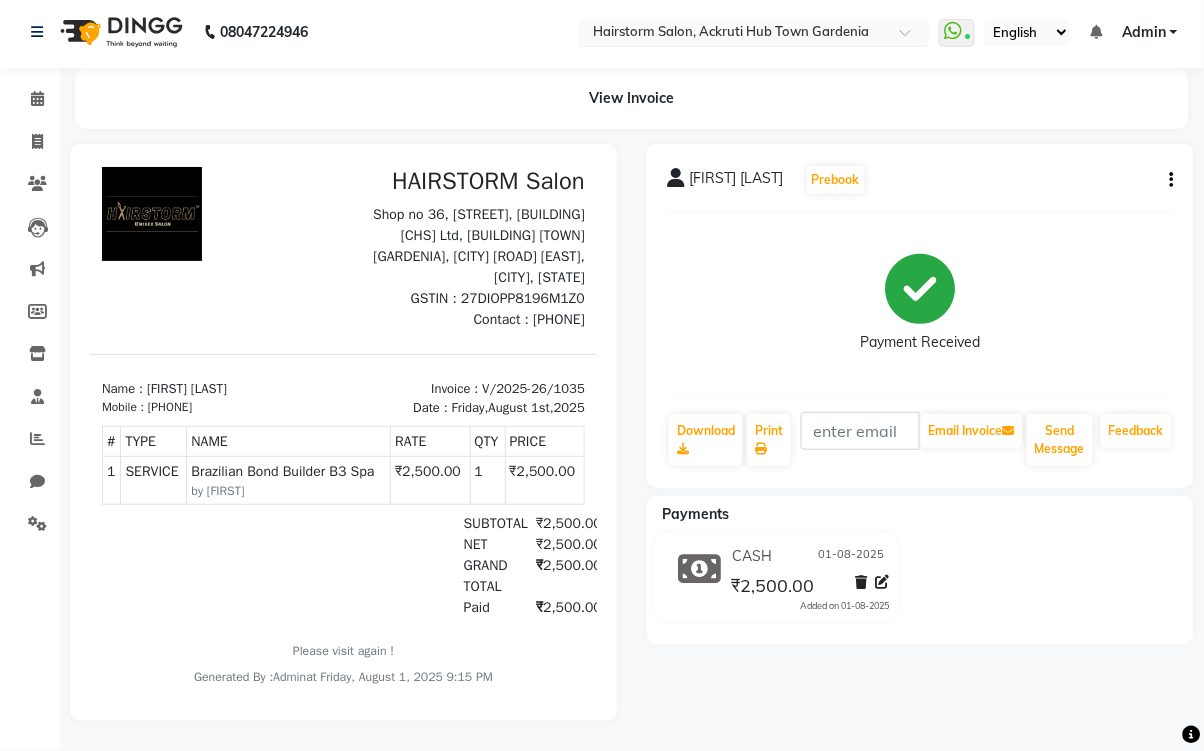 select on "service" 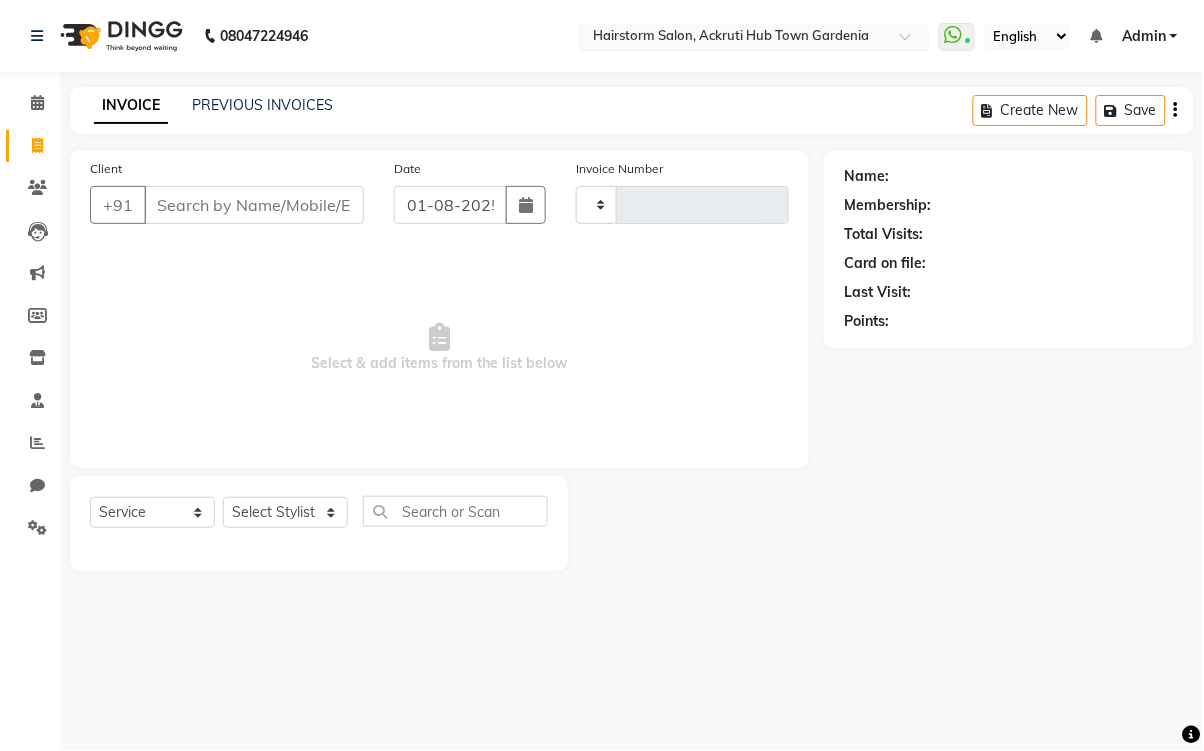 type on "1036" 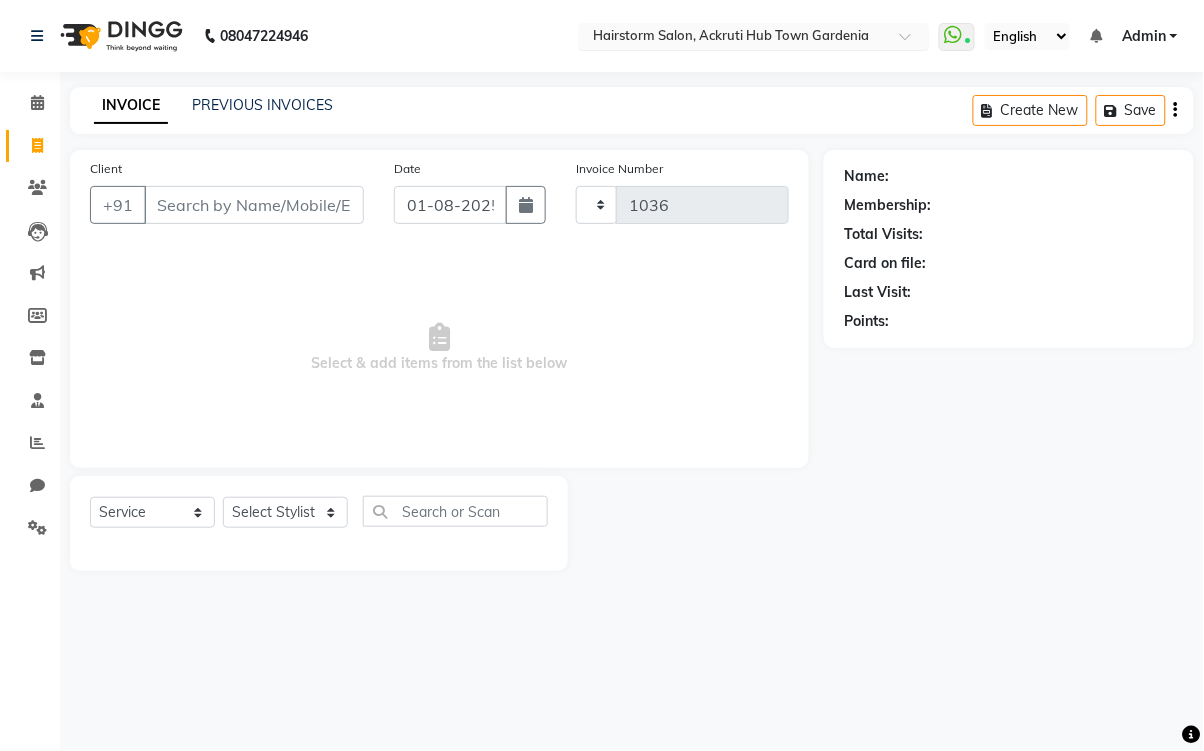 select on "279" 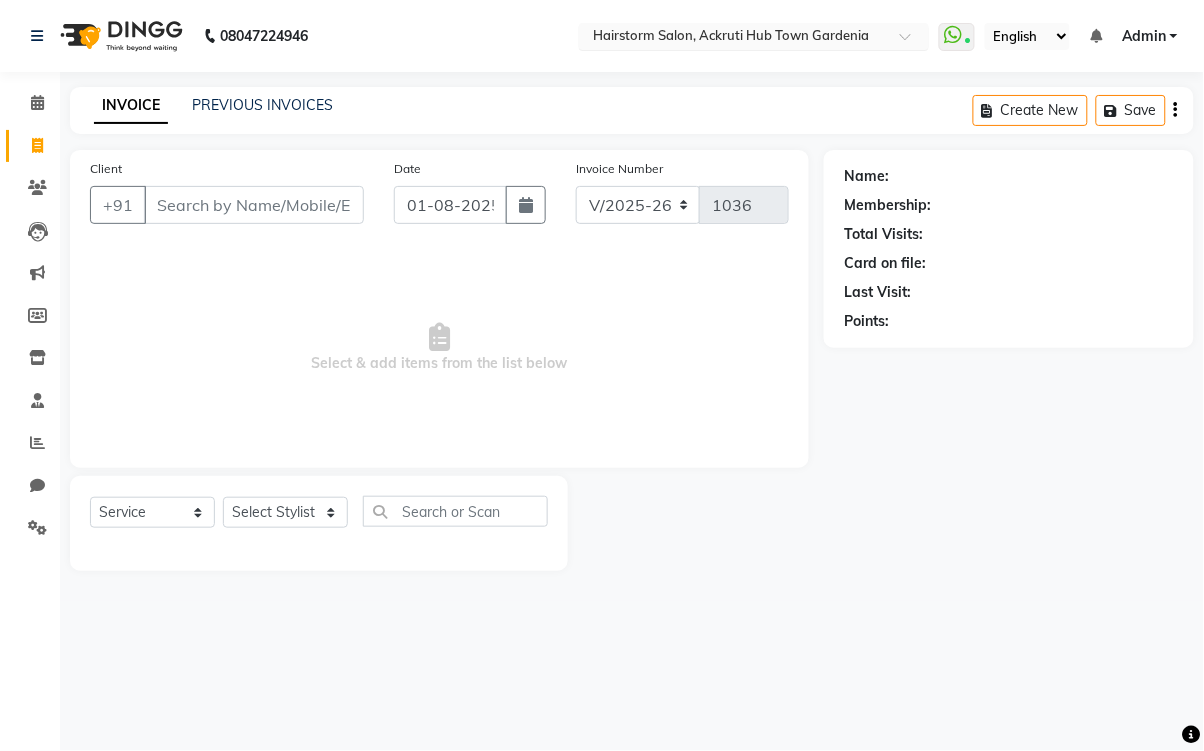 scroll, scrollTop: 0, scrollLeft: 0, axis: both 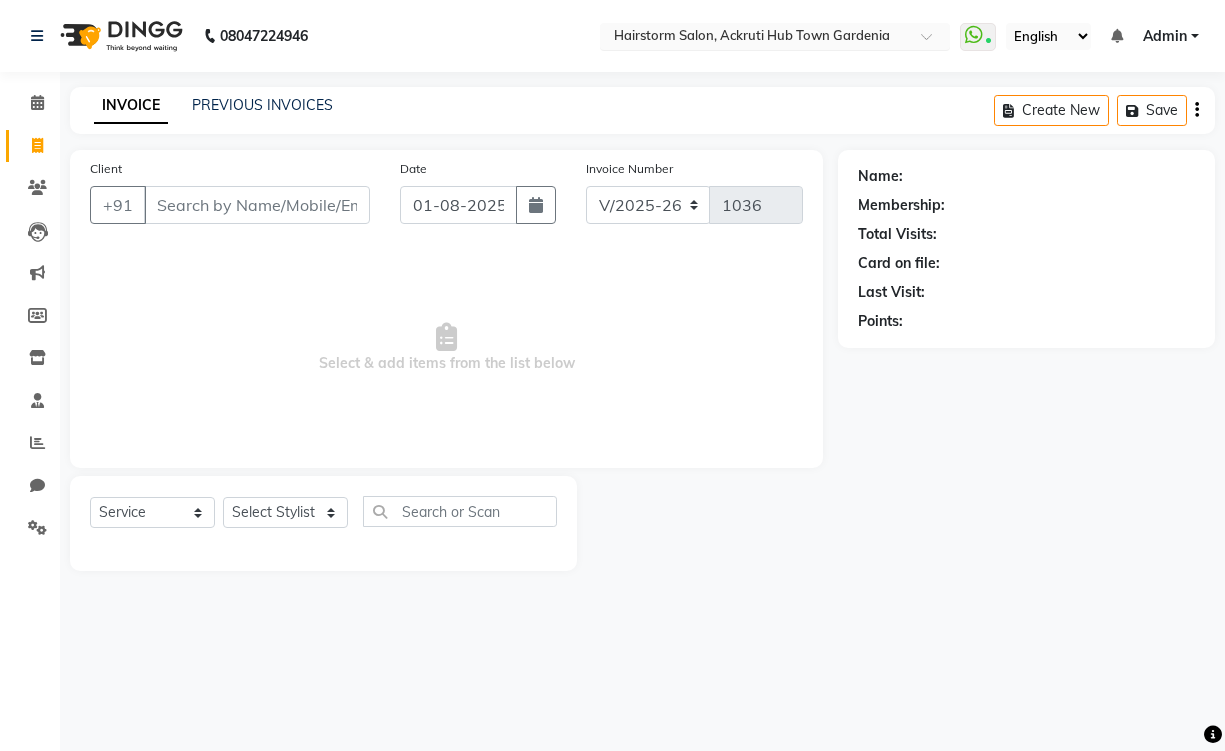 select on "product" 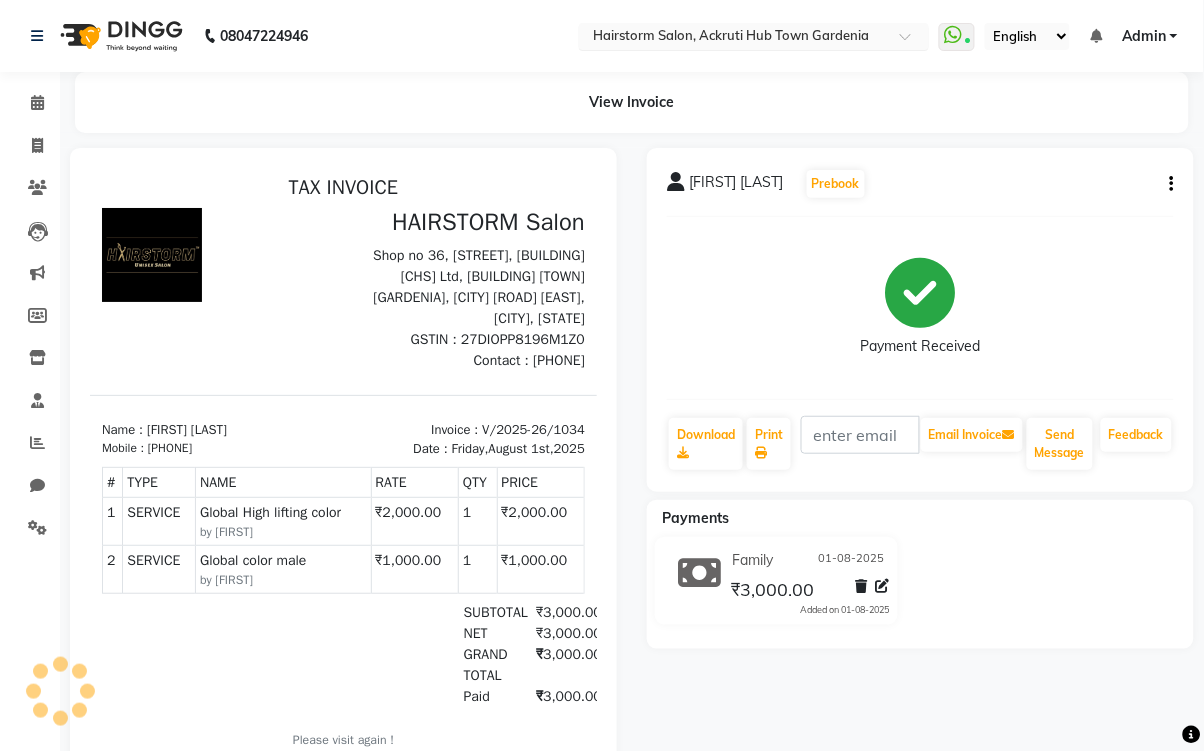 scroll, scrollTop: 0, scrollLeft: 0, axis: both 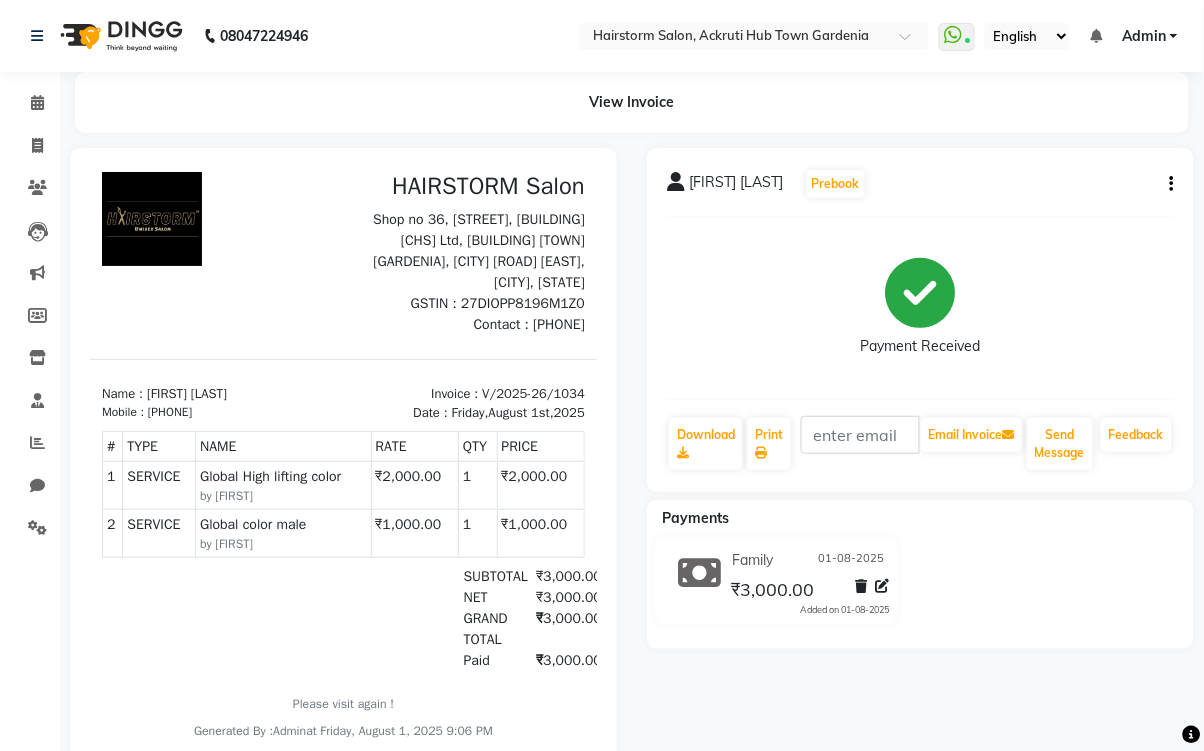 select on "service" 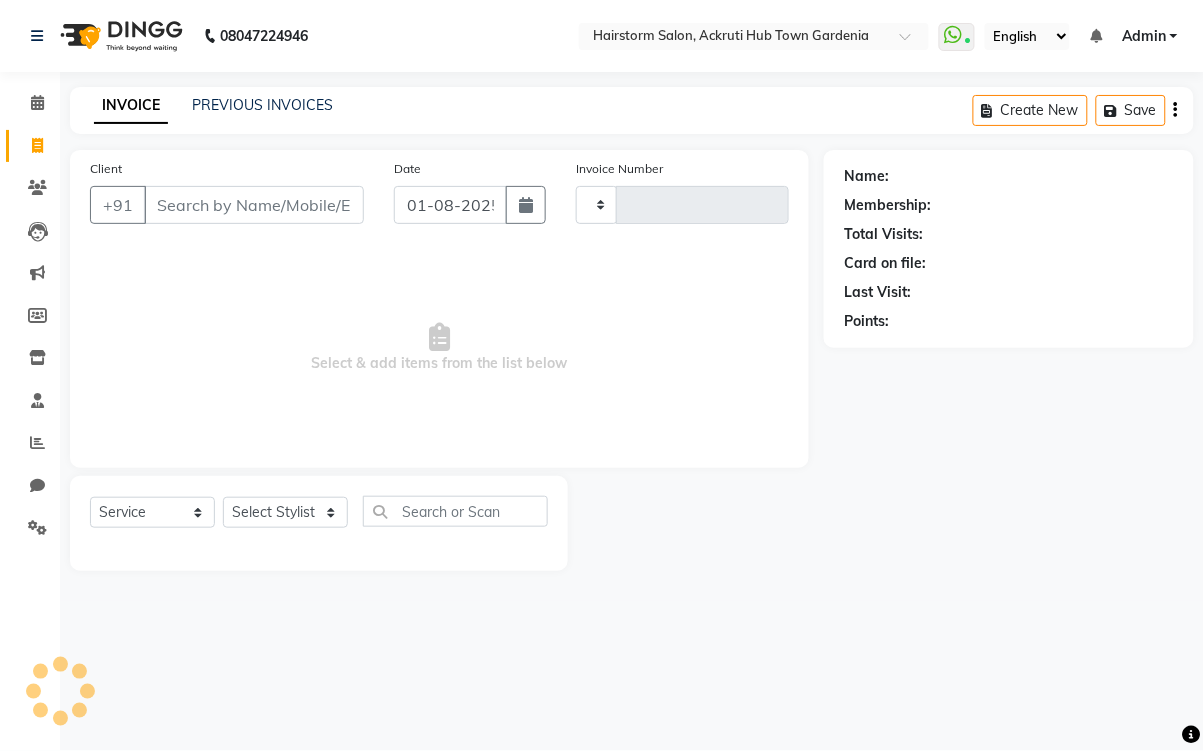 type on "1036" 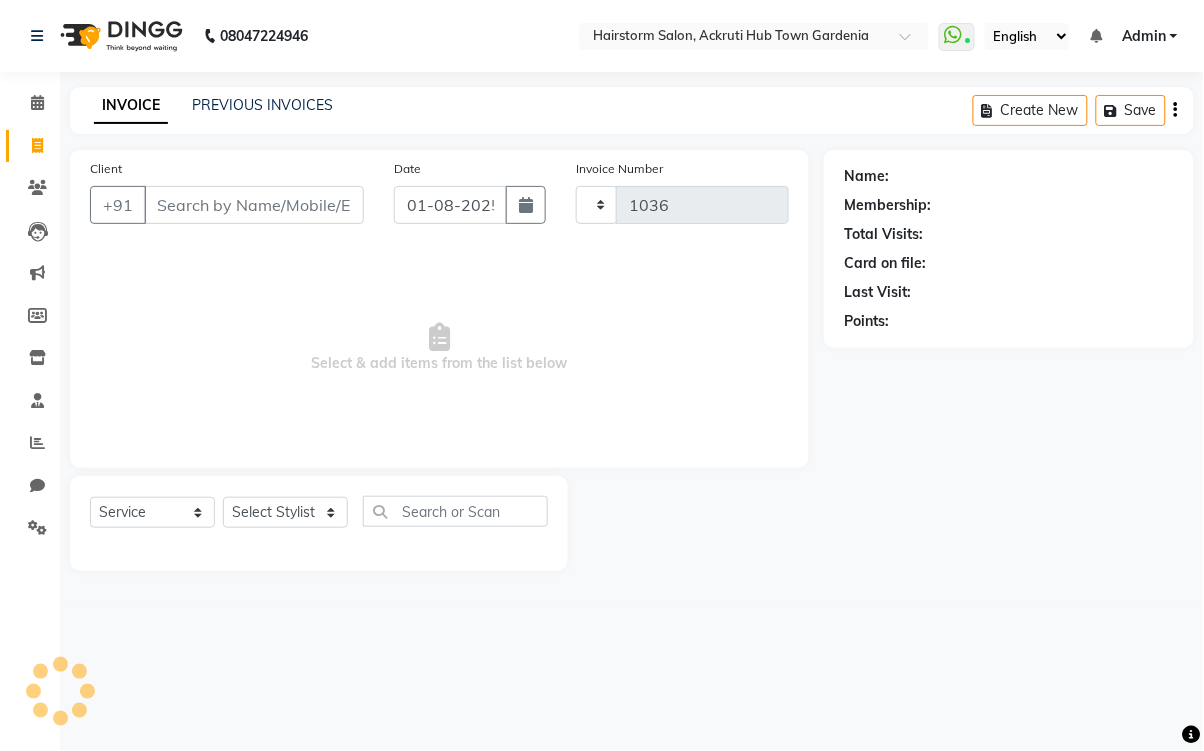 select on "279" 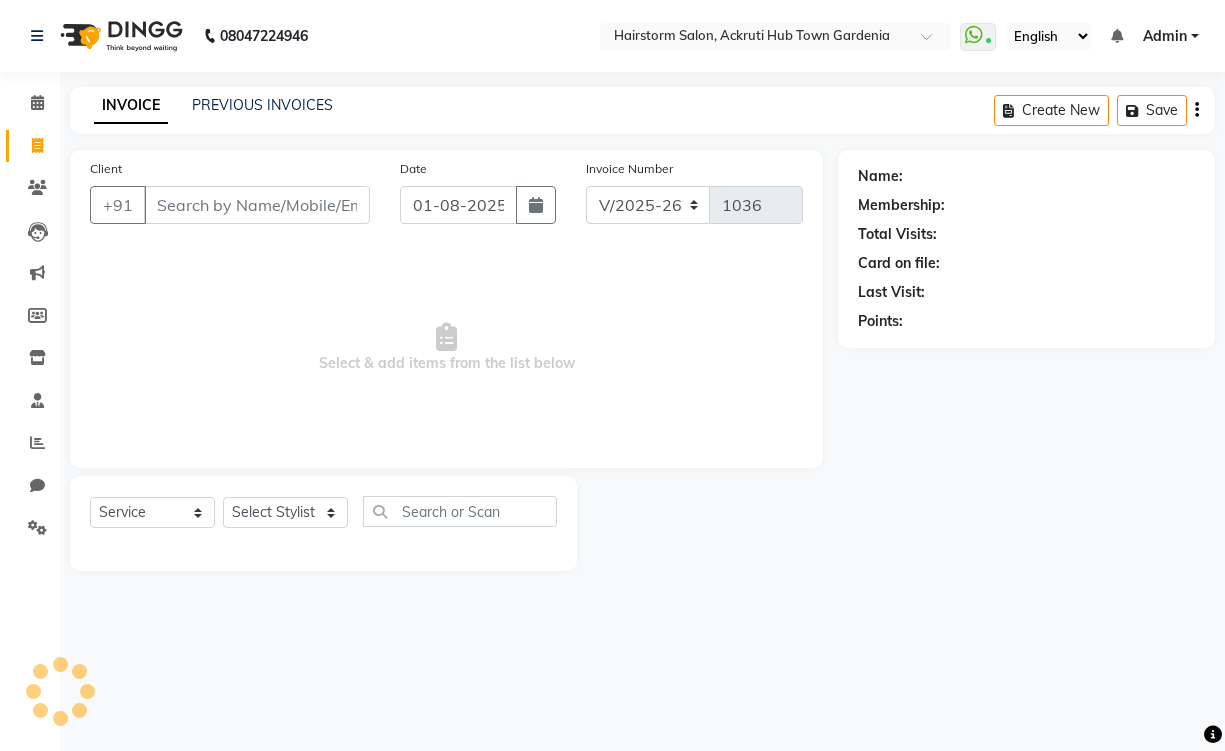 select on "product" 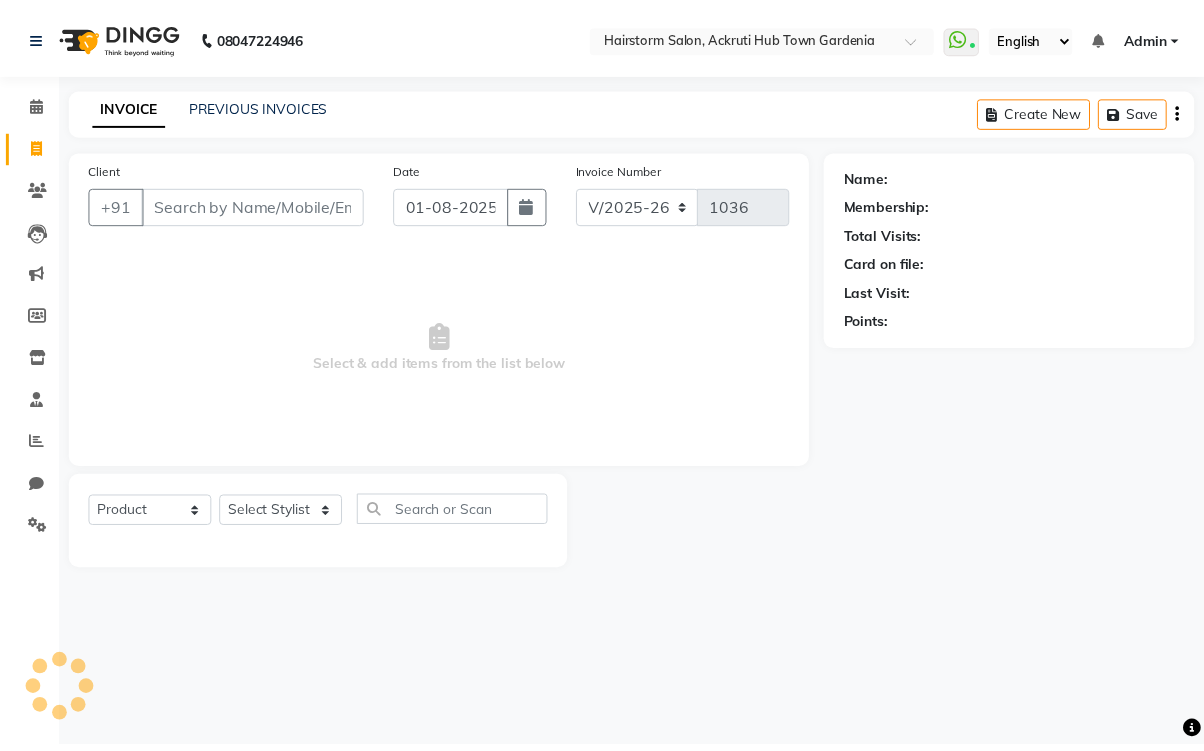 scroll, scrollTop: 49, scrollLeft: 0, axis: vertical 